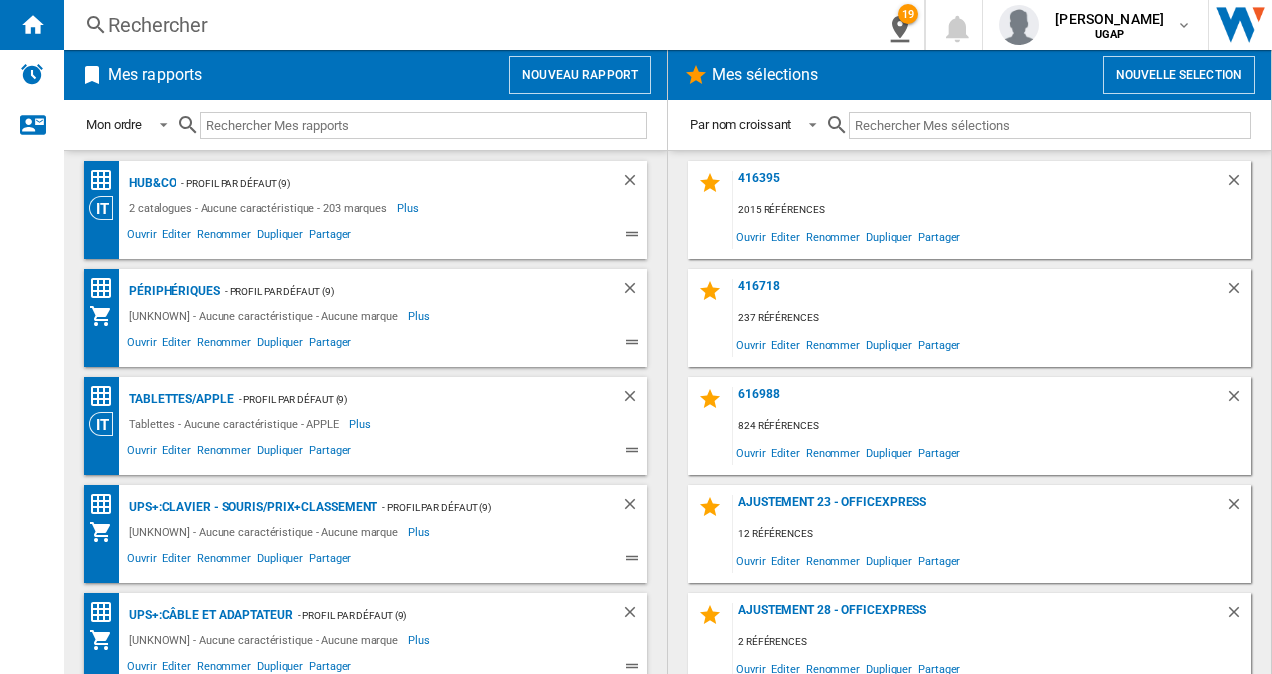 scroll, scrollTop: 0, scrollLeft: 0, axis: both 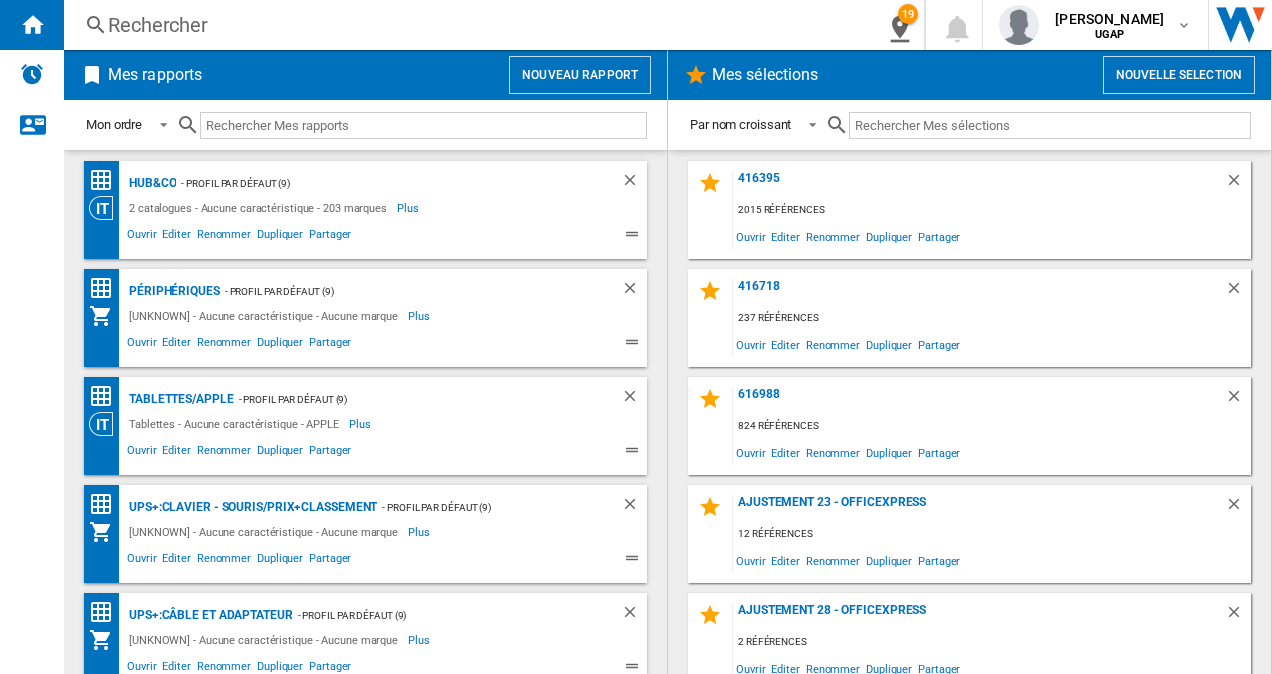click on "Rechercher" at bounding box center [462, 25] 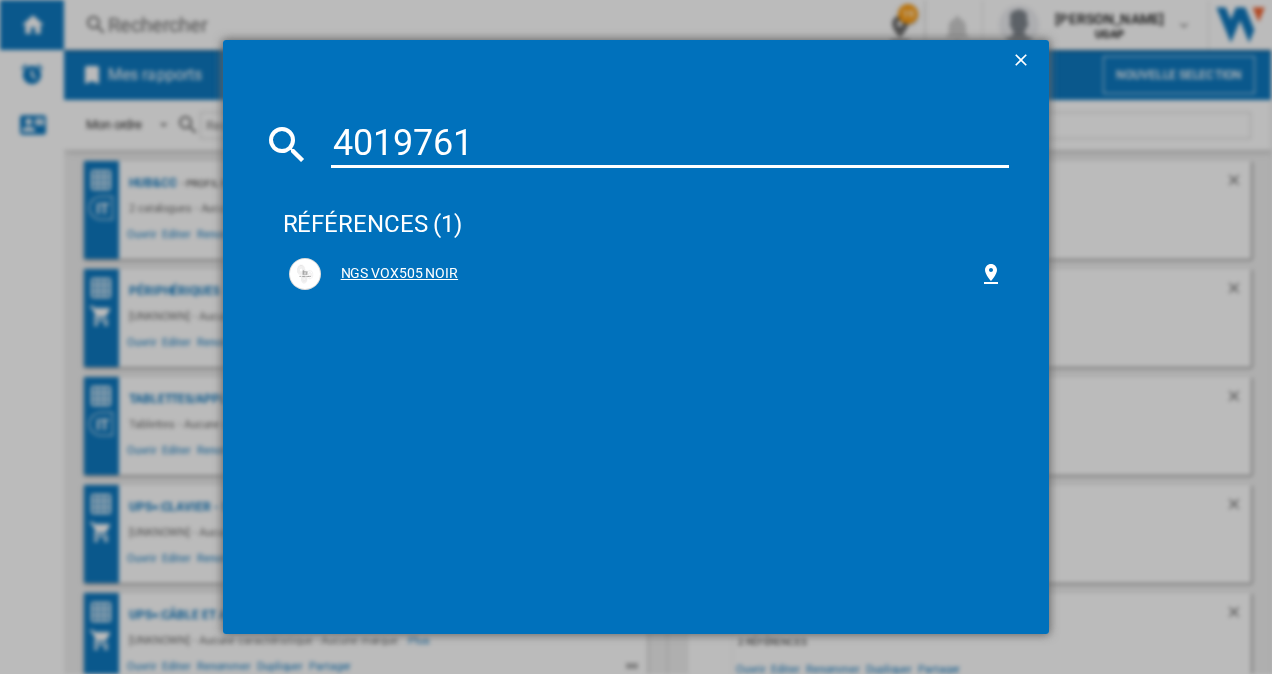 click on "NGS VOX505 NOIR" at bounding box center [646, 274] 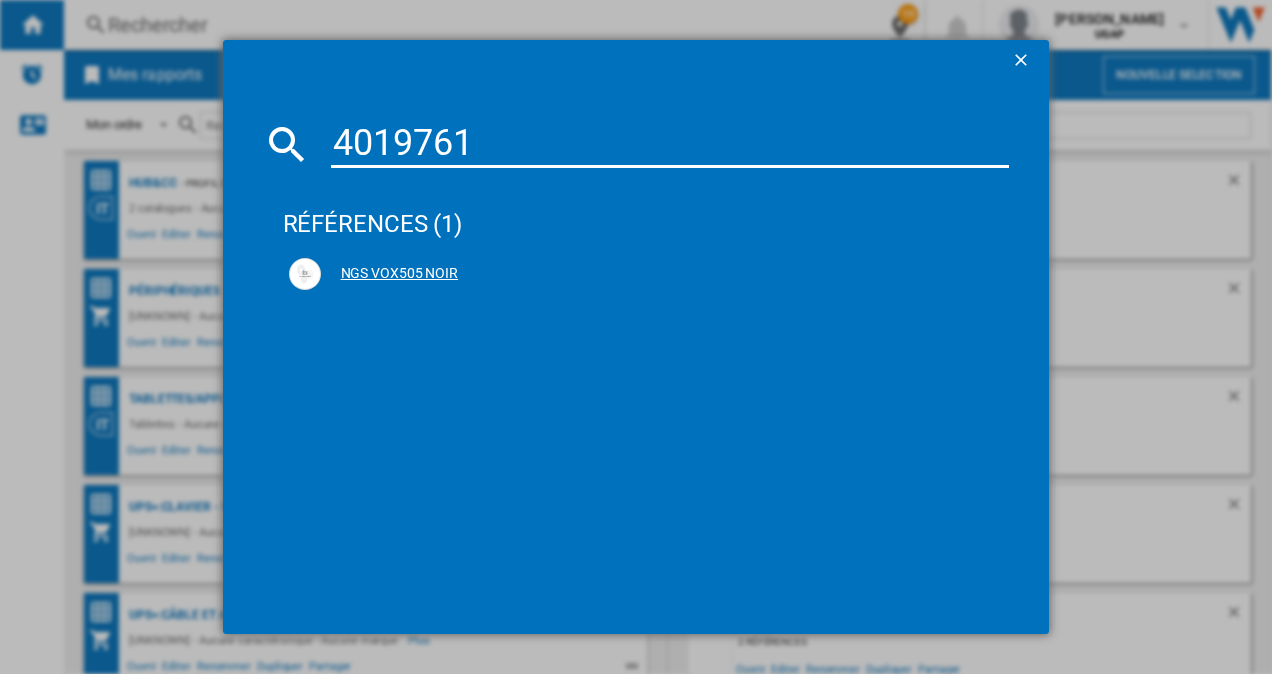 click at bounding box center [991, 274] 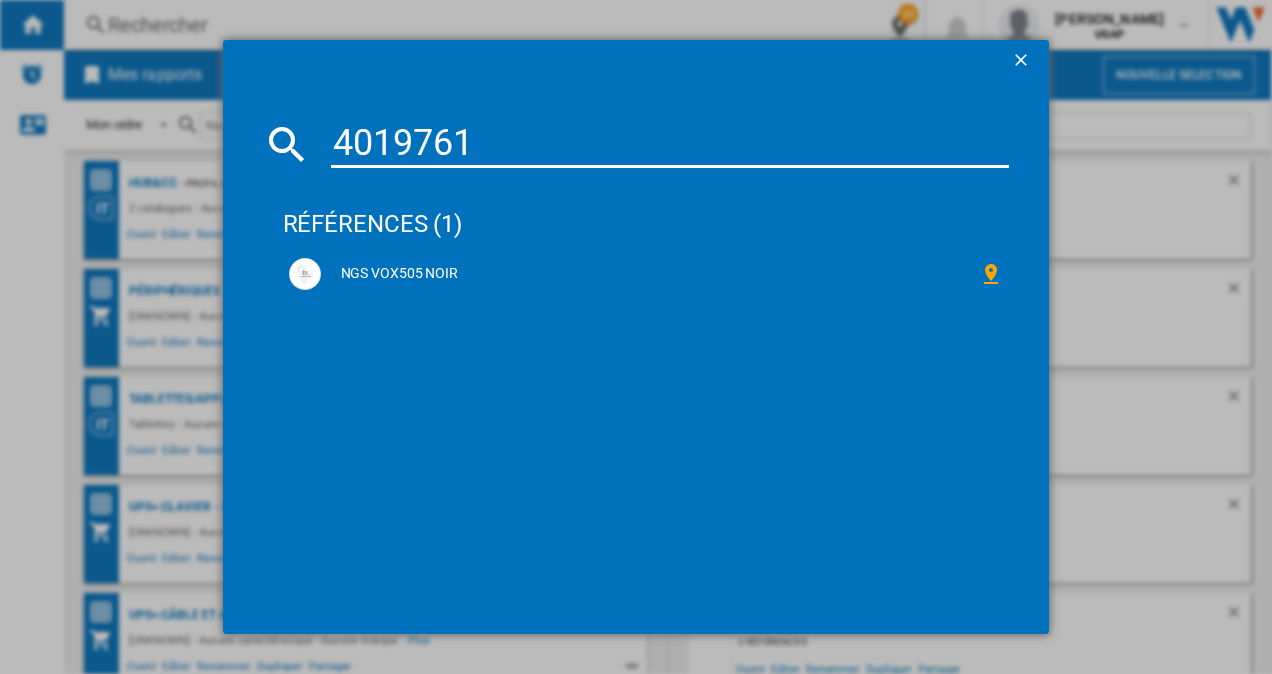 click on "4019761" at bounding box center [670, 144] 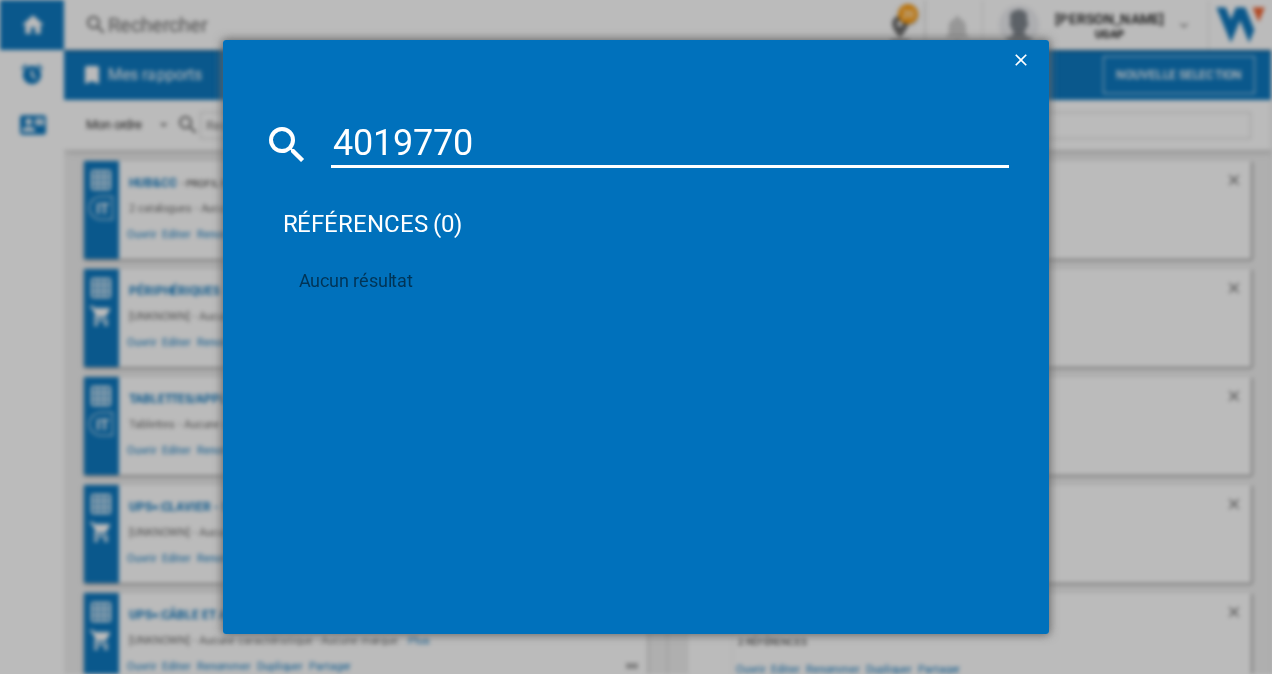 drag, startPoint x: 500, startPoint y: 135, endPoint x: 228, endPoint y: 93, distance: 275.22354 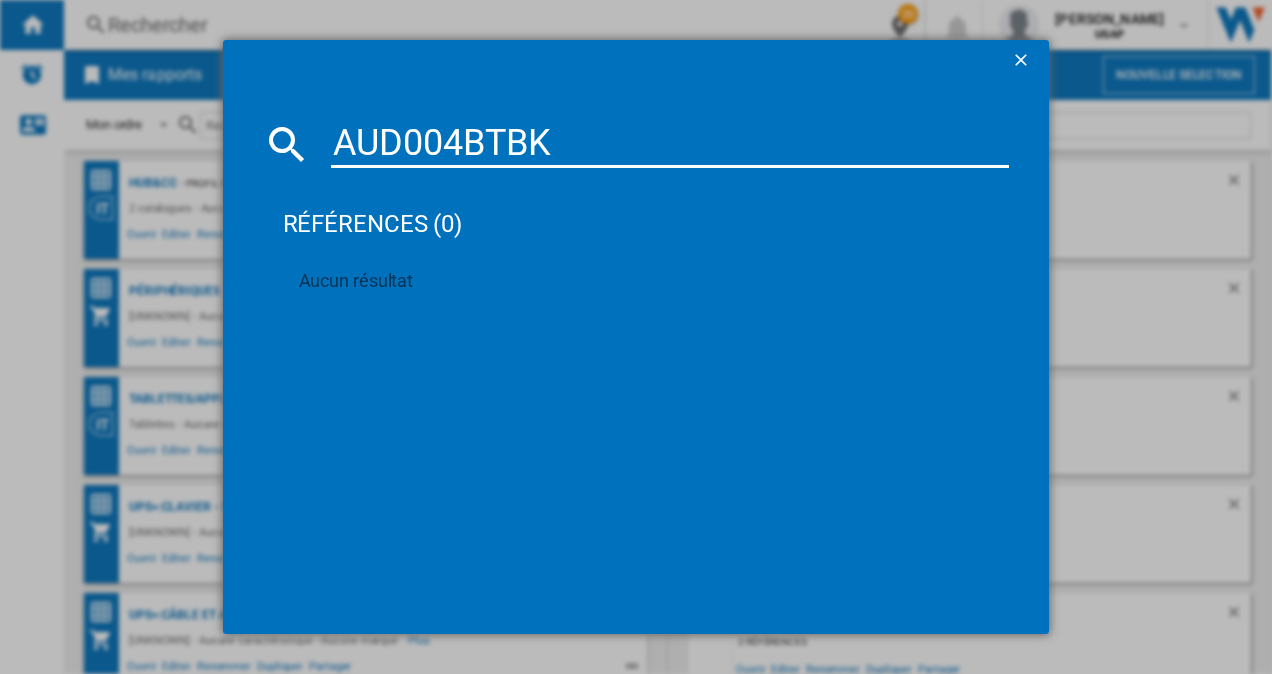 click on "AUD004BTBK" at bounding box center (670, 144) 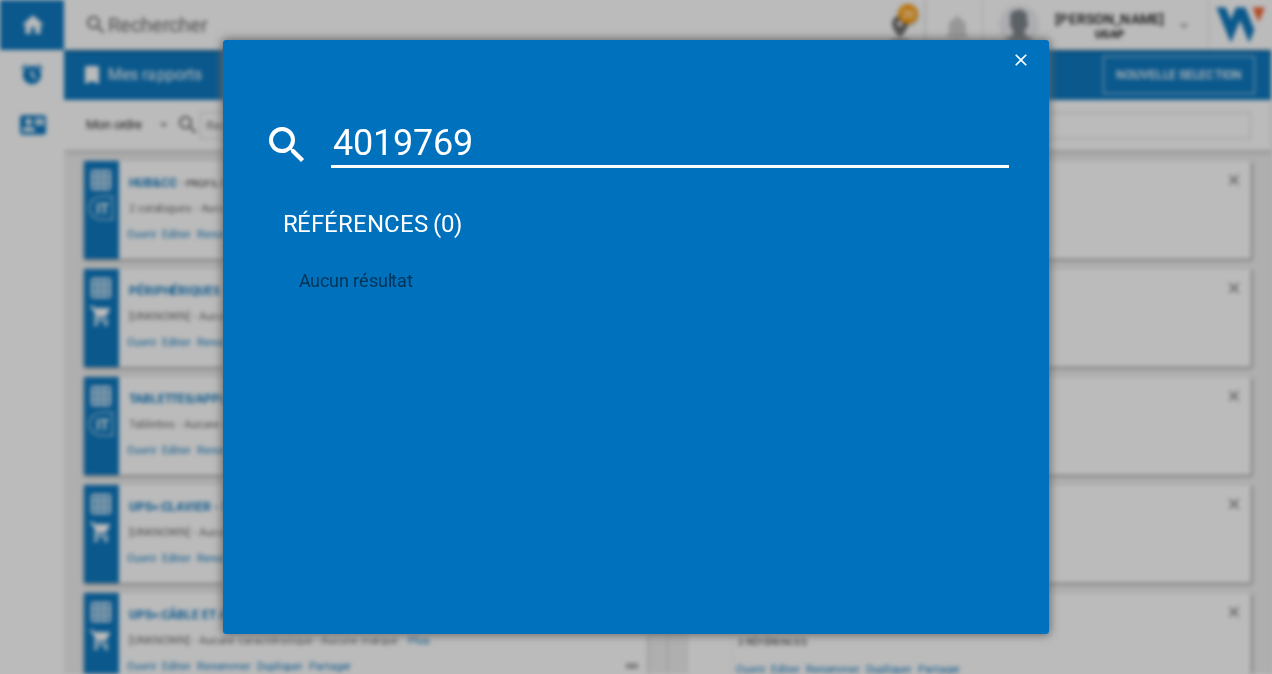 click on "4019769" at bounding box center (670, 144) 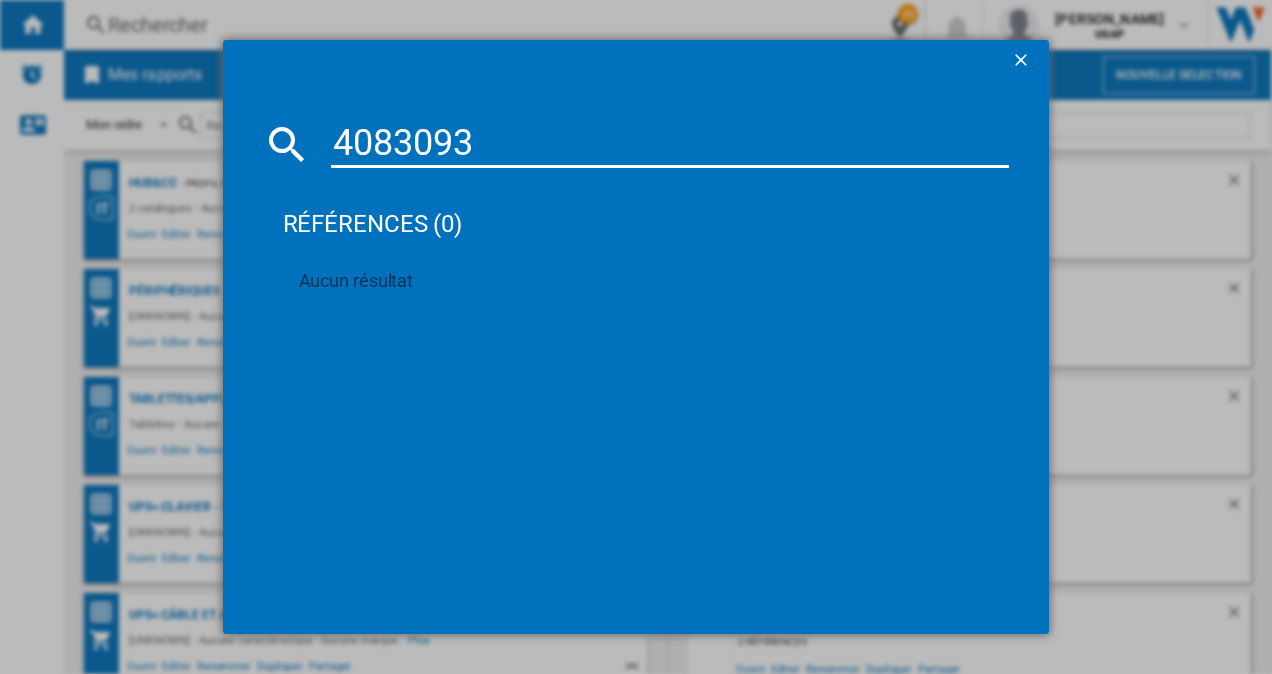 drag, startPoint x: 482, startPoint y: 139, endPoint x: 150, endPoint y: 91, distance: 335.45193 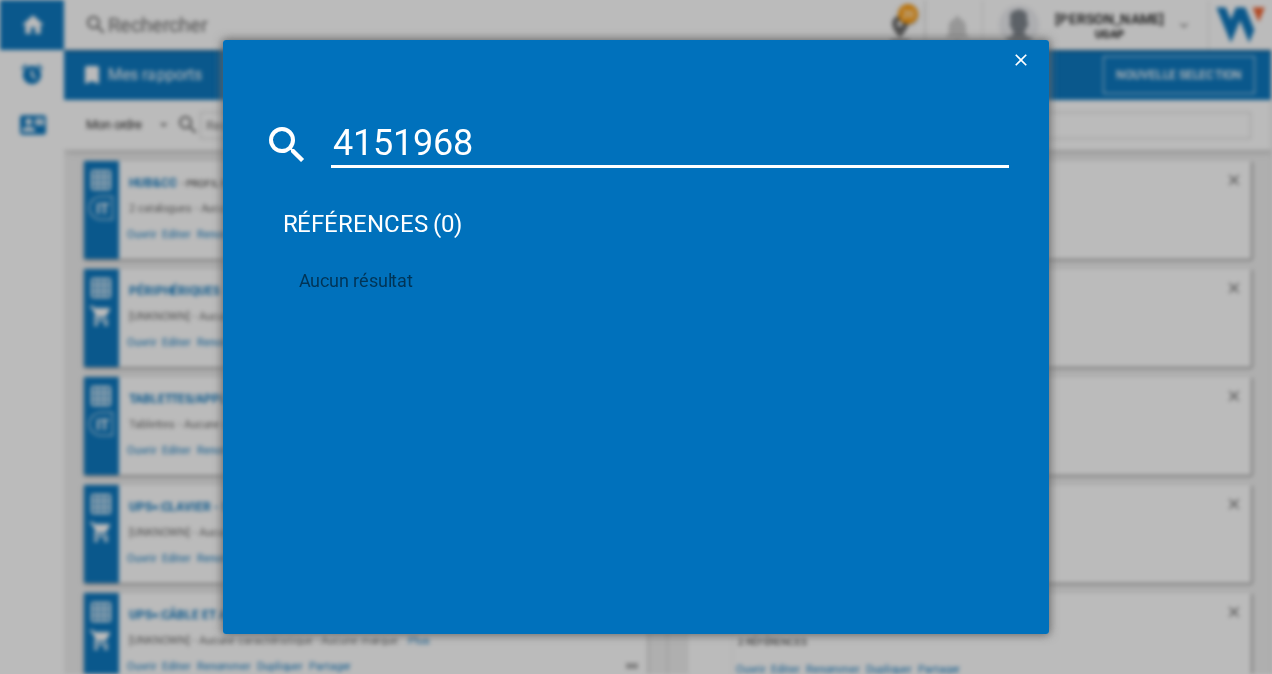 click on "4151968" at bounding box center [670, 144] 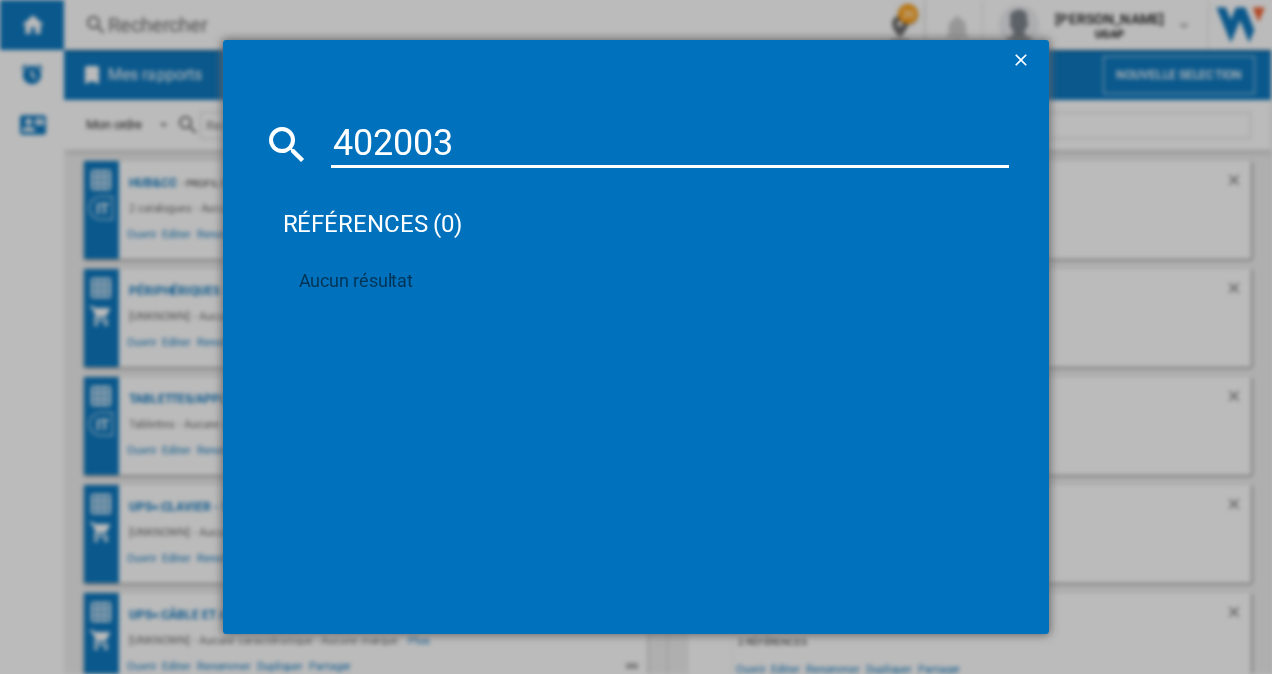 type on "4020037" 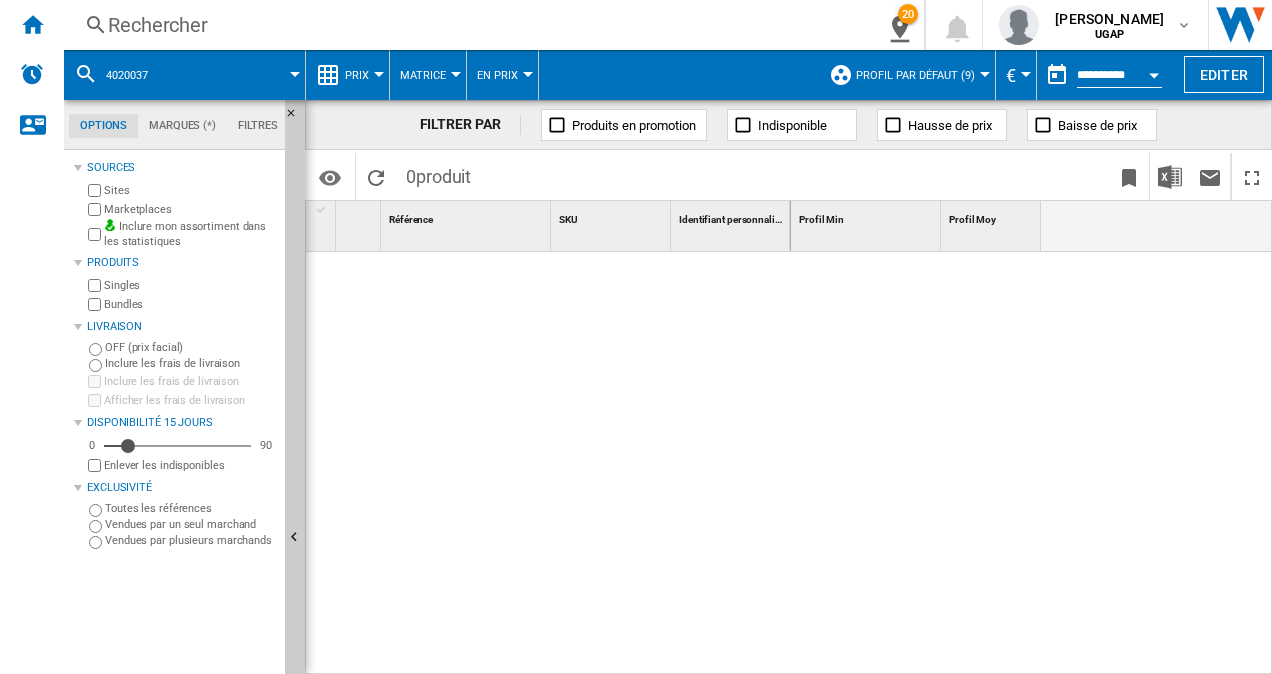 click on "Rechercher" at bounding box center [462, 25] 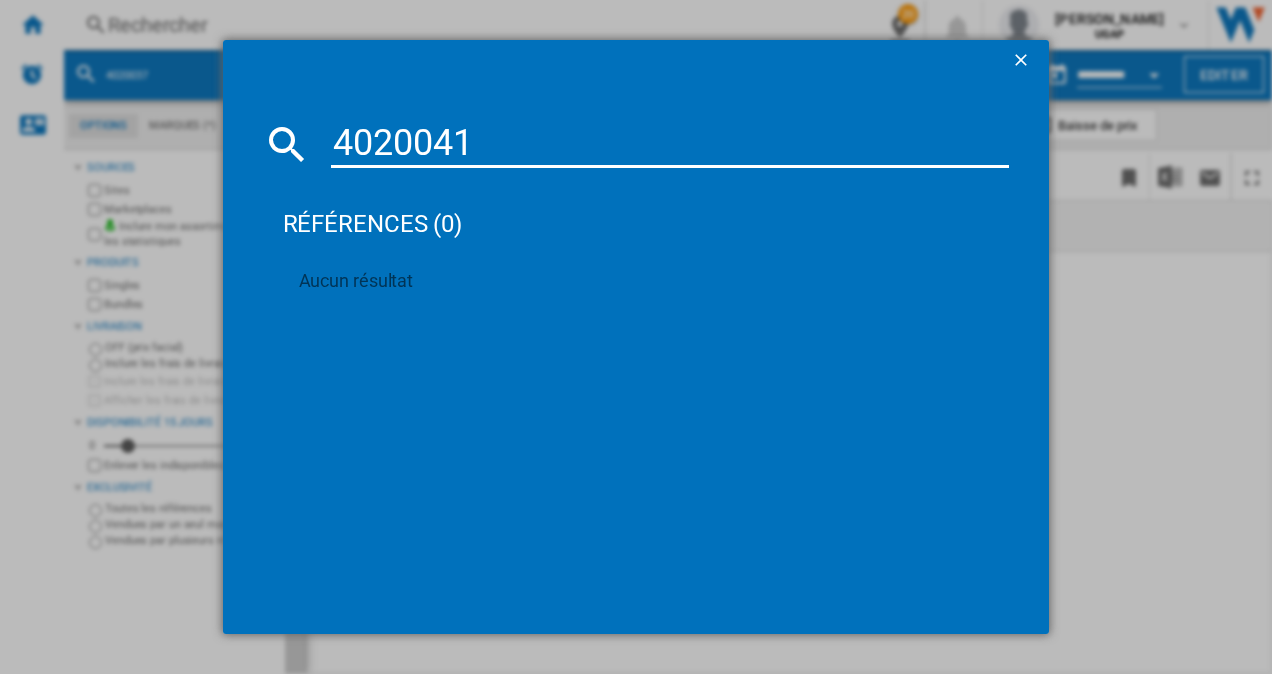 drag, startPoint x: 525, startPoint y: 128, endPoint x: 36, endPoint y: 42, distance: 496.5048 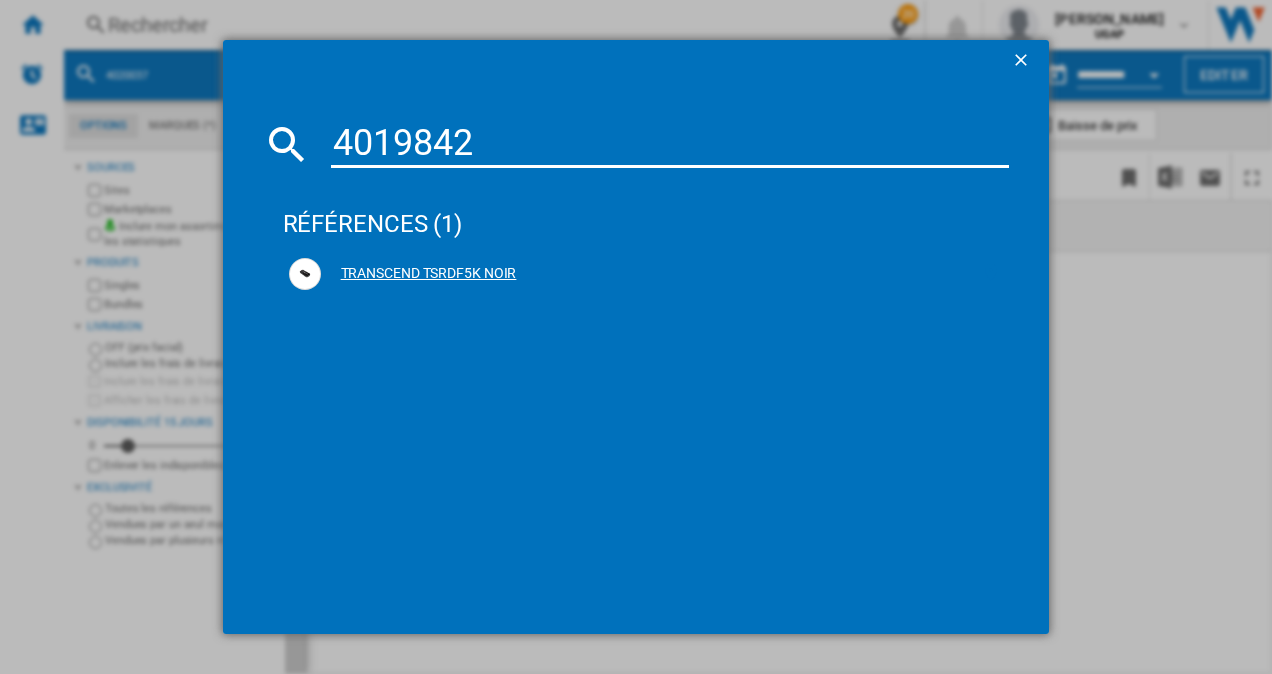 click at bounding box center (991, 274) 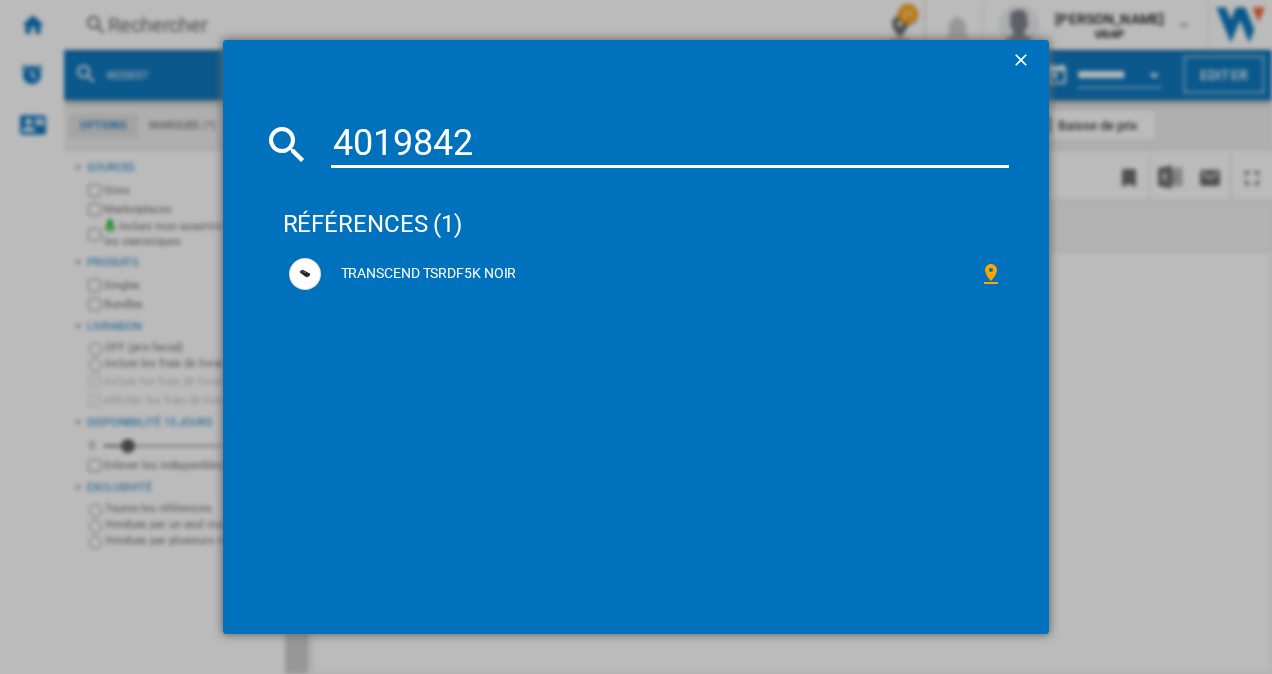 click on "4019842" at bounding box center [670, 144] 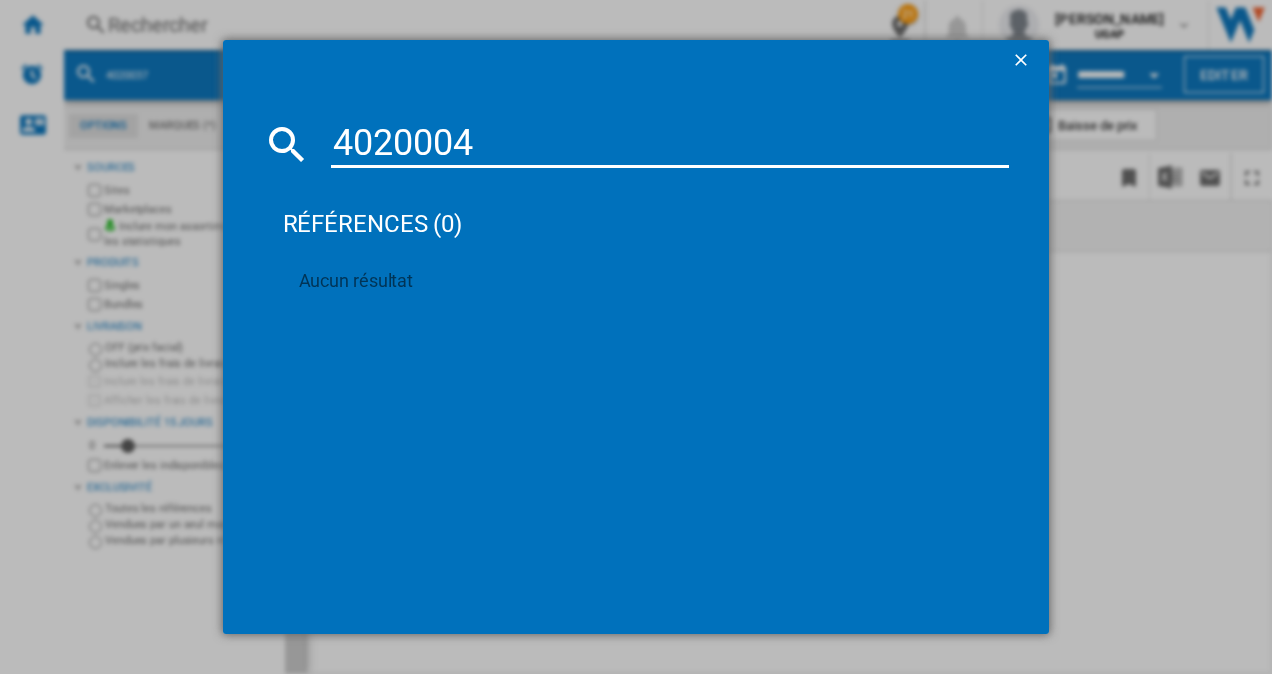 drag, startPoint x: 479, startPoint y: 136, endPoint x: 192, endPoint y: 106, distance: 288.5637 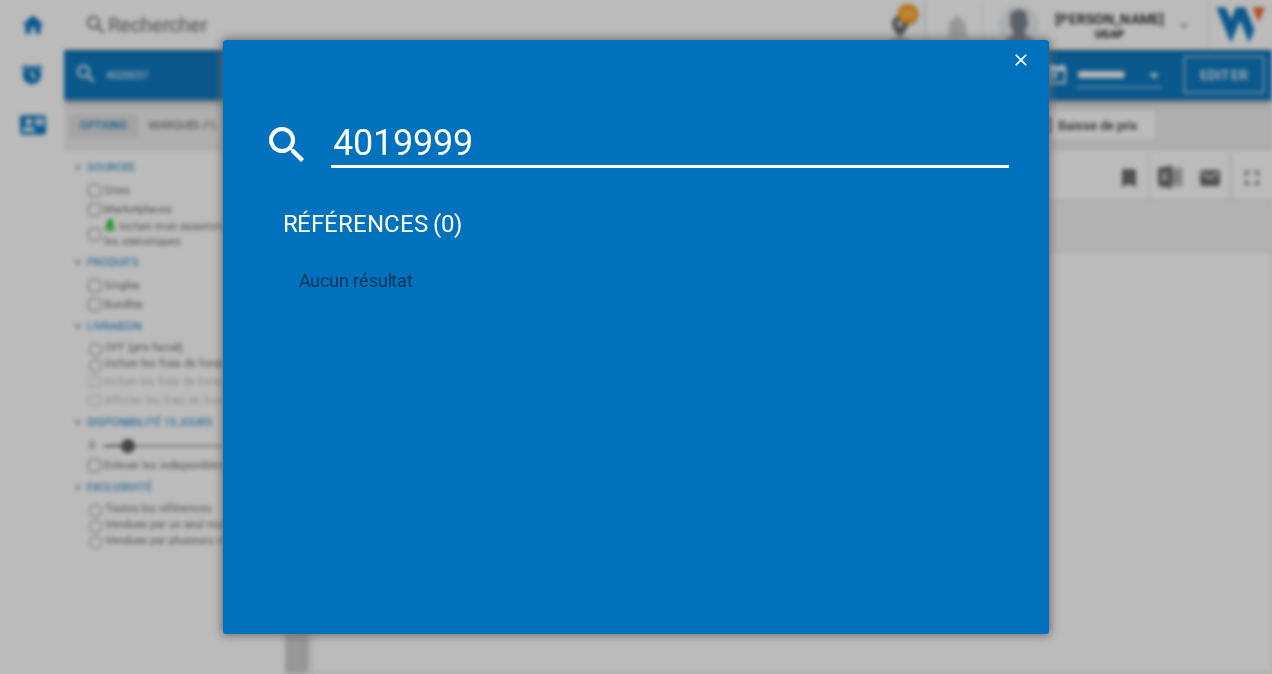click on "4019999" at bounding box center [670, 144] 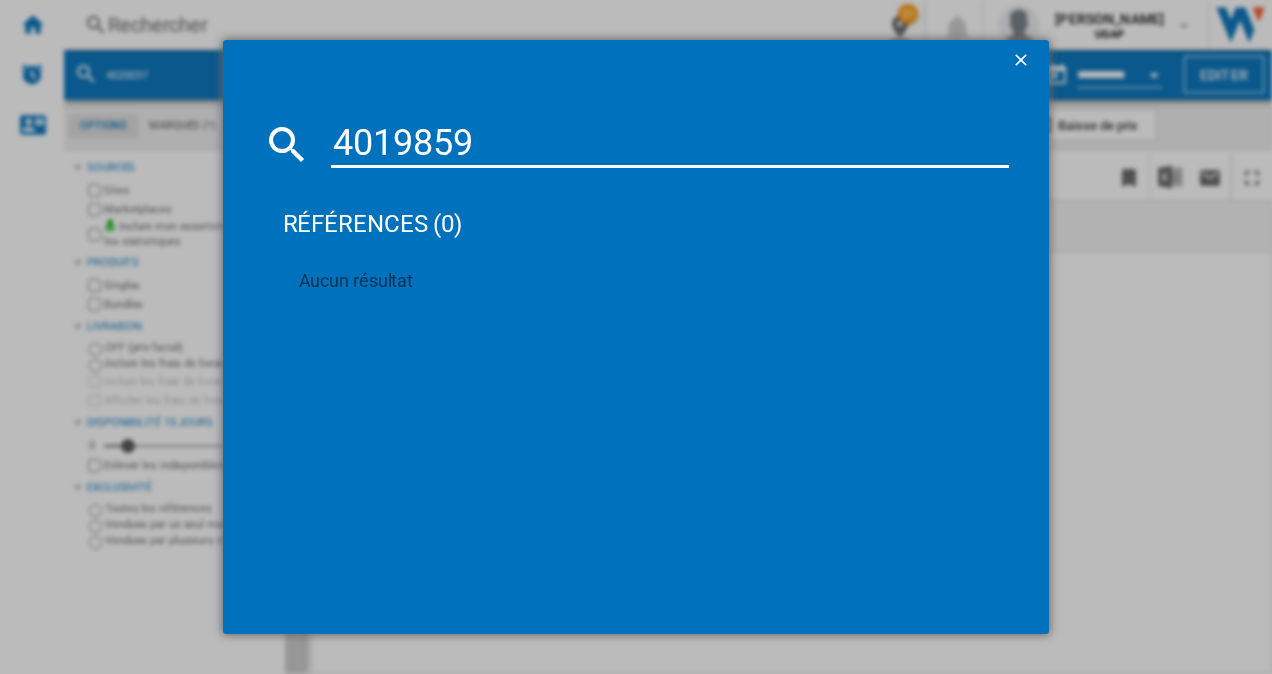 click on "4019859" at bounding box center [670, 144] 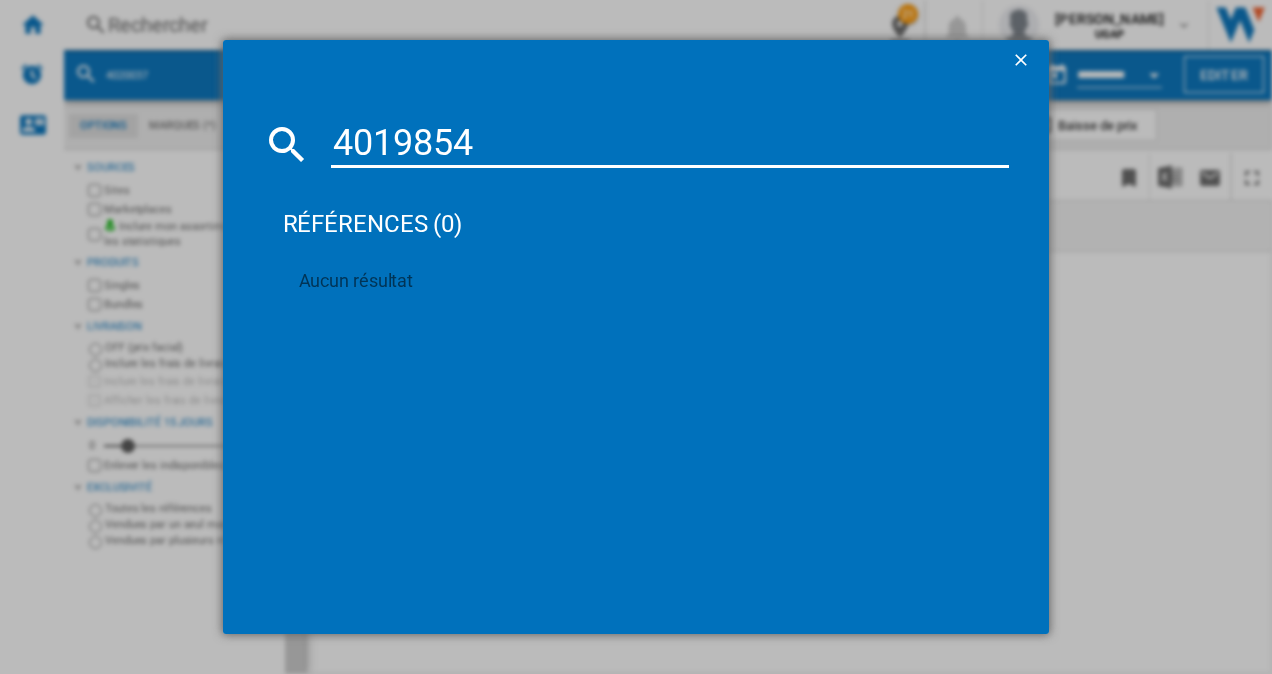 click on "4019854" at bounding box center [670, 144] 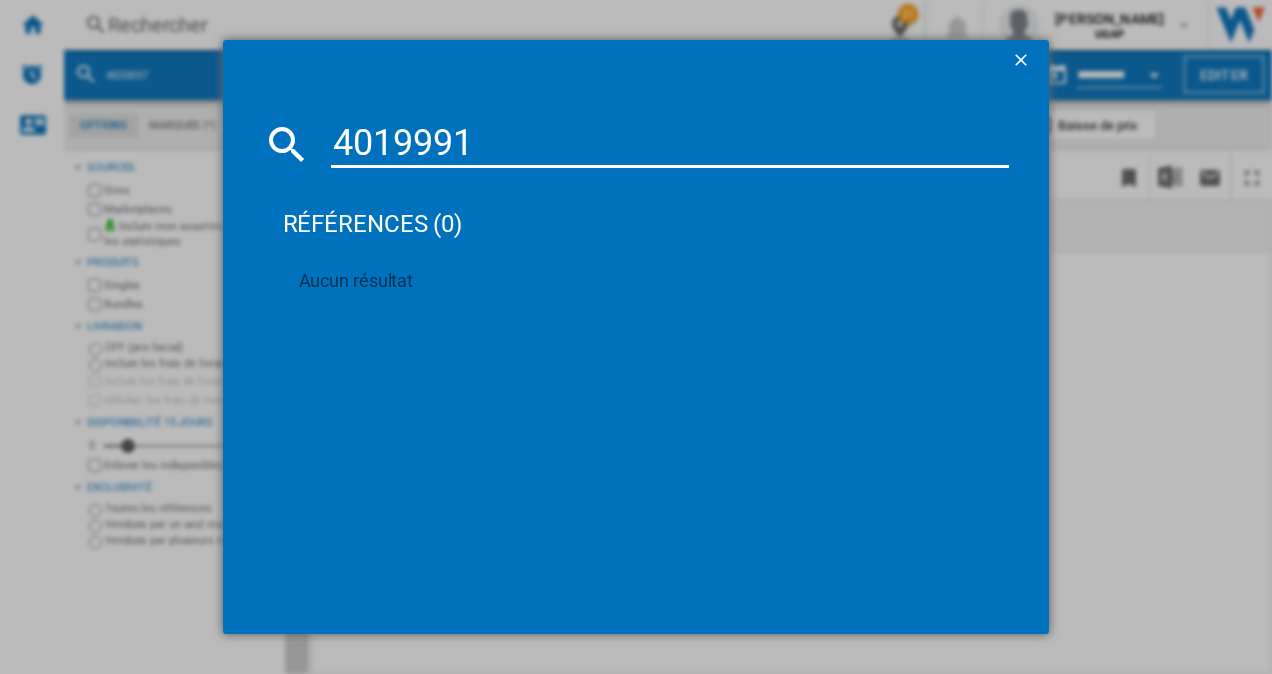 click on "4019991" at bounding box center [670, 144] 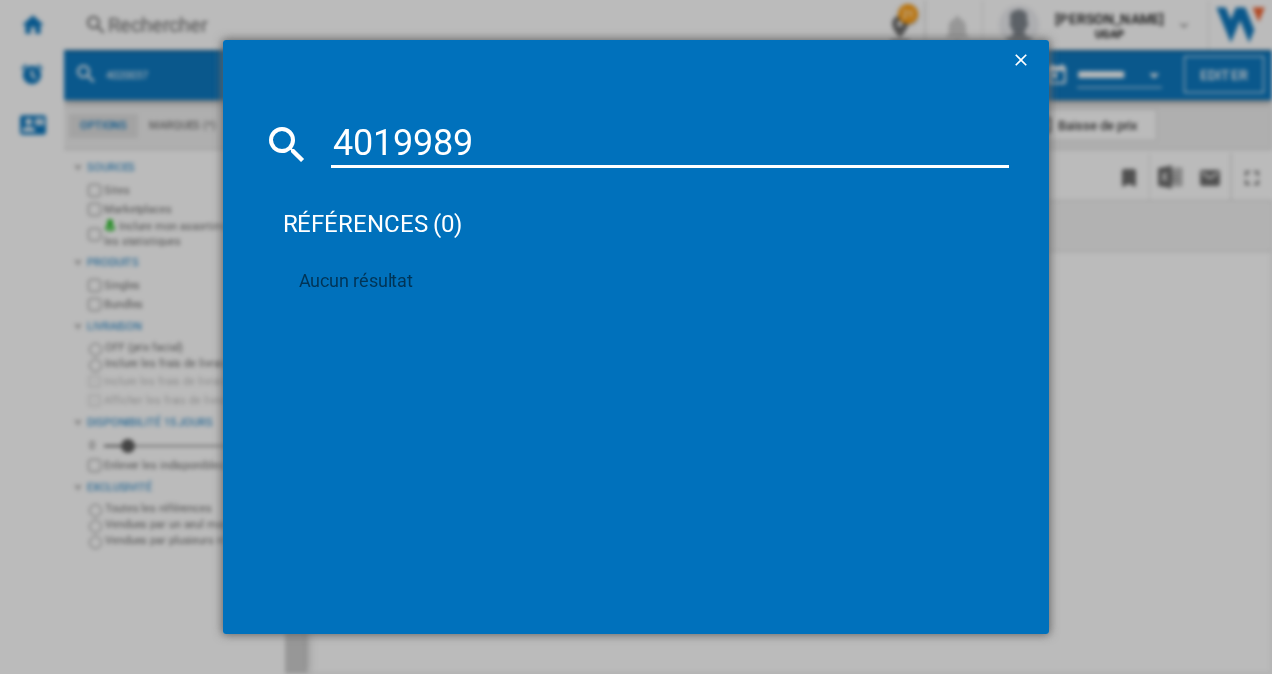 click on "4019989" at bounding box center (670, 144) 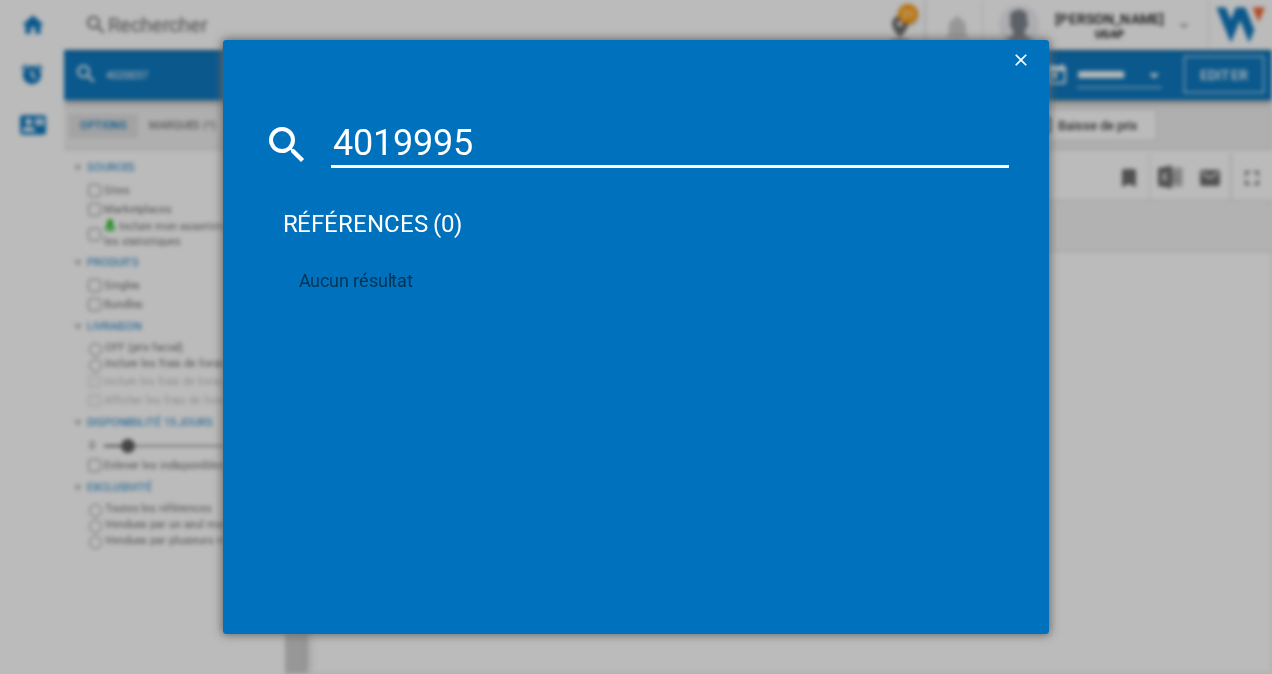 click on "4019995" at bounding box center [670, 144] 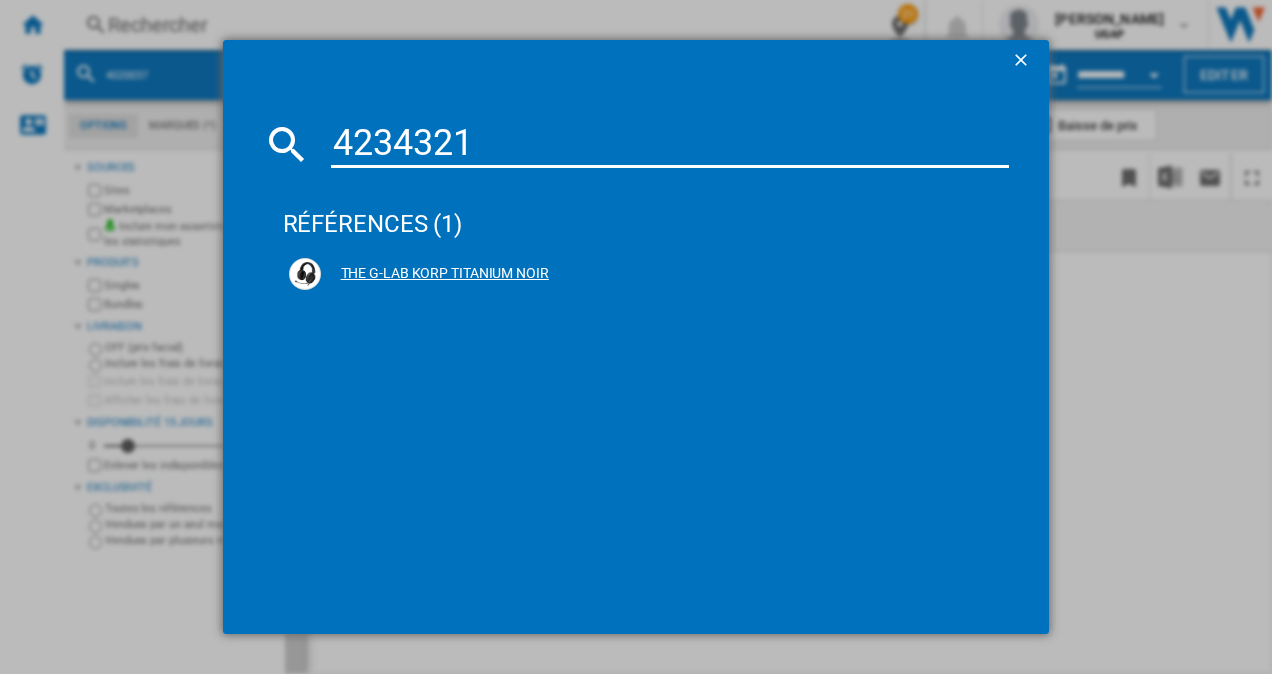 click at bounding box center [991, 274] 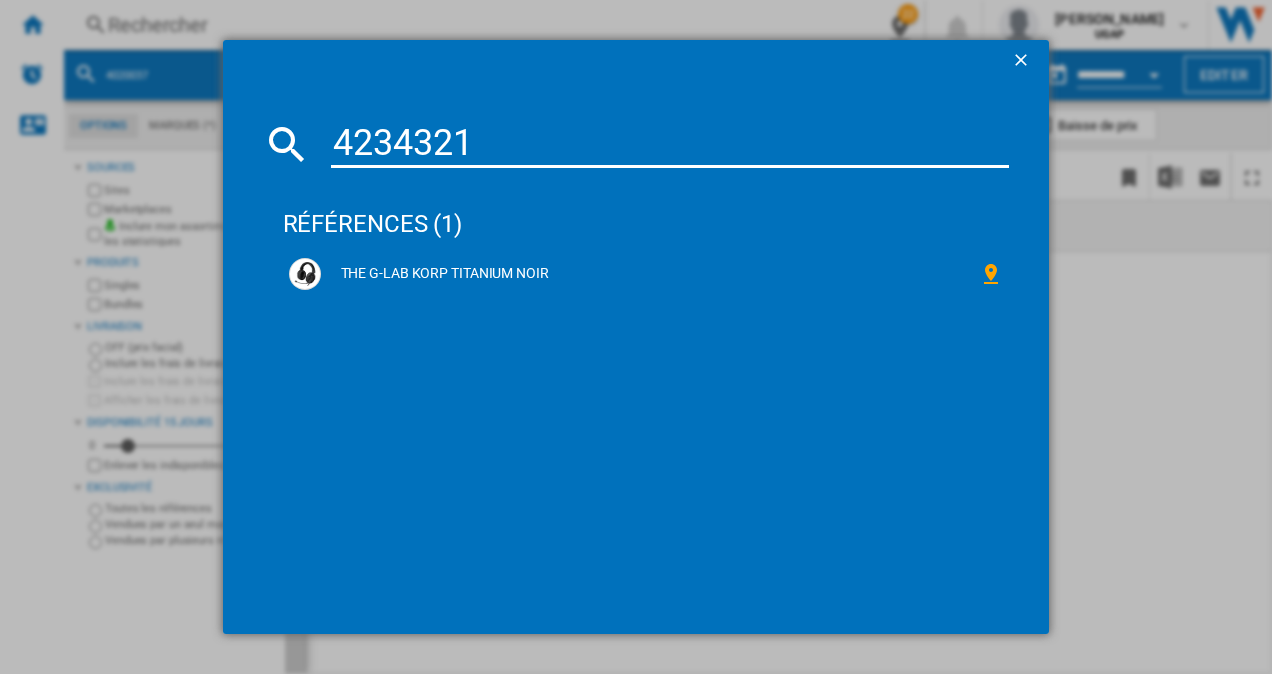click on "4234321" at bounding box center (670, 144) 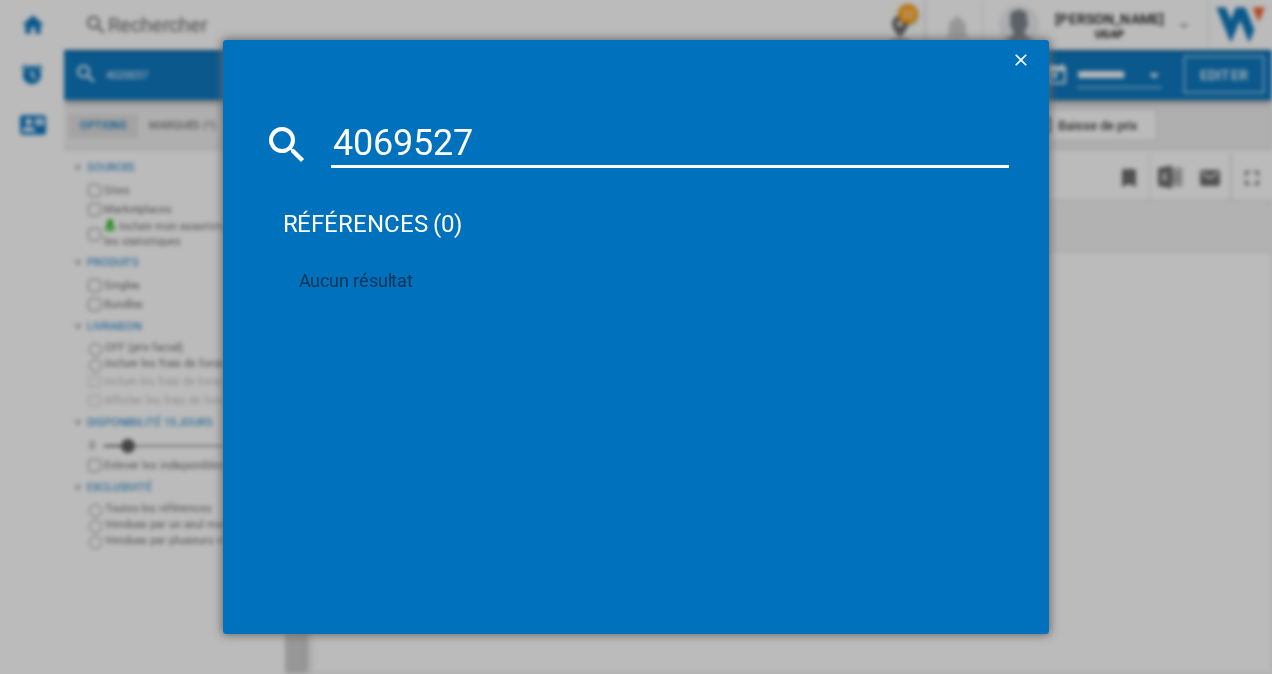 click on "4069527" at bounding box center (670, 144) 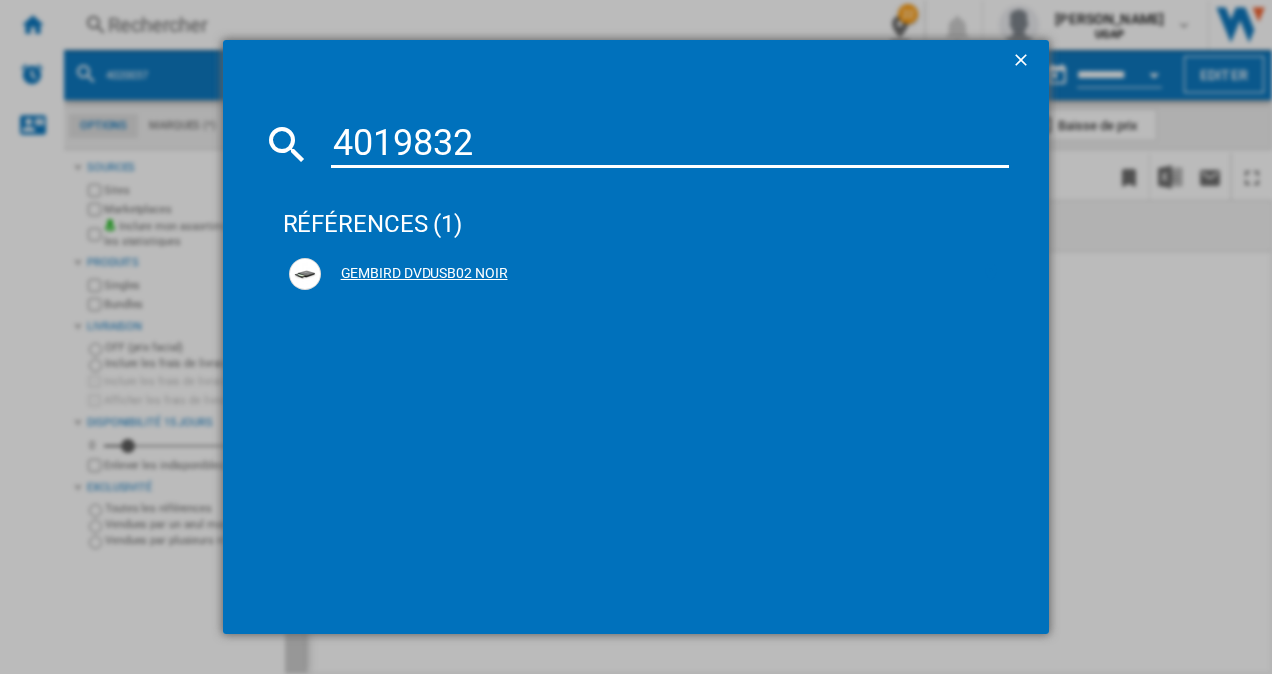 click at bounding box center [991, 274] 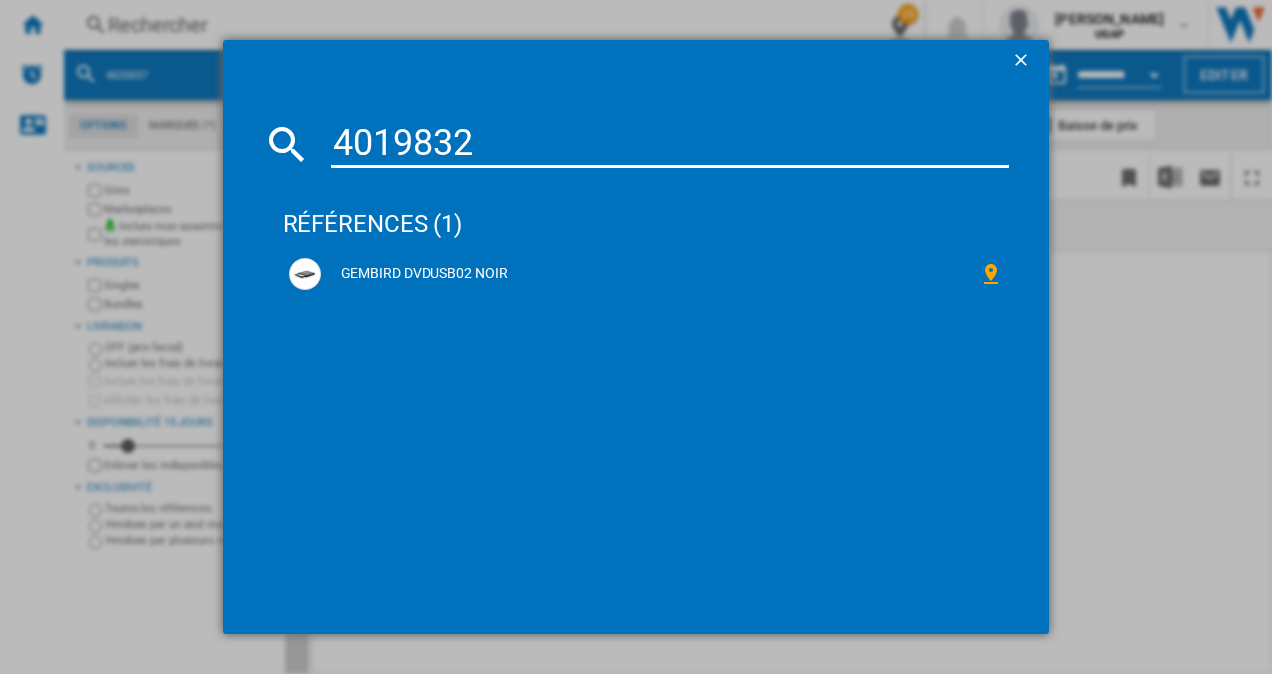 click on "4019832
références
(1)
GEMBIRD DVDUSB02 NOIR" at bounding box center (636, 356) 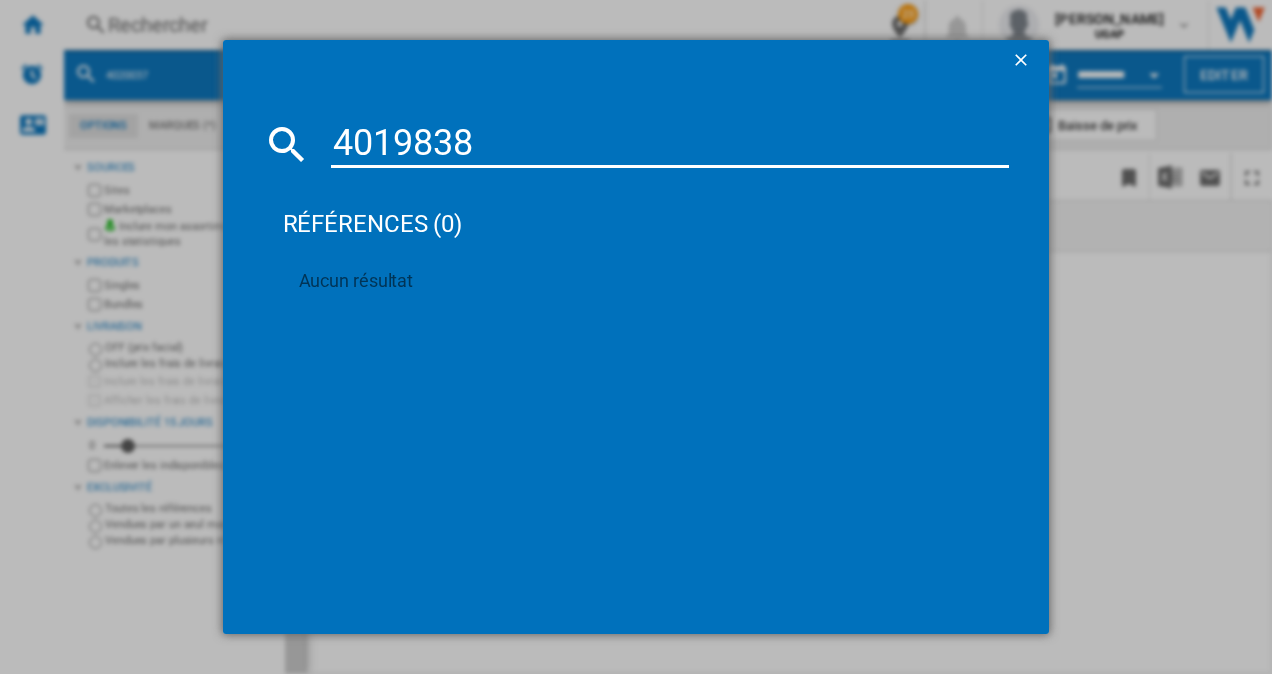 click on "4019838" at bounding box center (670, 144) 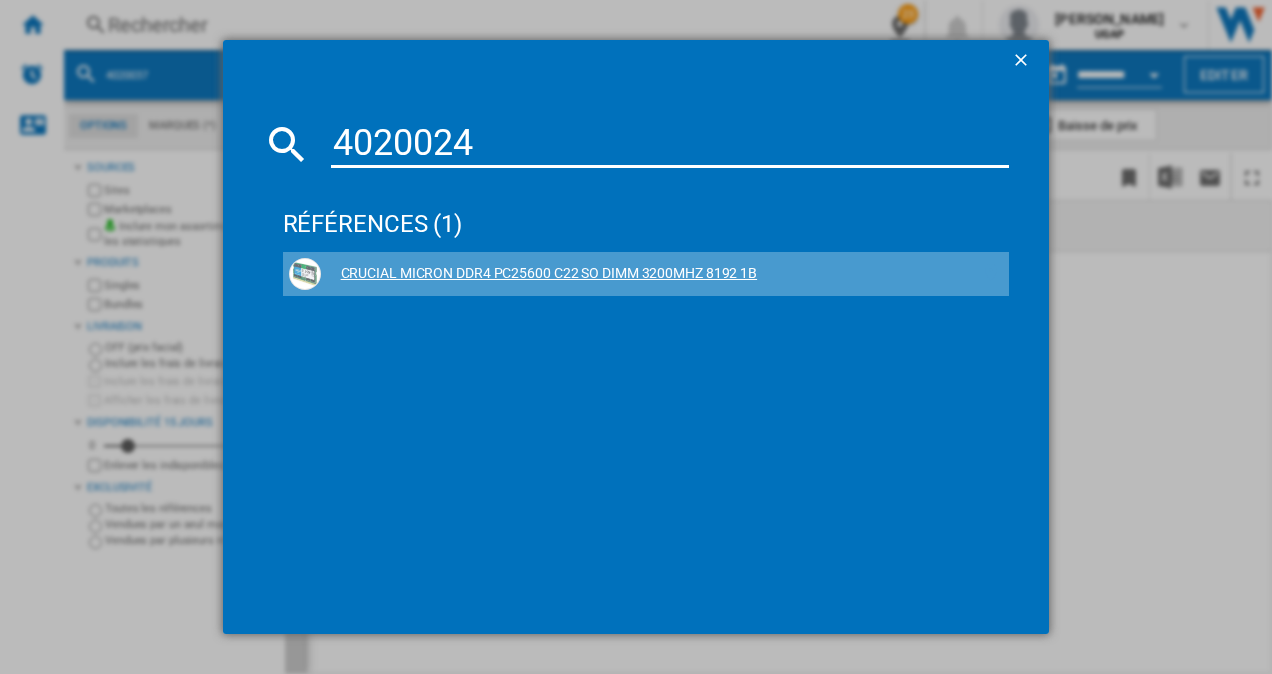 click at bounding box center [991, 274] 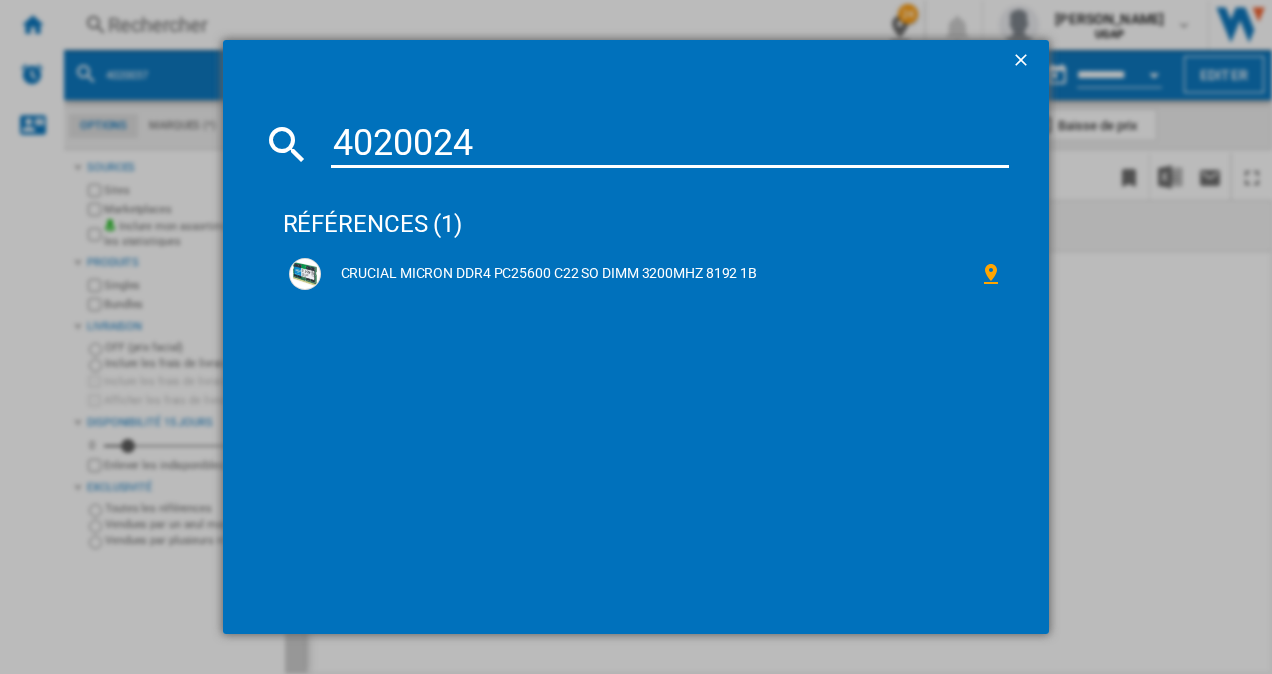click on "4020024" at bounding box center [670, 144] 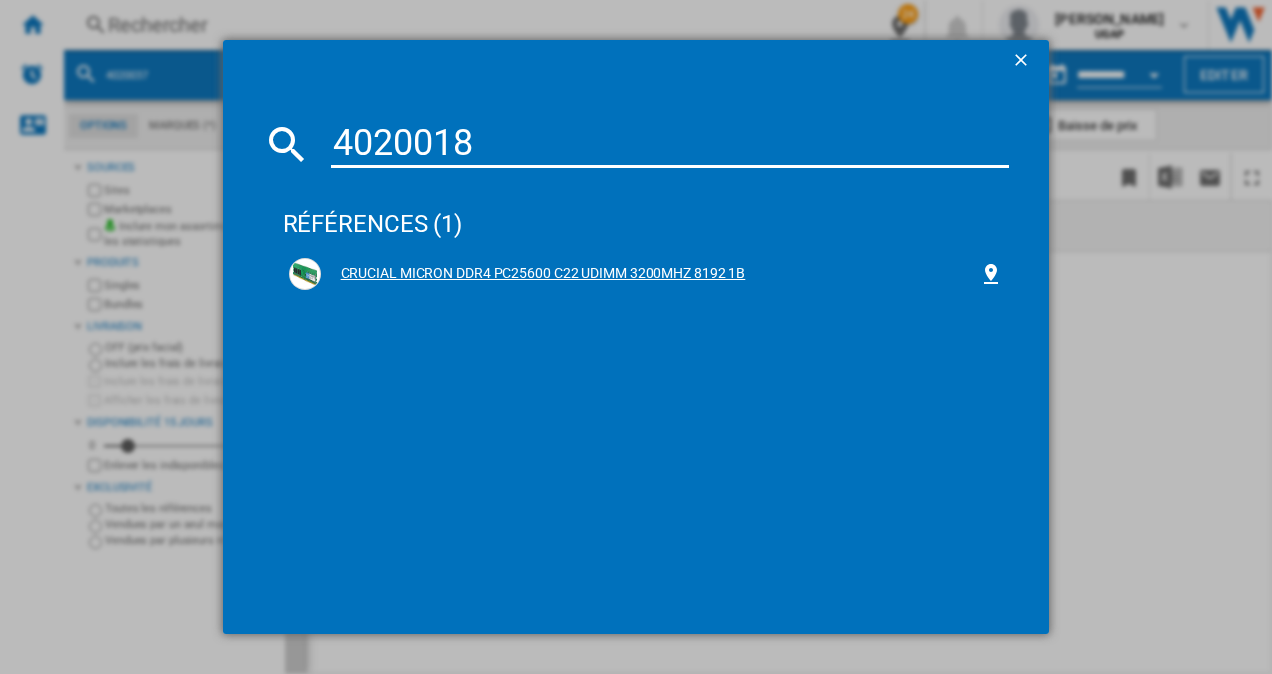 click on "CRUCIAL MICRON DDR4 PC25600 C22 UDIMM 3200MHZ 8192 1B" at bounding box center (646, 274) 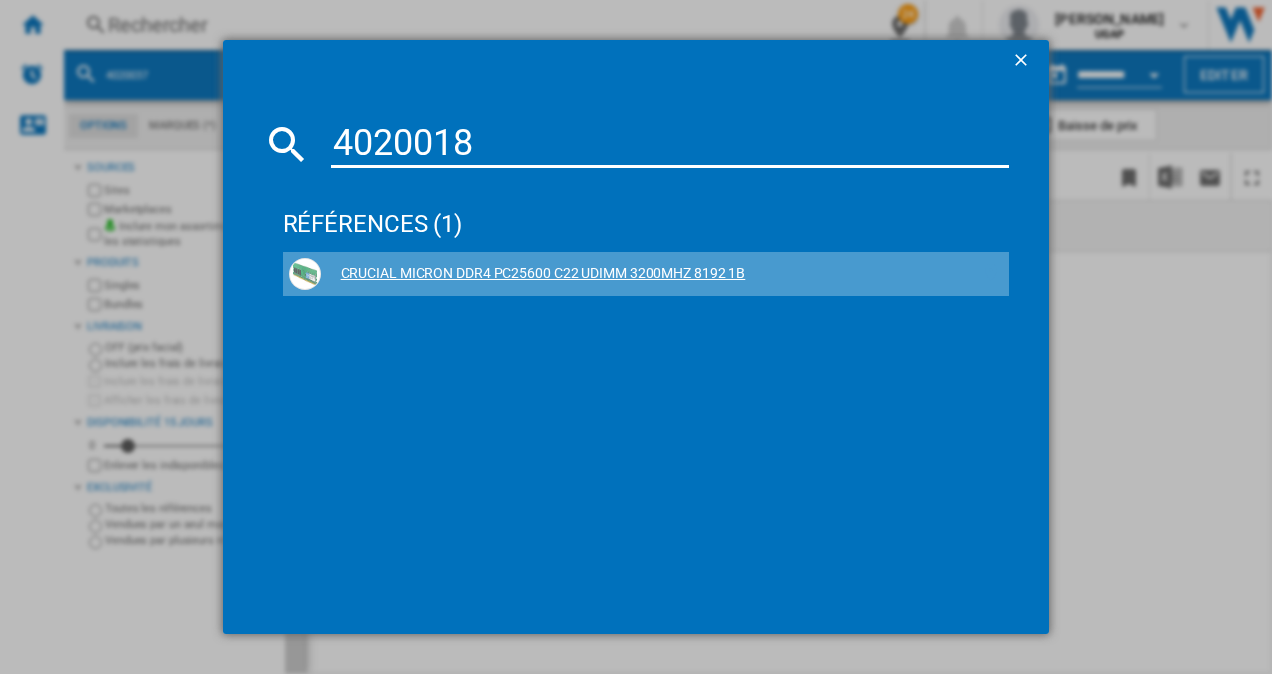 click at bounding box center [991, 274] 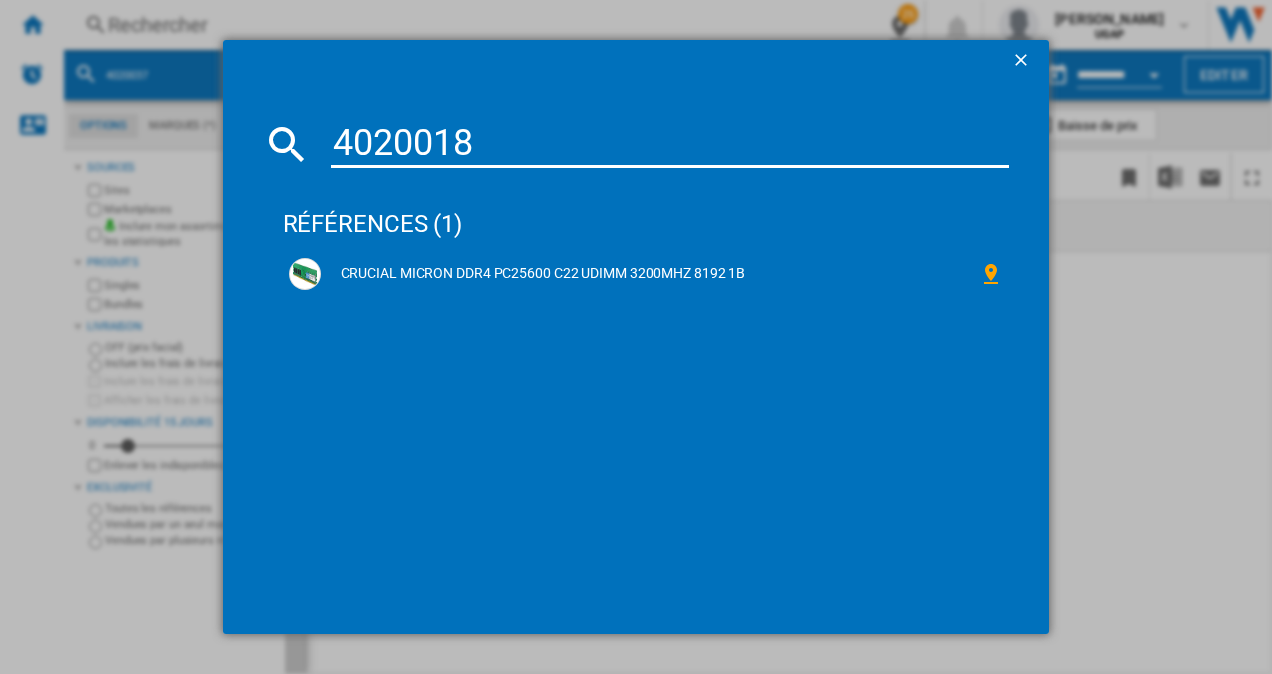 click on "4020018" at bounding box center (670, 144) 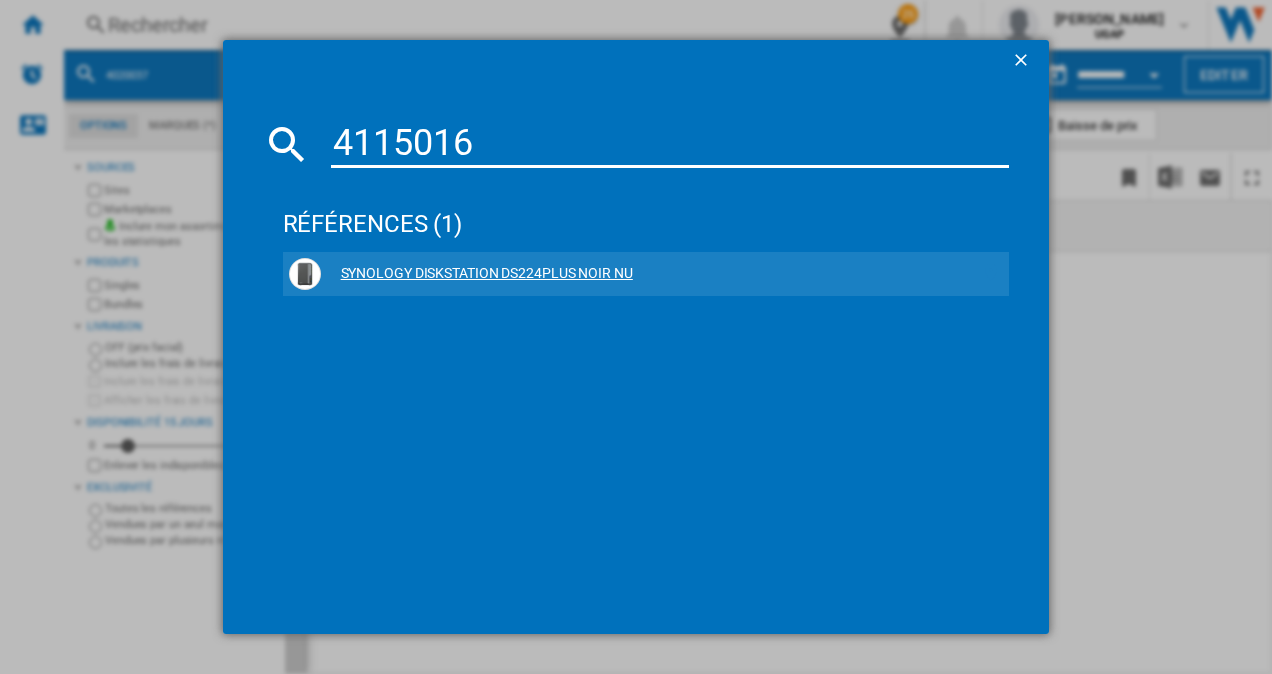 click at bounding box center (991, 274) 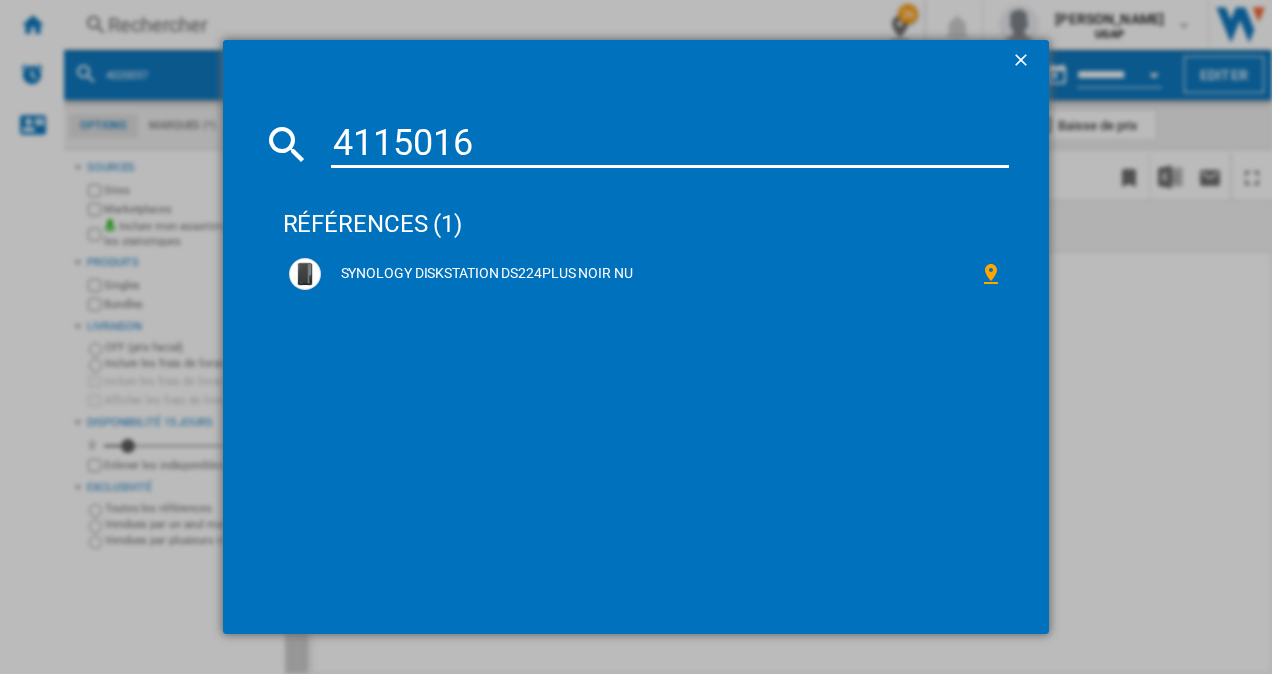 click on "4115016" at bounding box center (670, 144) 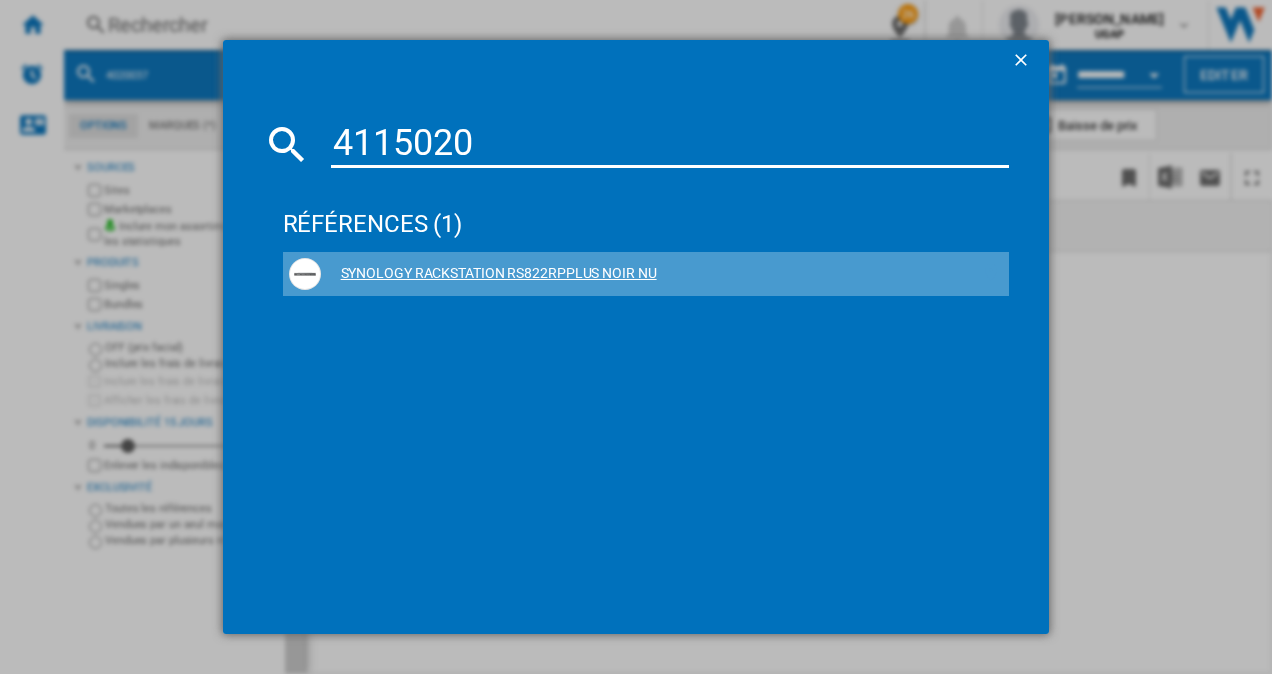 click at bounding box center [991, 274] 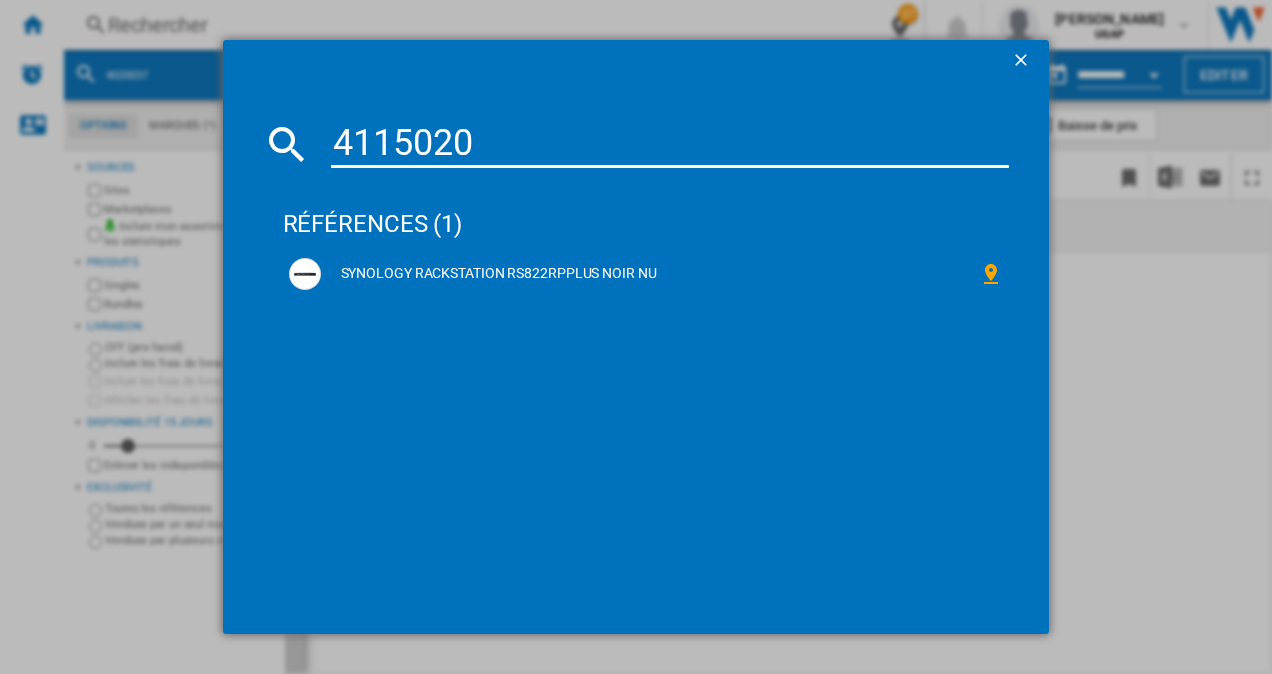 click on "4115020" at bounding box center (670, 144) 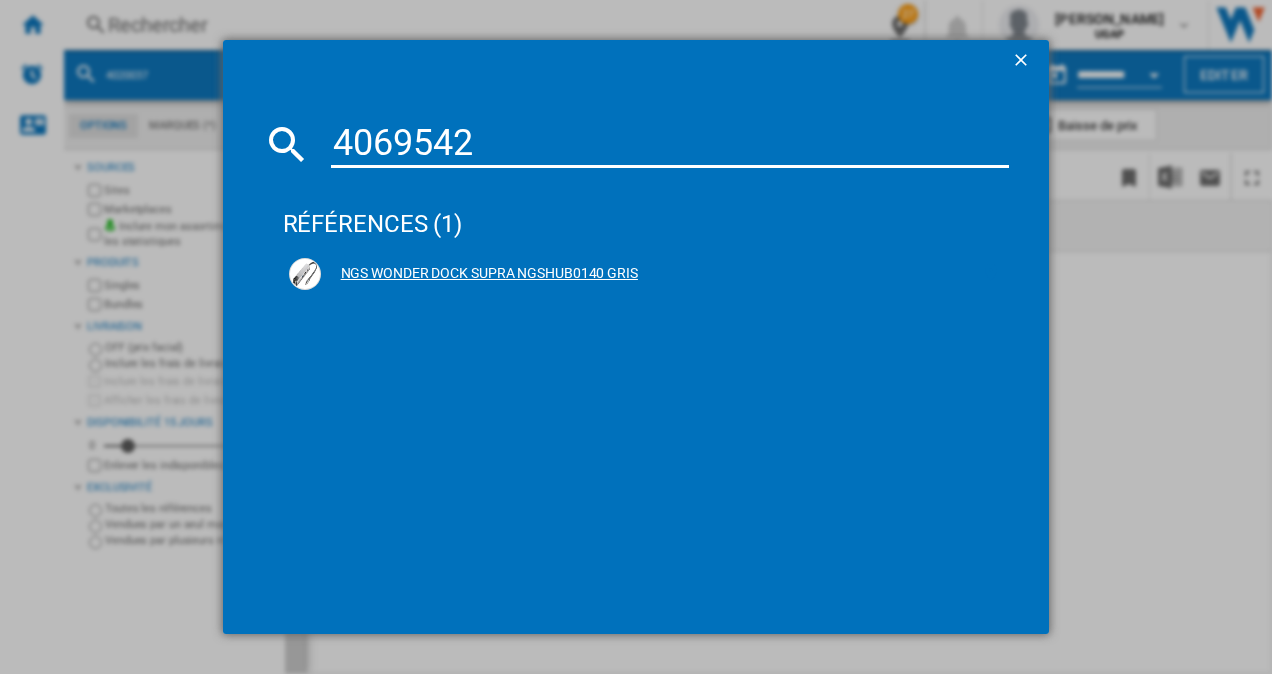 click at bounding box center (991, 274) 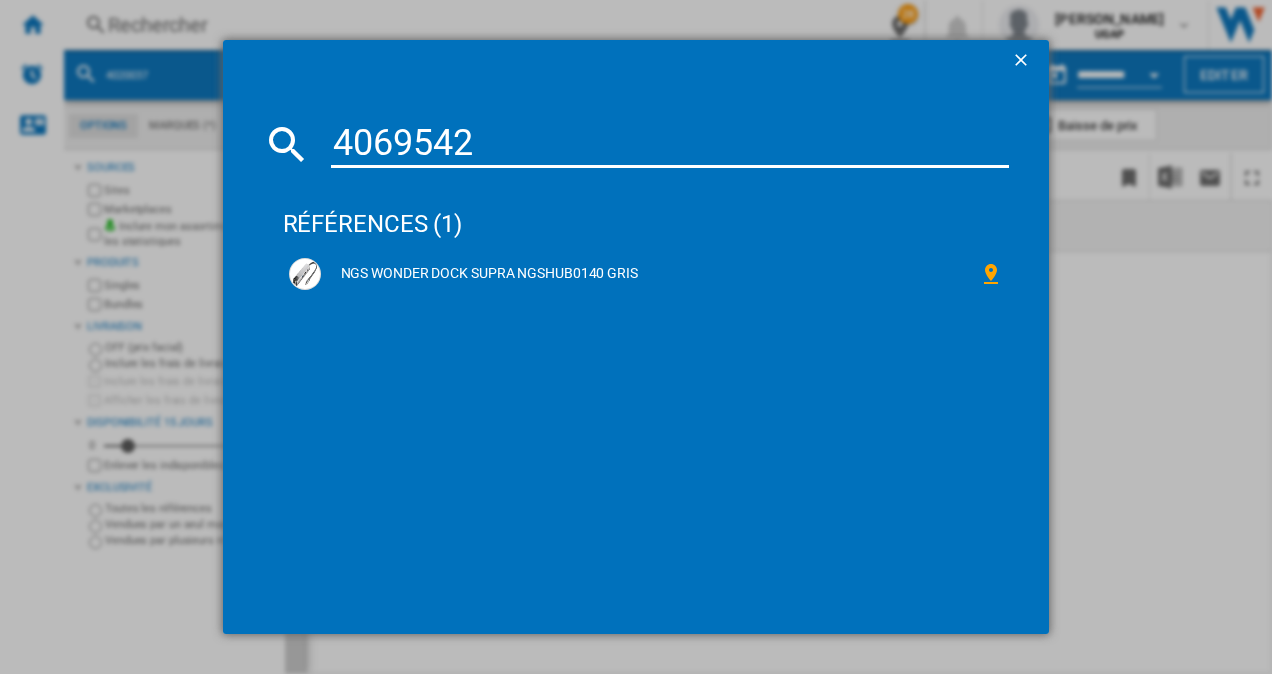 click on "4069542" at bounding box center [670, 144] 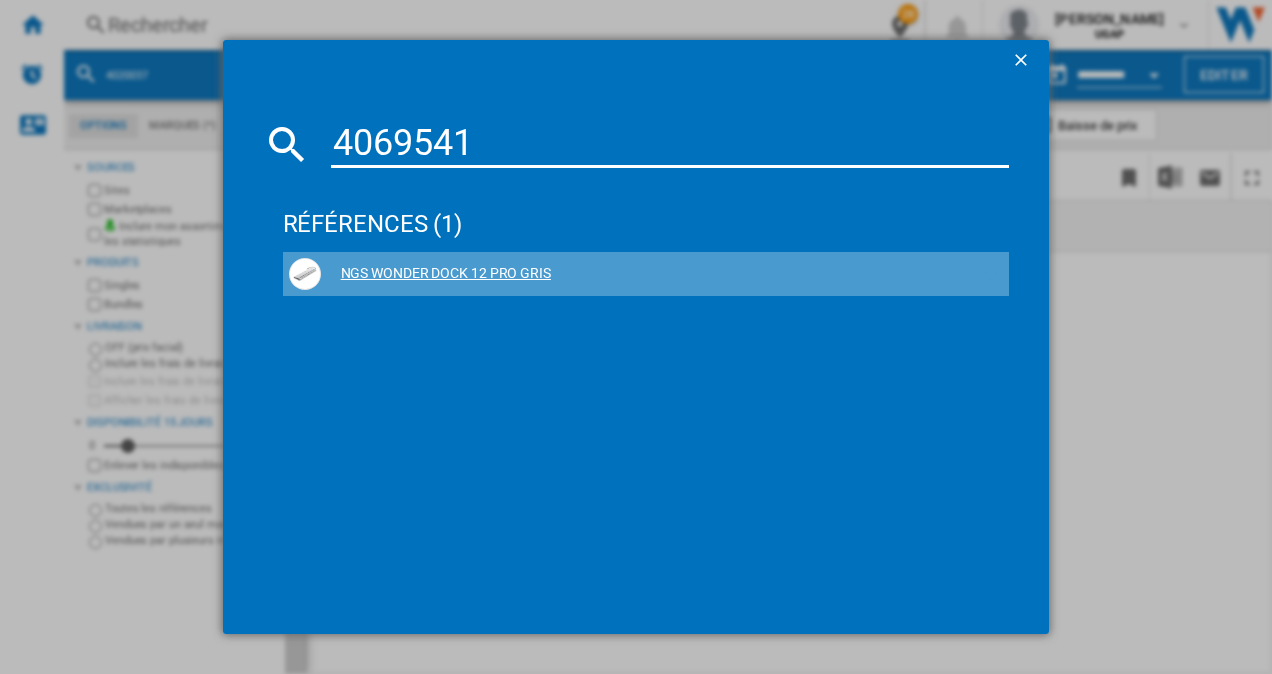 click at bounding box center [991, 274] 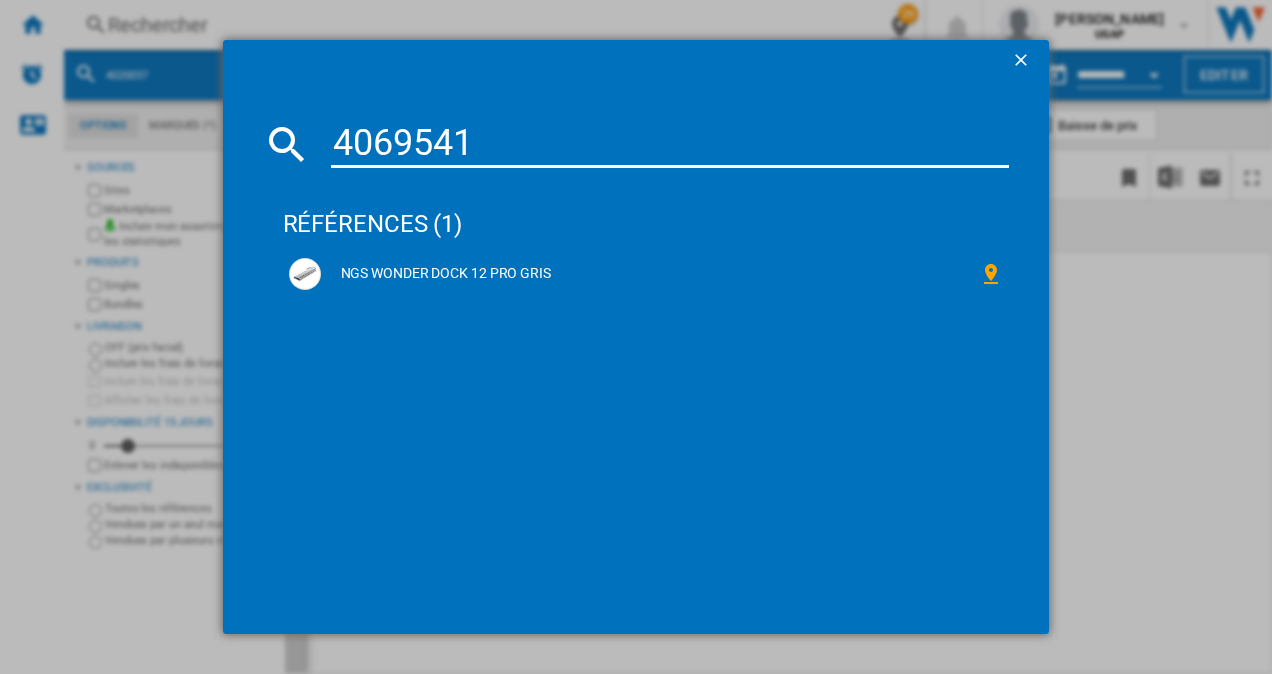 click on "4069541" at bounding box center [670, 144] 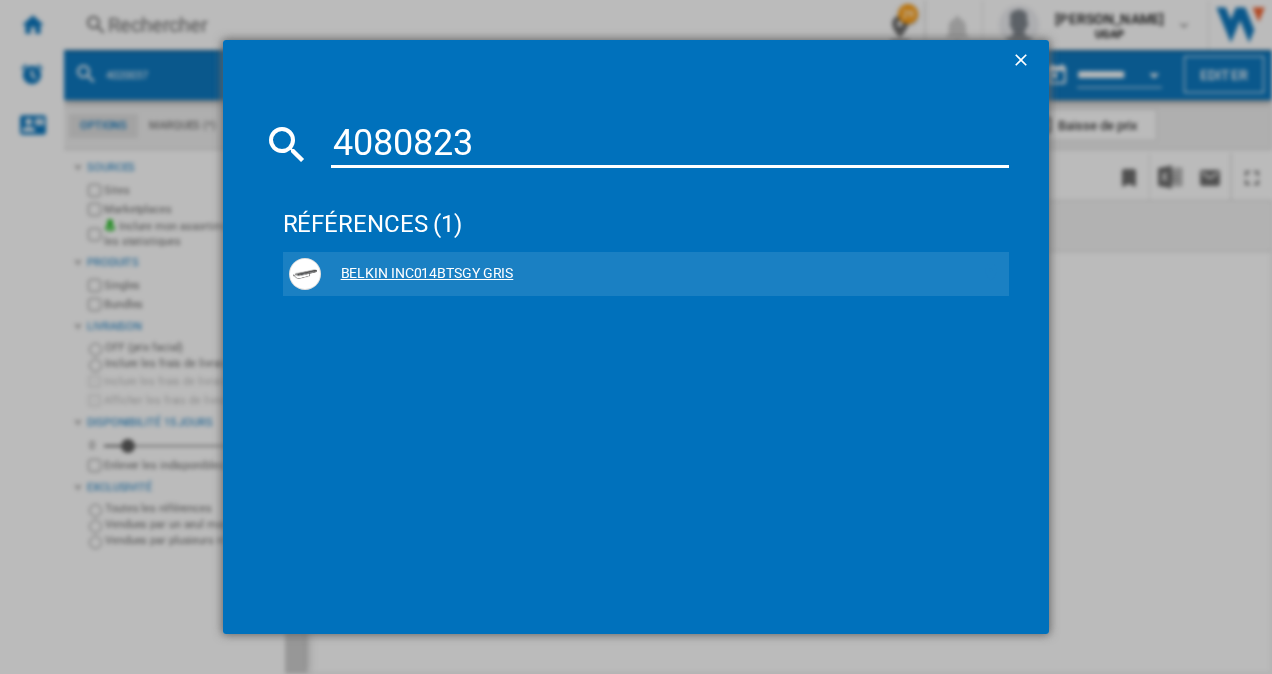 click at bounding box center [991, 274] 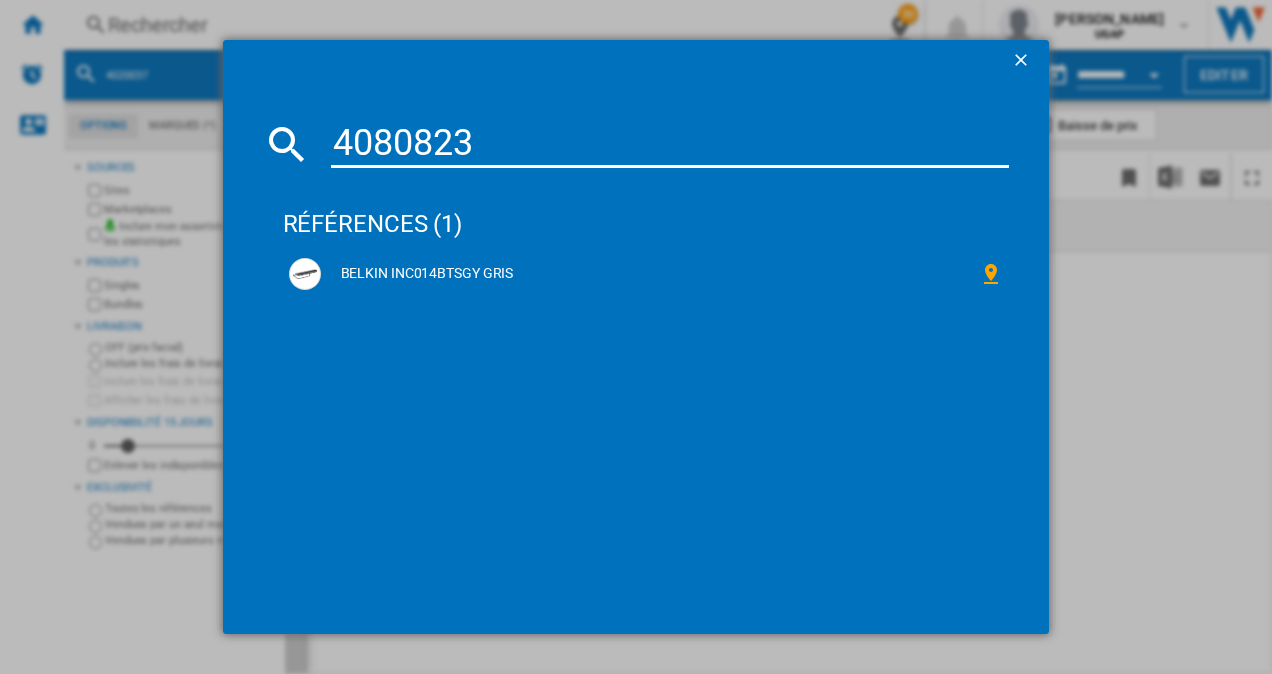 click on "4080823" at bounding box center (670, 144) 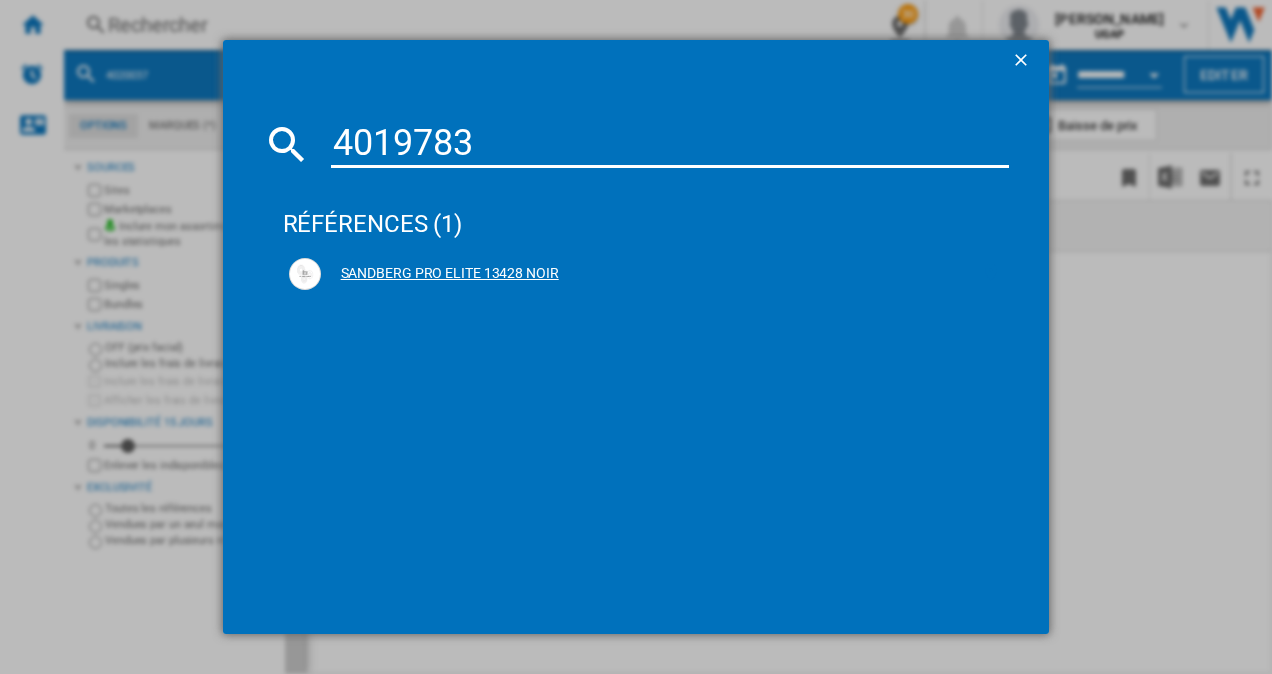 type on "4019783" 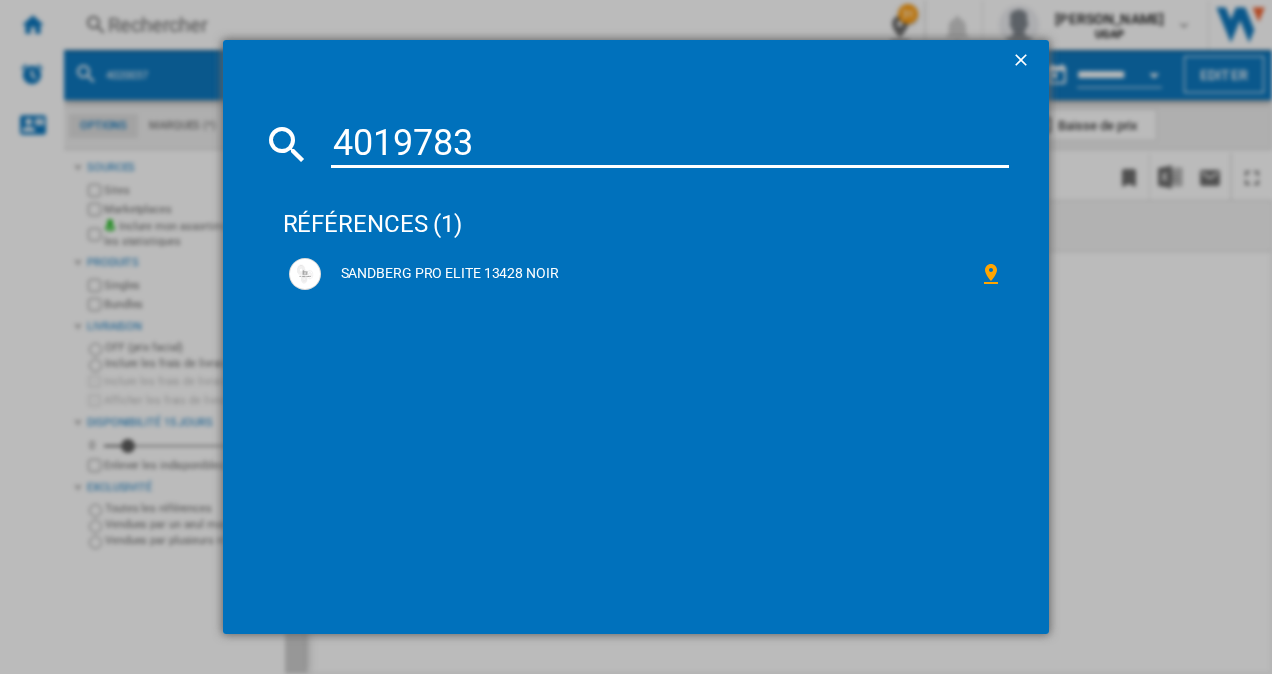 click at bounding box center [1023, 62] 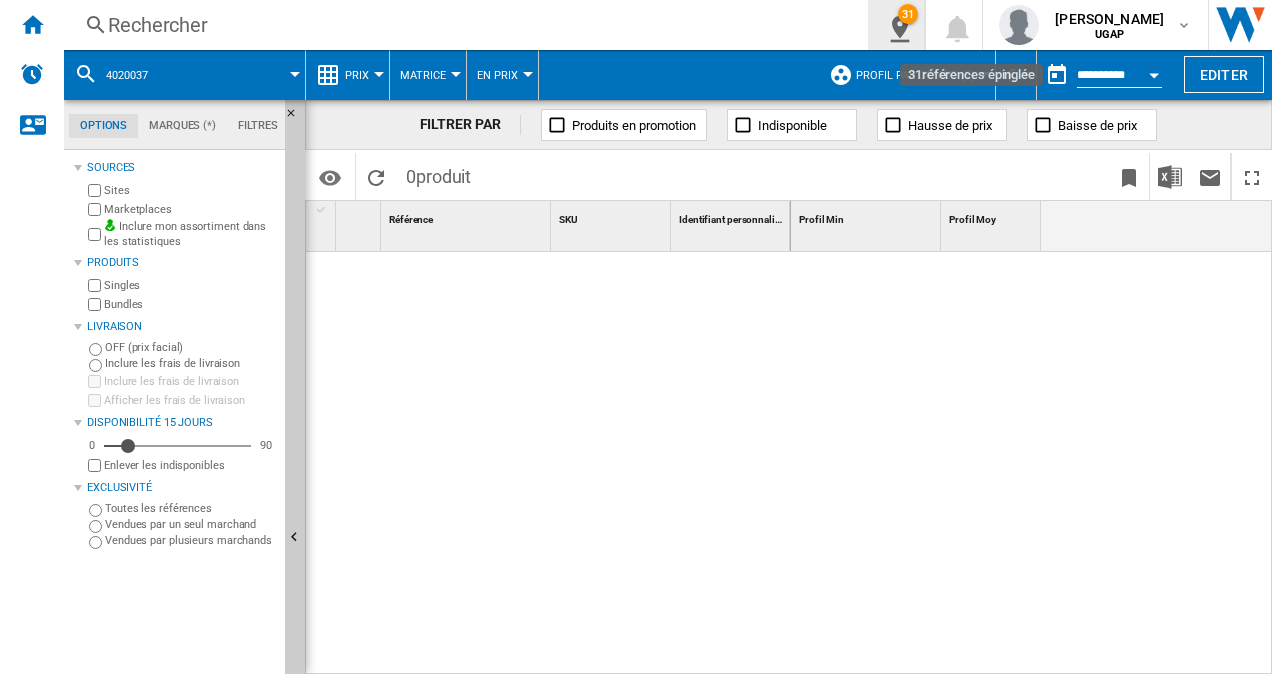 click at bounding box center [896, 25] 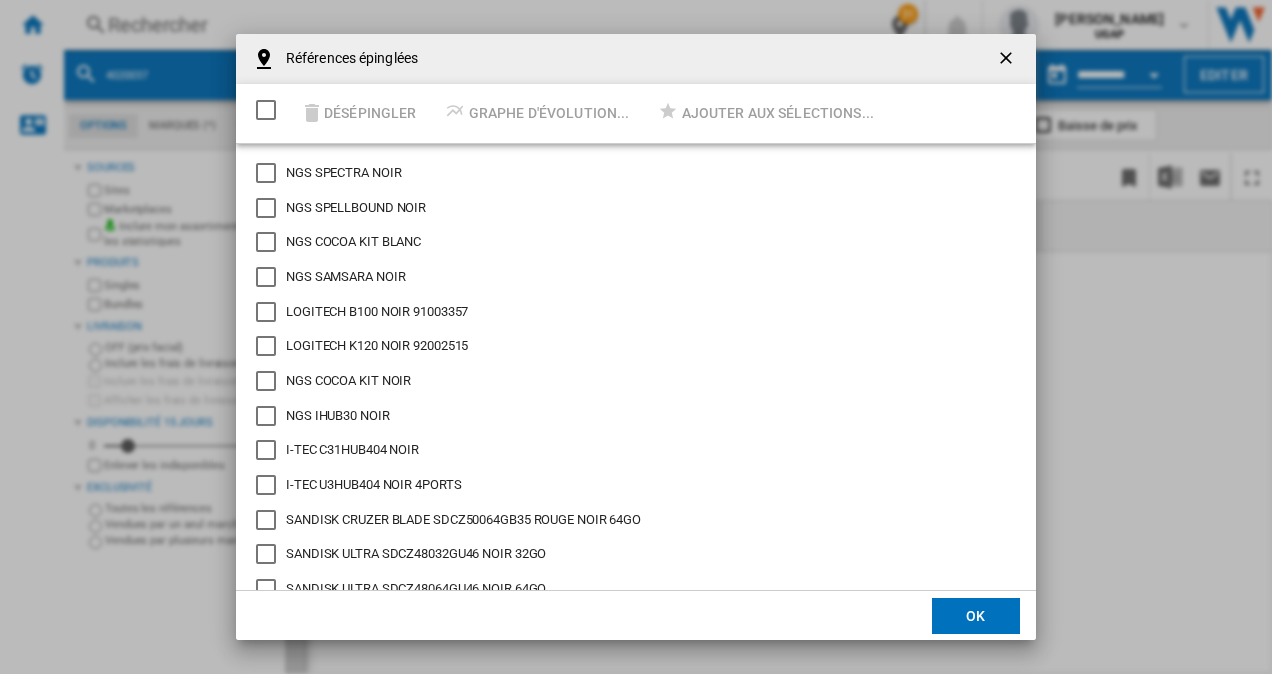 click at bounding box center [266, 110] 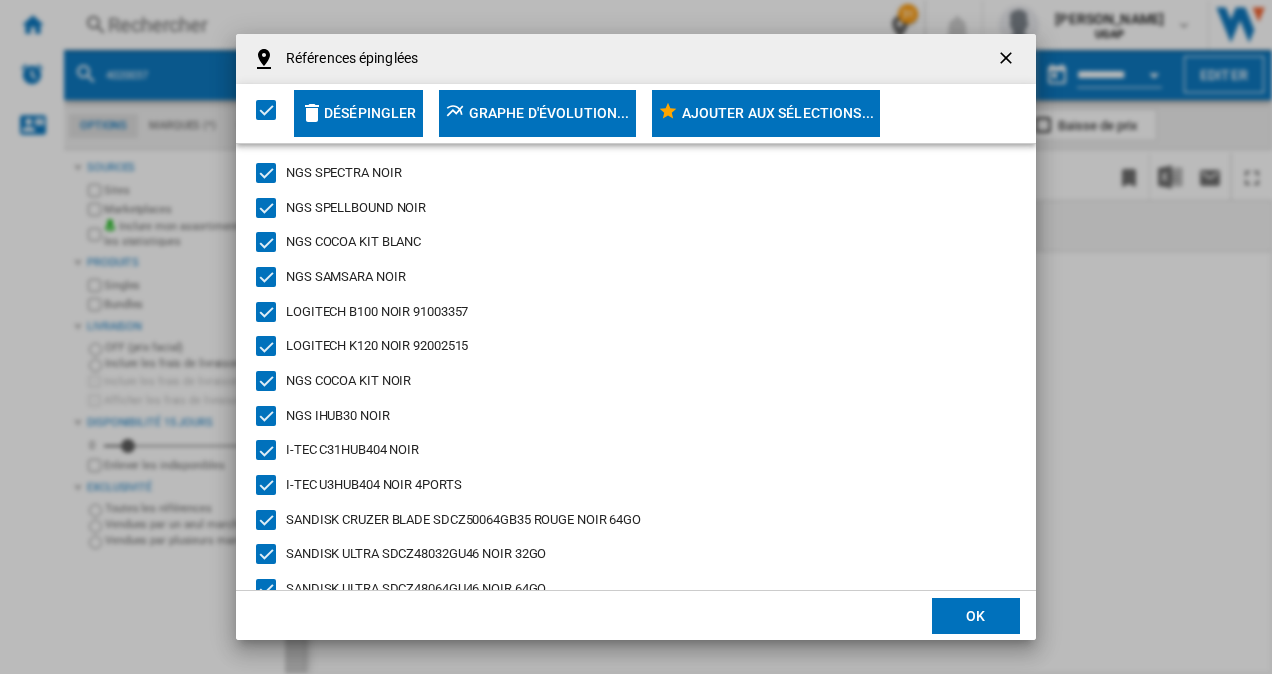 click on "Ajouter aux sélections..." at bounding box center [778, 113] 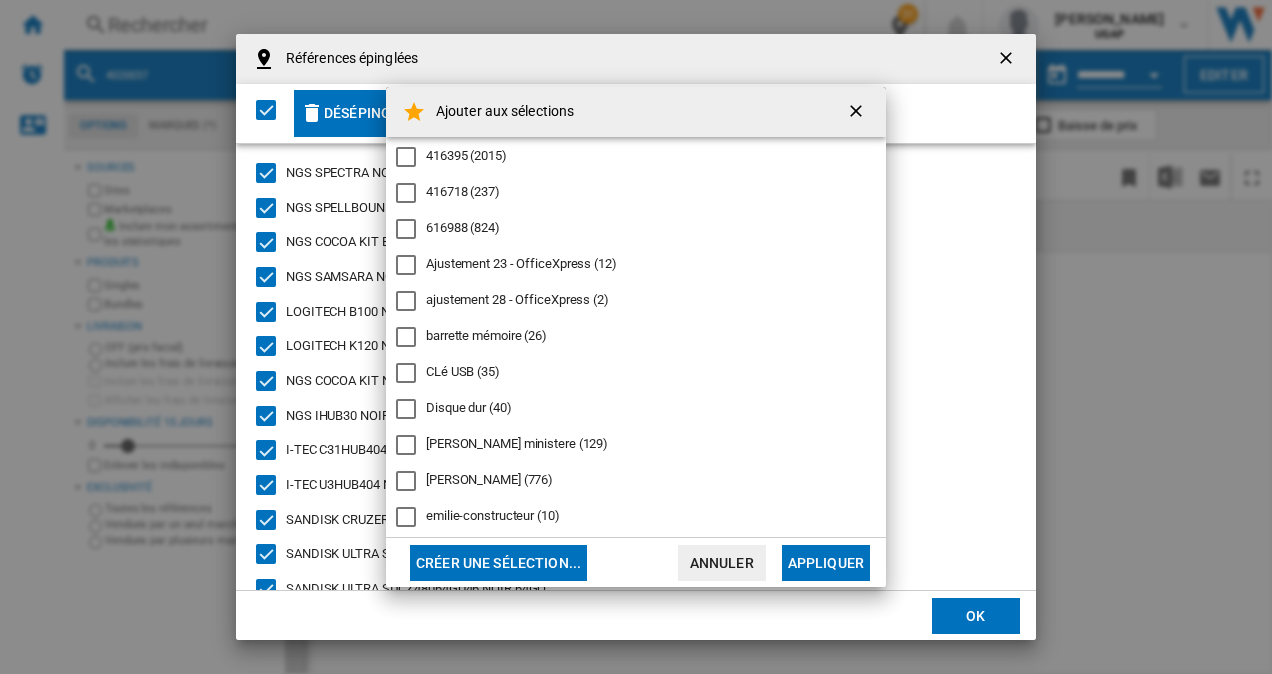 click on "Créer une sélection..." 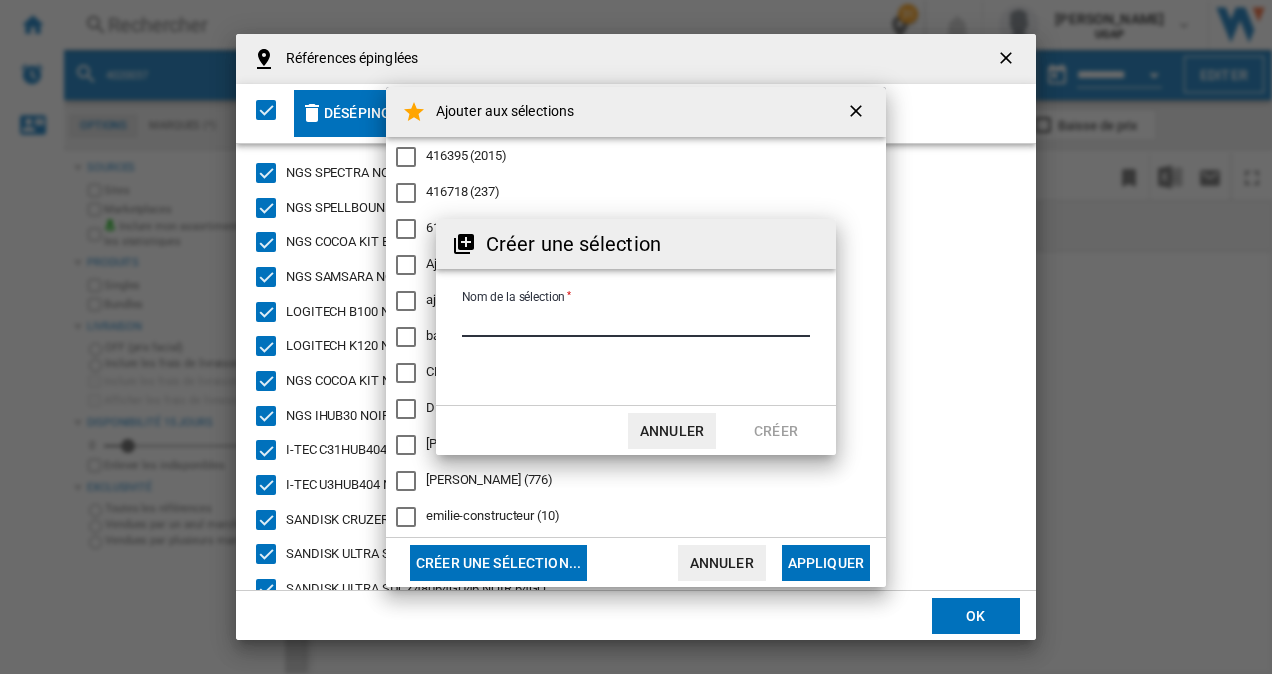 click on "Nom de la sélection" at bounding box center (636, 322) 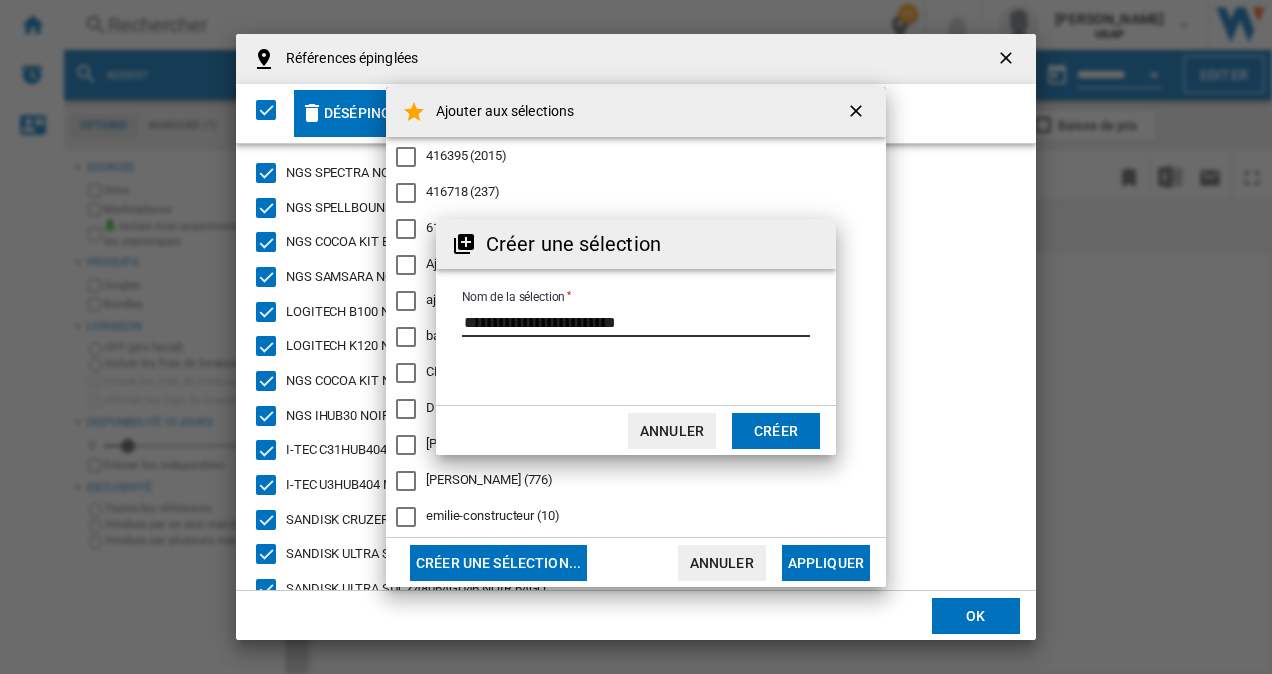 type on "**********" 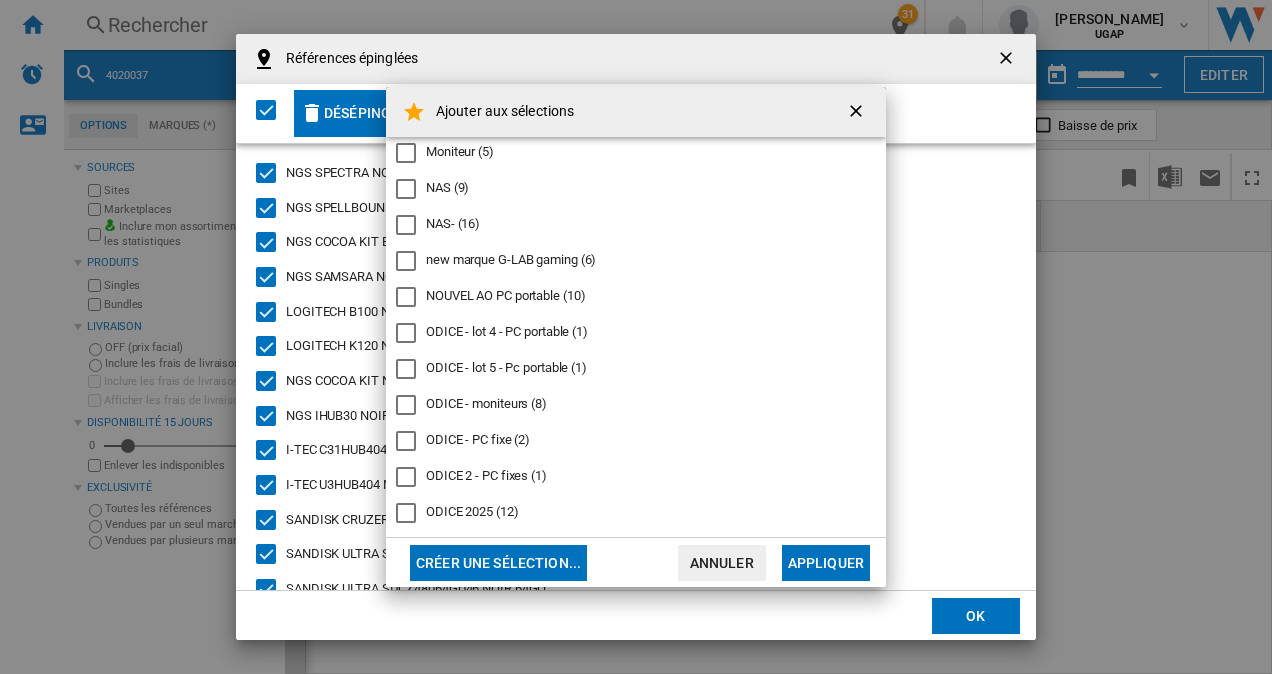 scroll, scrollTop: 700, scrollLeft: 0, axis: vertical 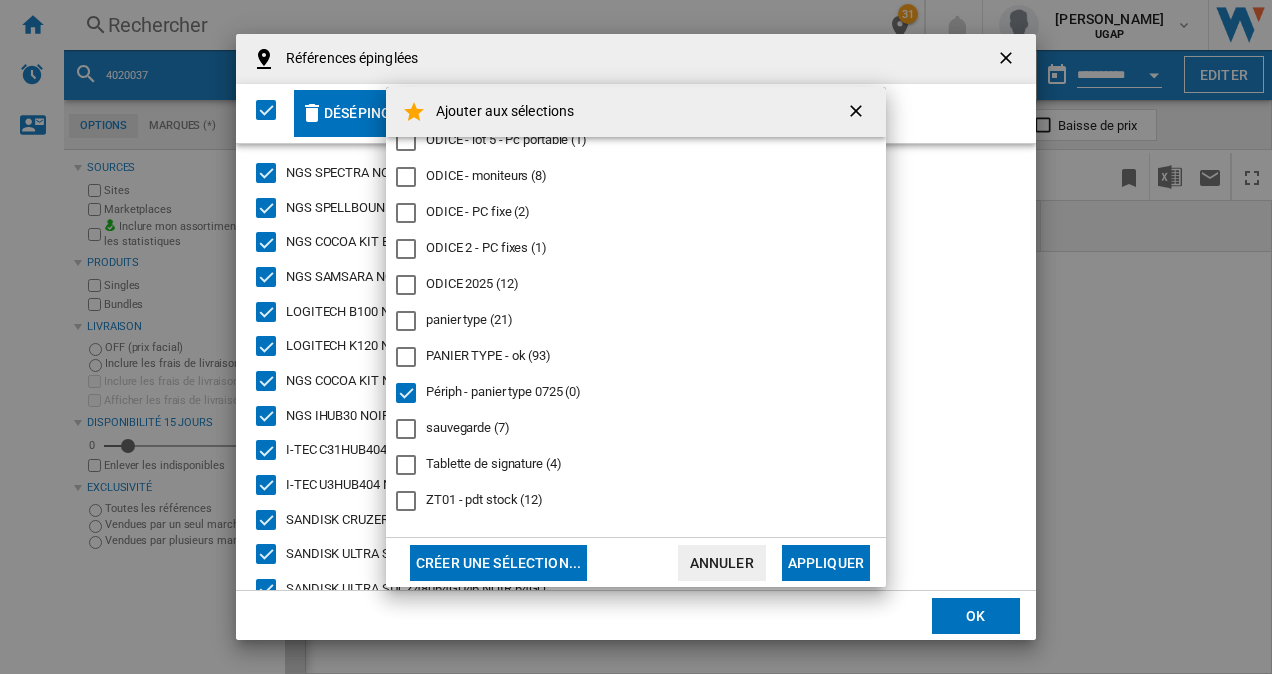 click on "Appliquer" 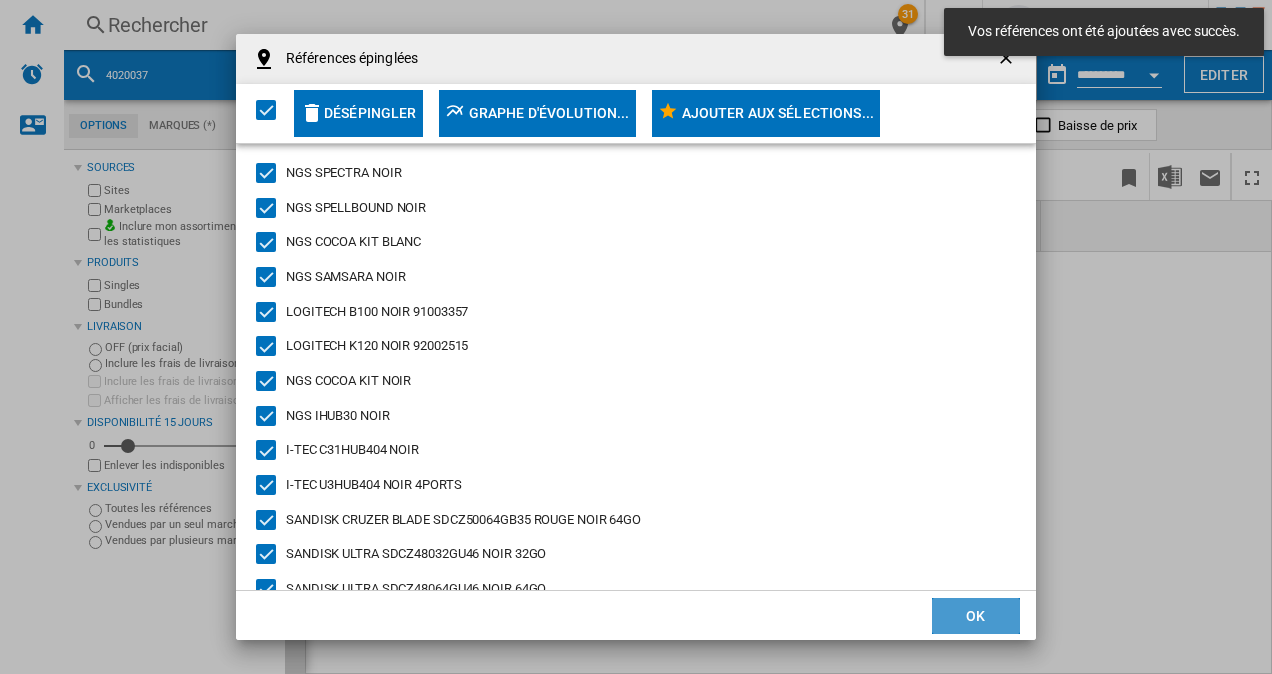 click on "OK" 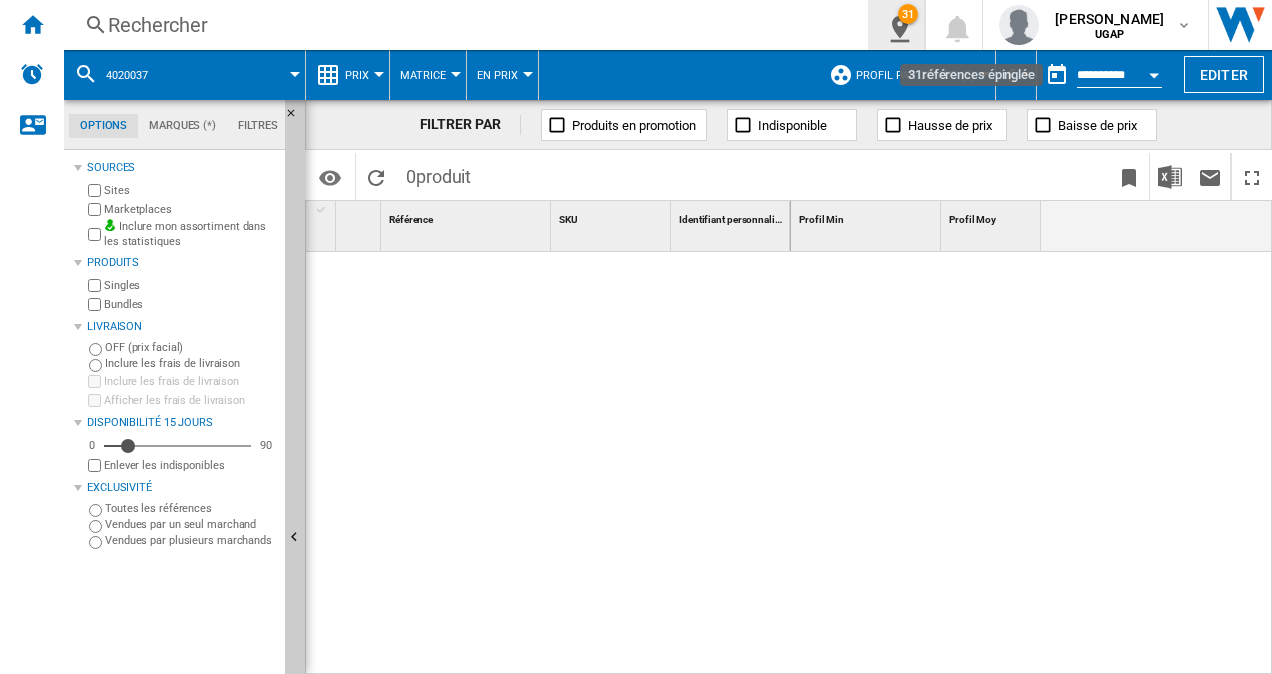 click at bounding box center (896, 25) 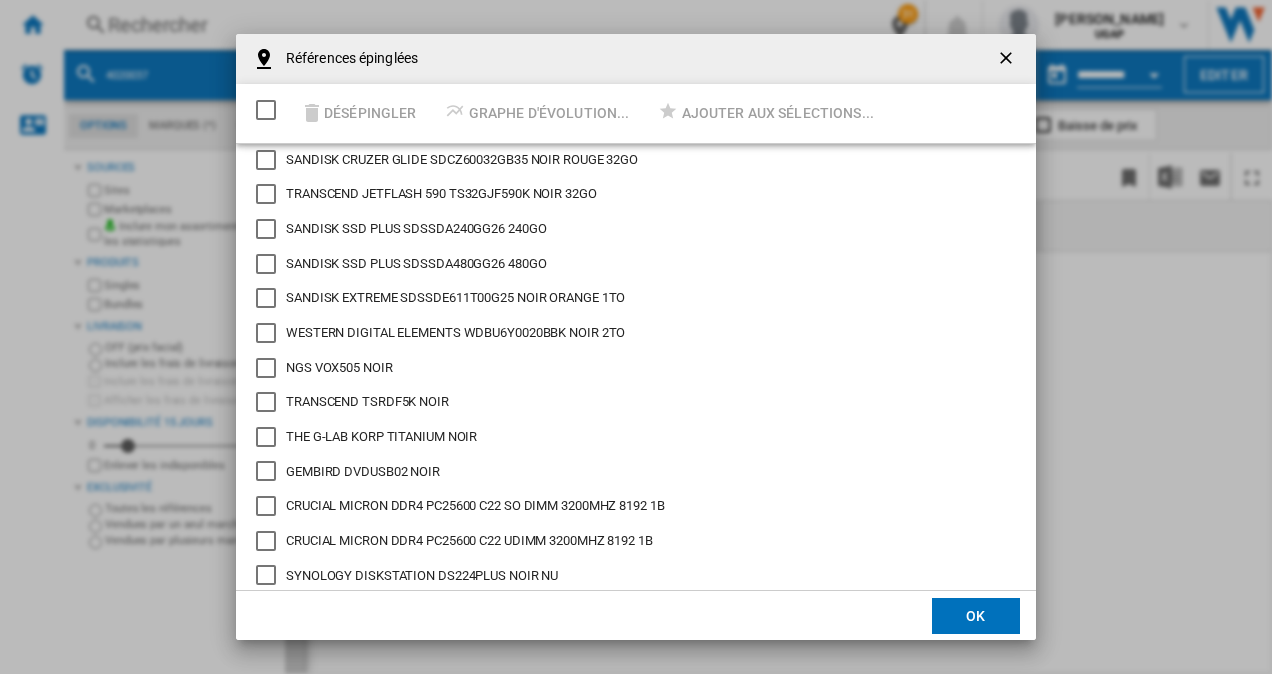scroll, scrollTop: 278, scrollLeft: 0, axis: vertical 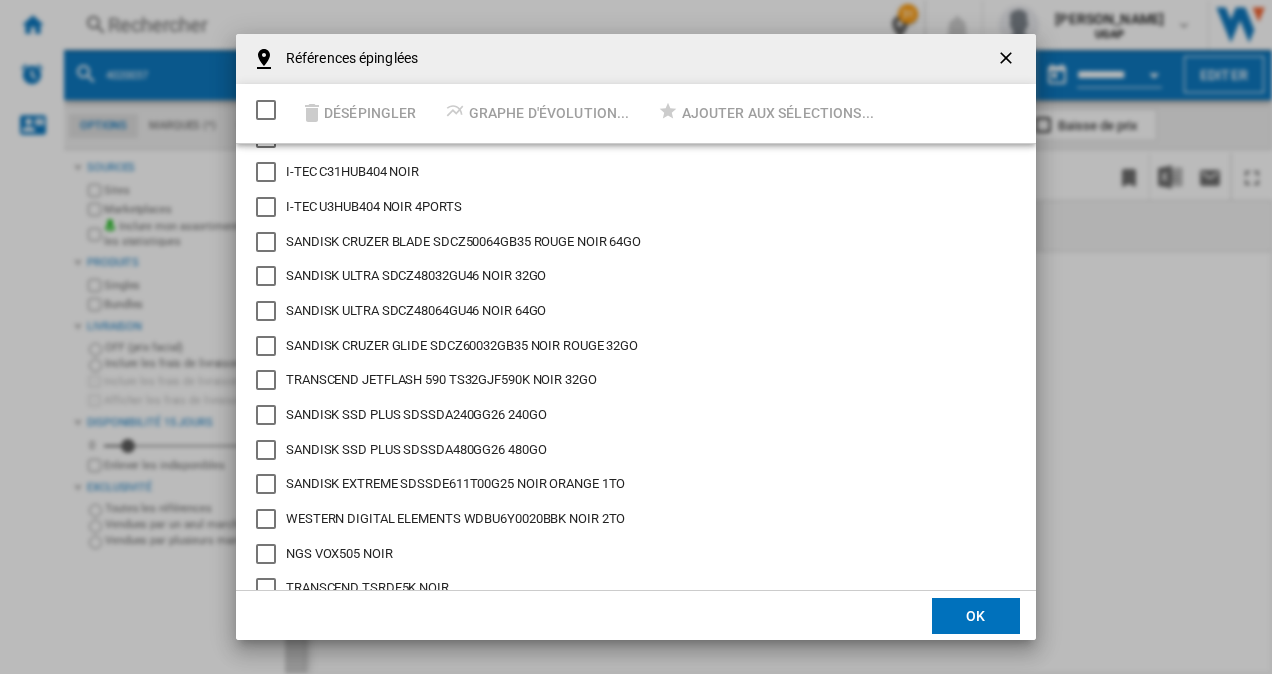 click at bounding box center [266, 110] 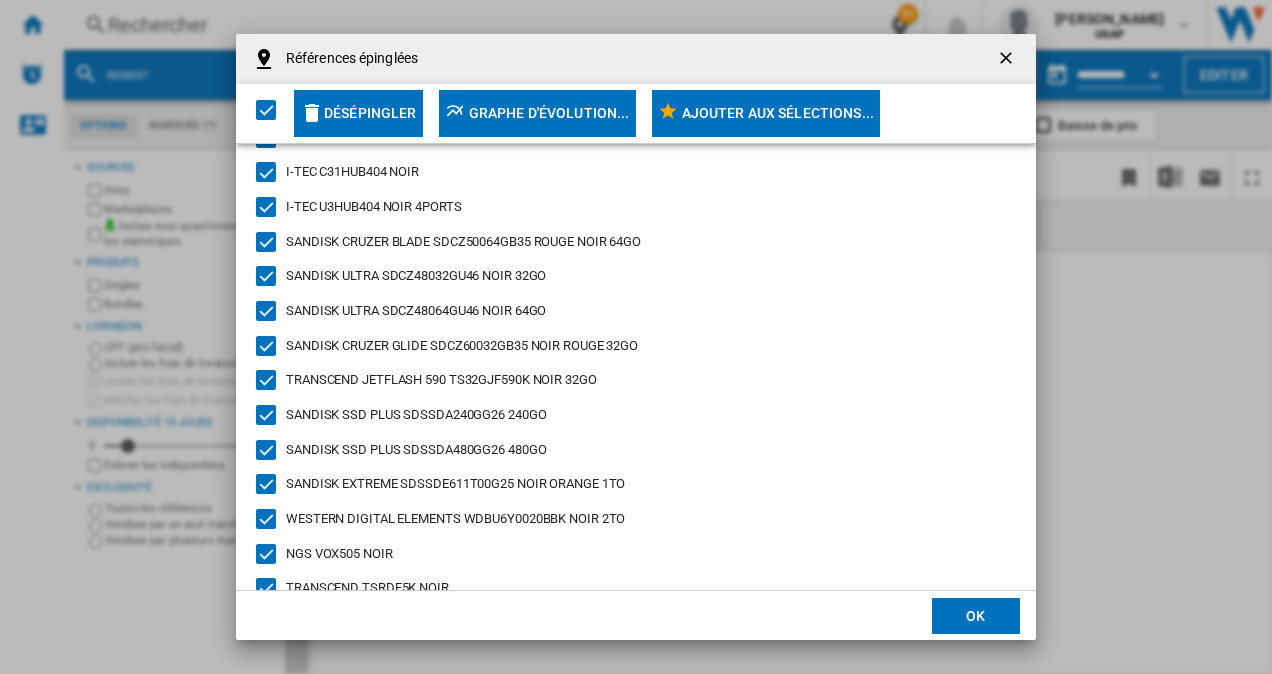 click on "Ajouter aux sélections..." at bounding box center [778, 113] 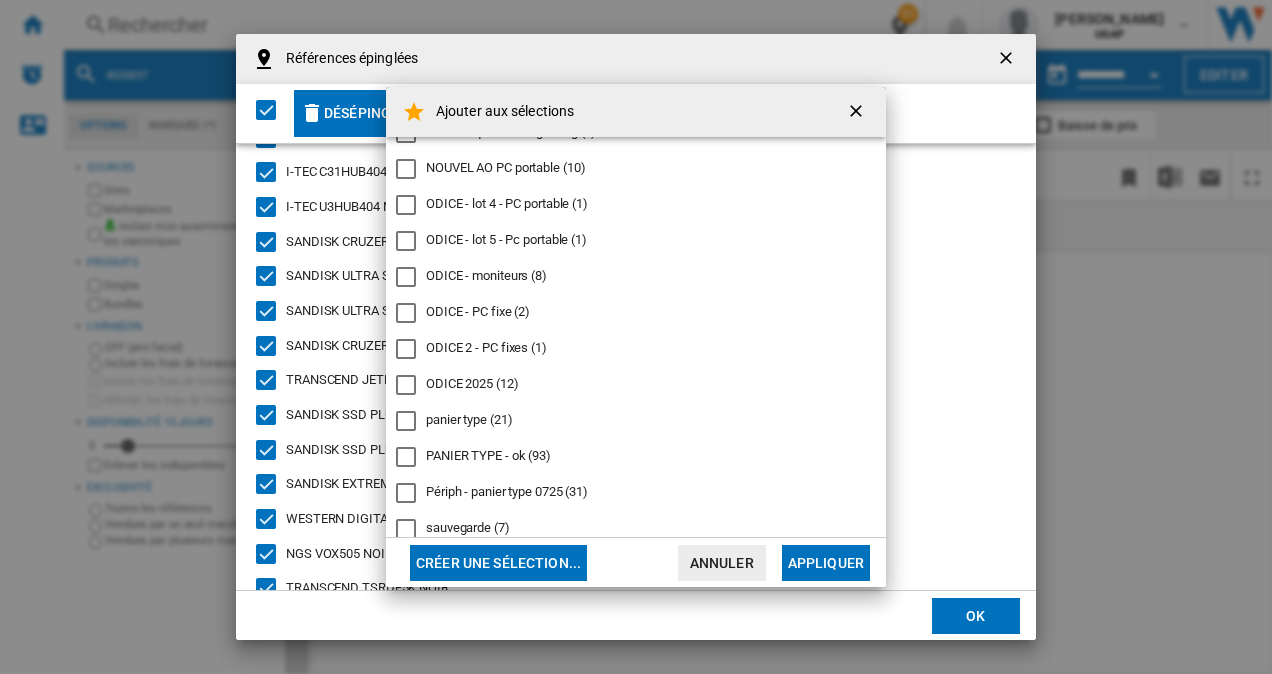 scroll, scrollTop: 700, scrollLeft: 0, axis: vertical 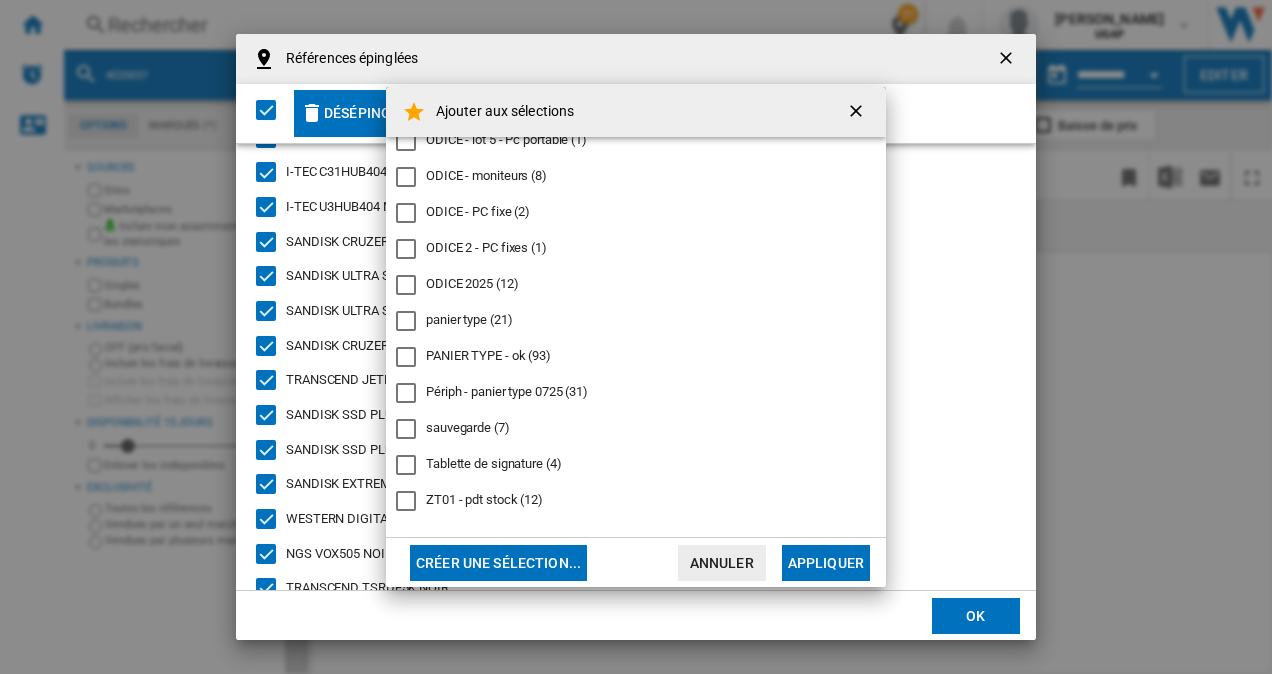 click at bounding box center (858, 113) 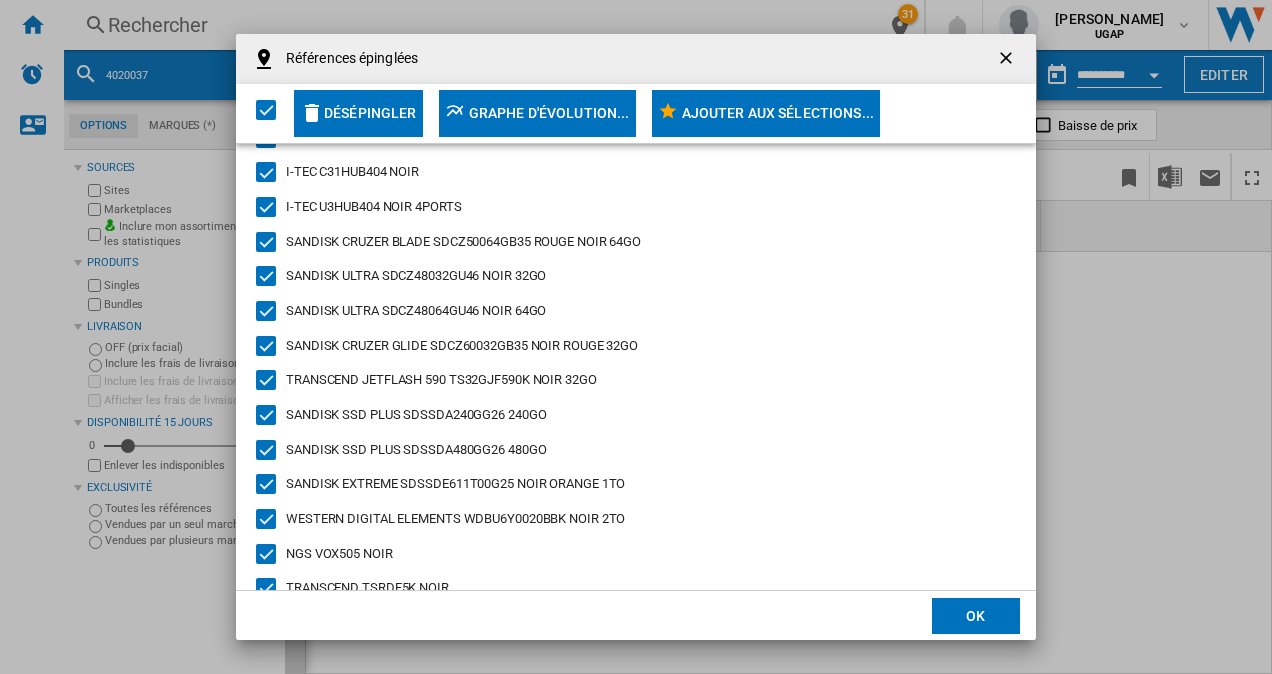 click at bounding box center (1008, 60) 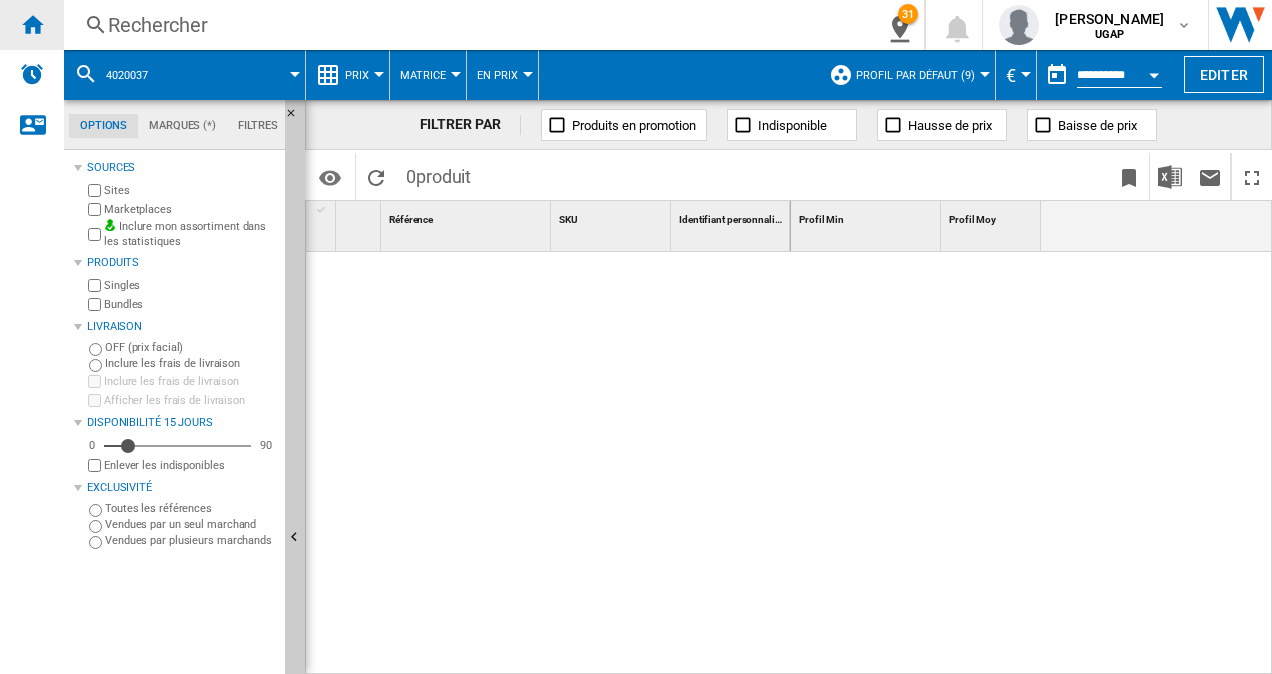 click at bounding box center (32, 24) 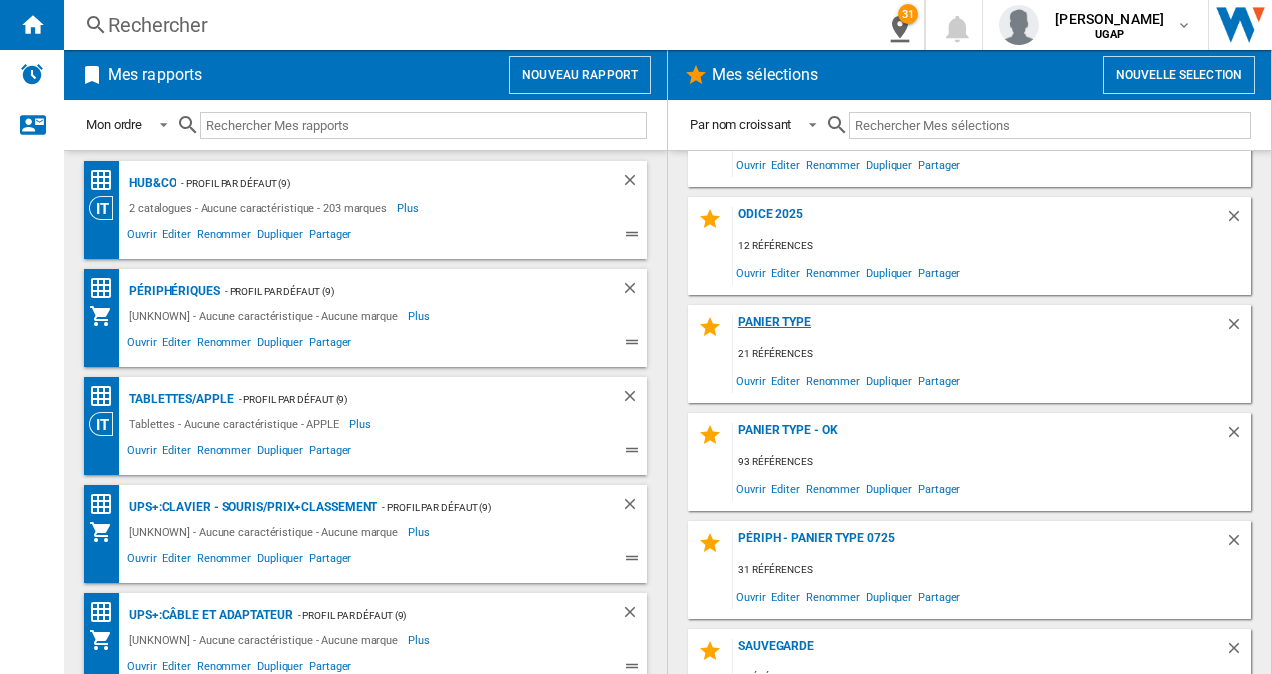 scroll, scrollTop: 2416, scrollLeft: 0, axis: vertical 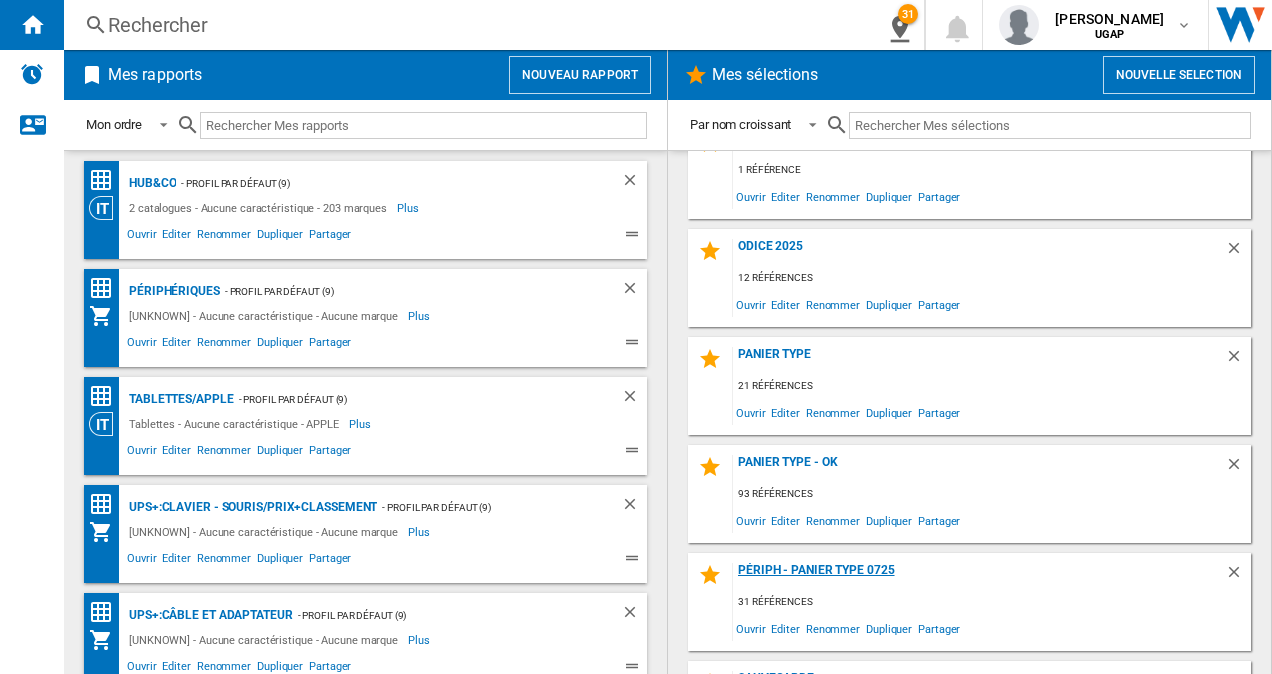 click on "Périph - panier type 0725" 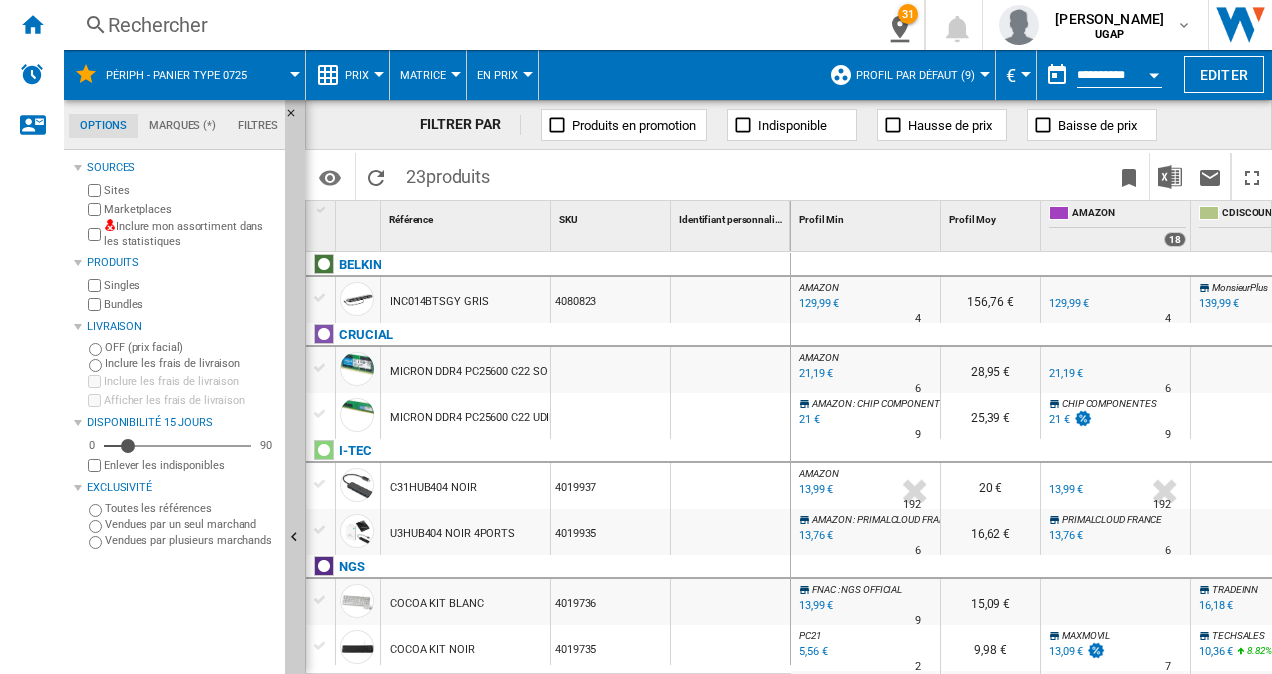 click on "Marketplaces" at bounding box center (190, 209) 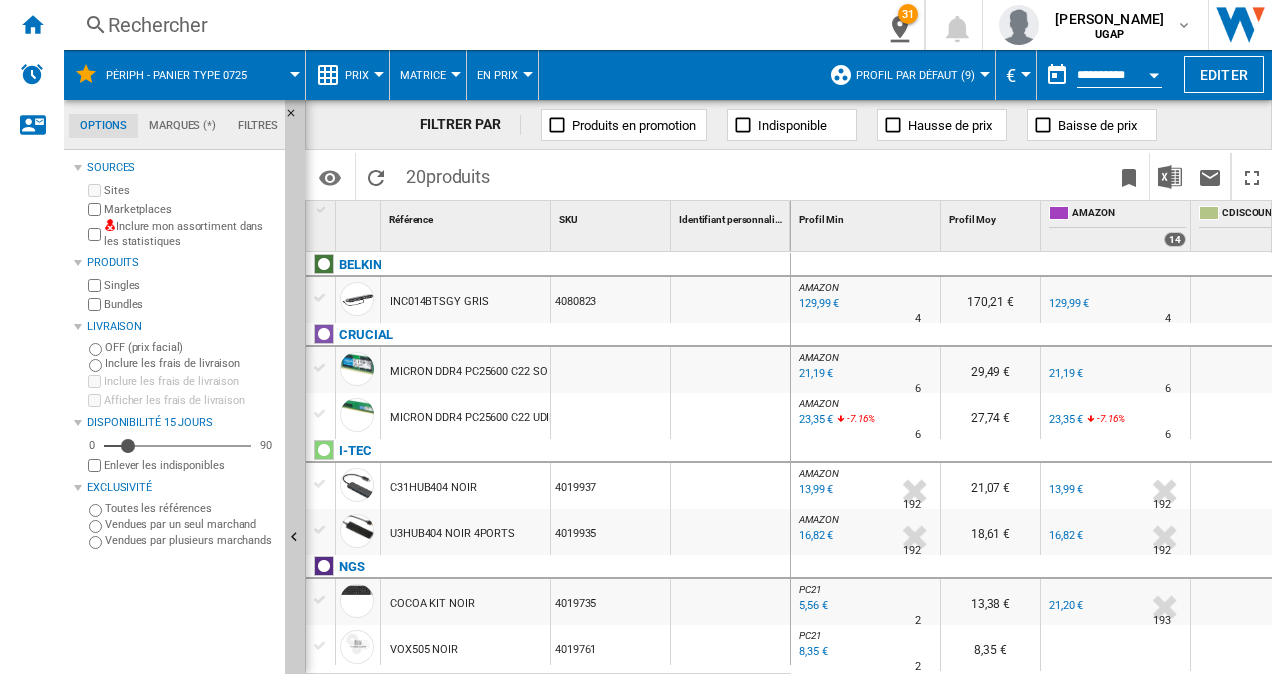 scroll, scrollTop: 200, scrollLeft: 0, axis: vertical 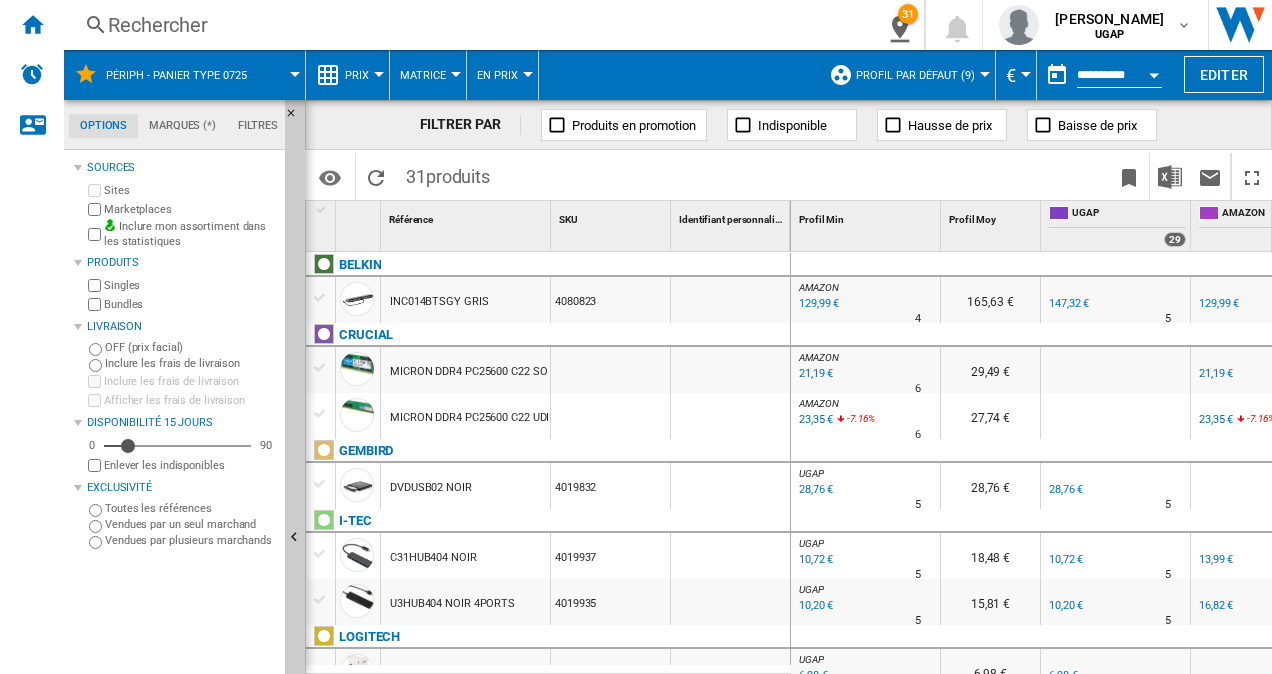 click on "Vendues par plusieurs marchands" at bounding box center [191, 540] 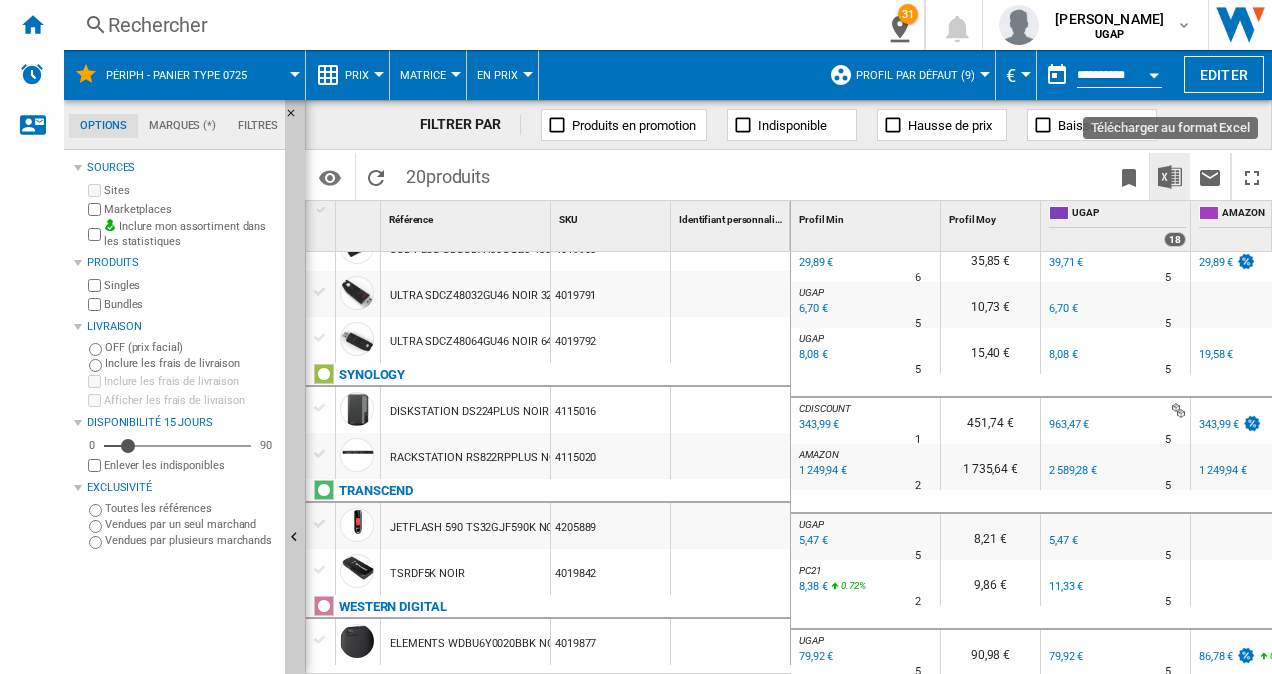 click at bounding box center (1170, 177) 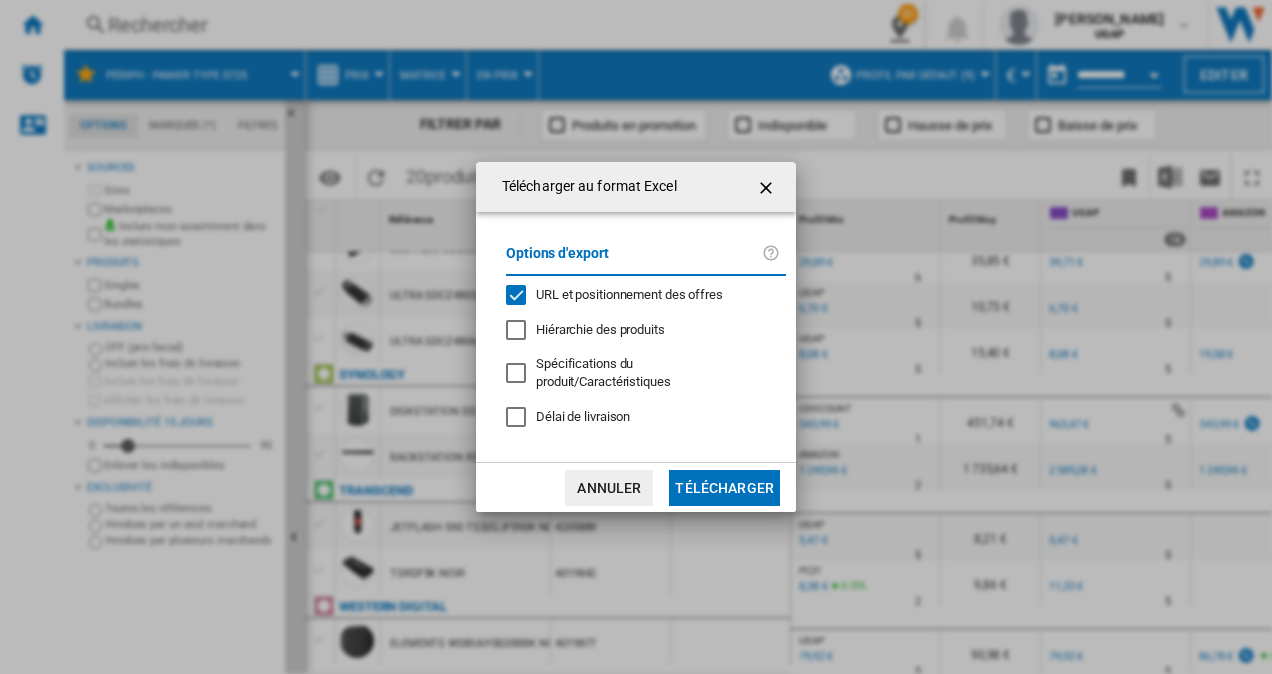 click on "Télécharger" 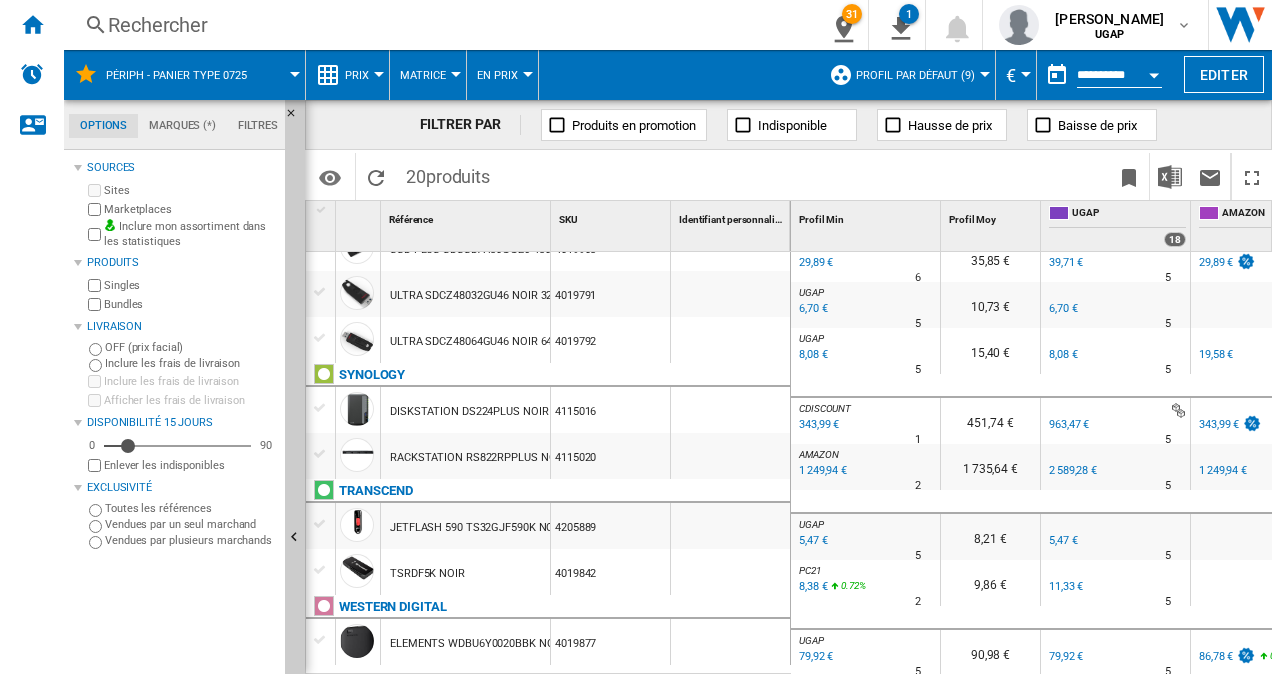 click on "Toutes les références" at bounding box center (191, 508) 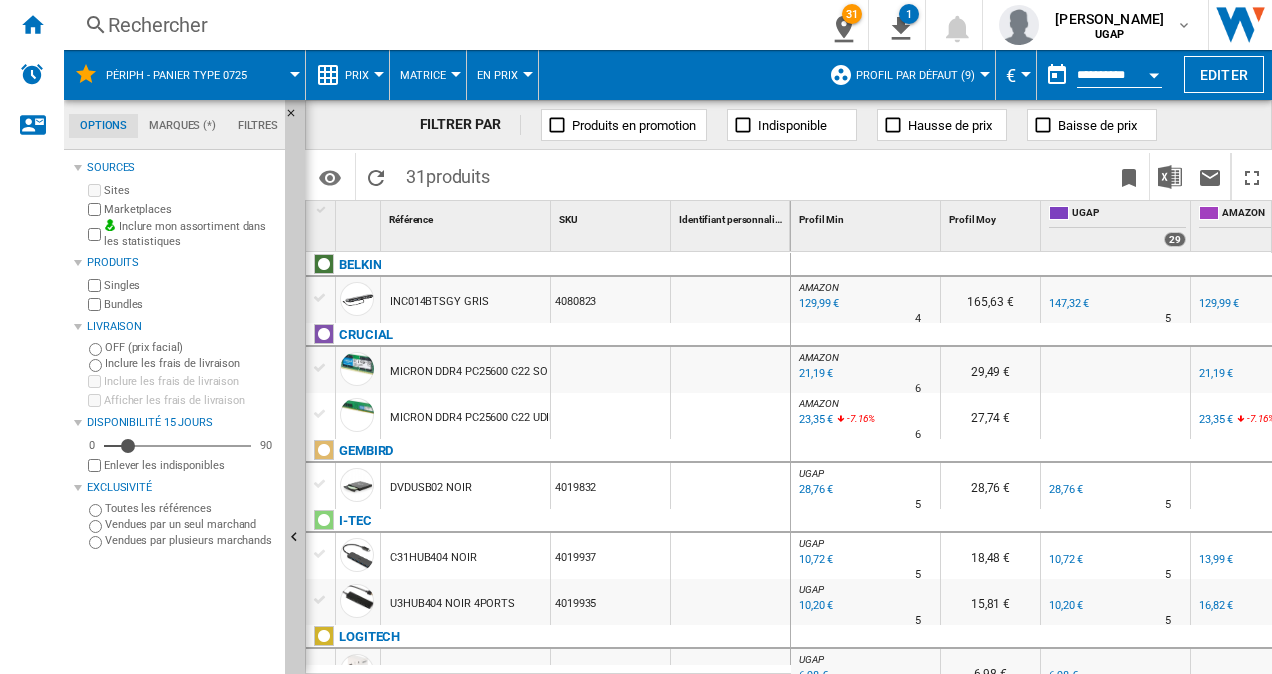 scroll, scrollTop: 0, scrollLeft: 101, axis: horizontal 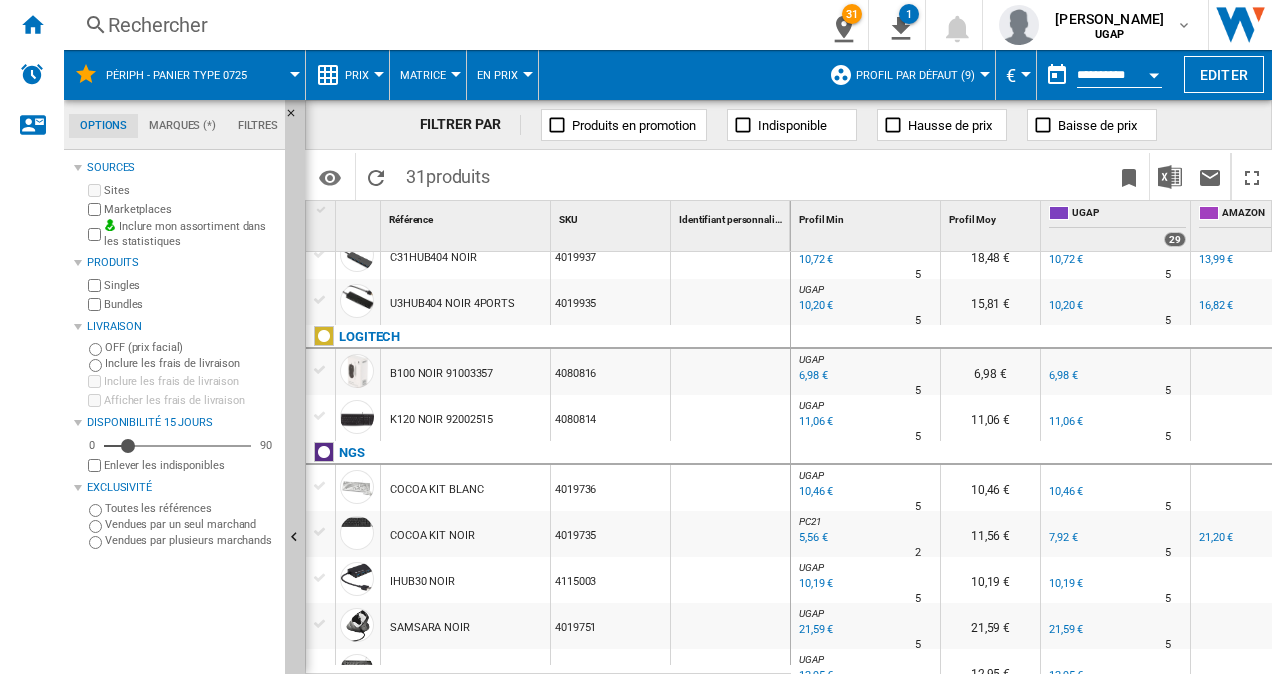 click on "Profil par défaut (9)" at bounding box center (920, 75) 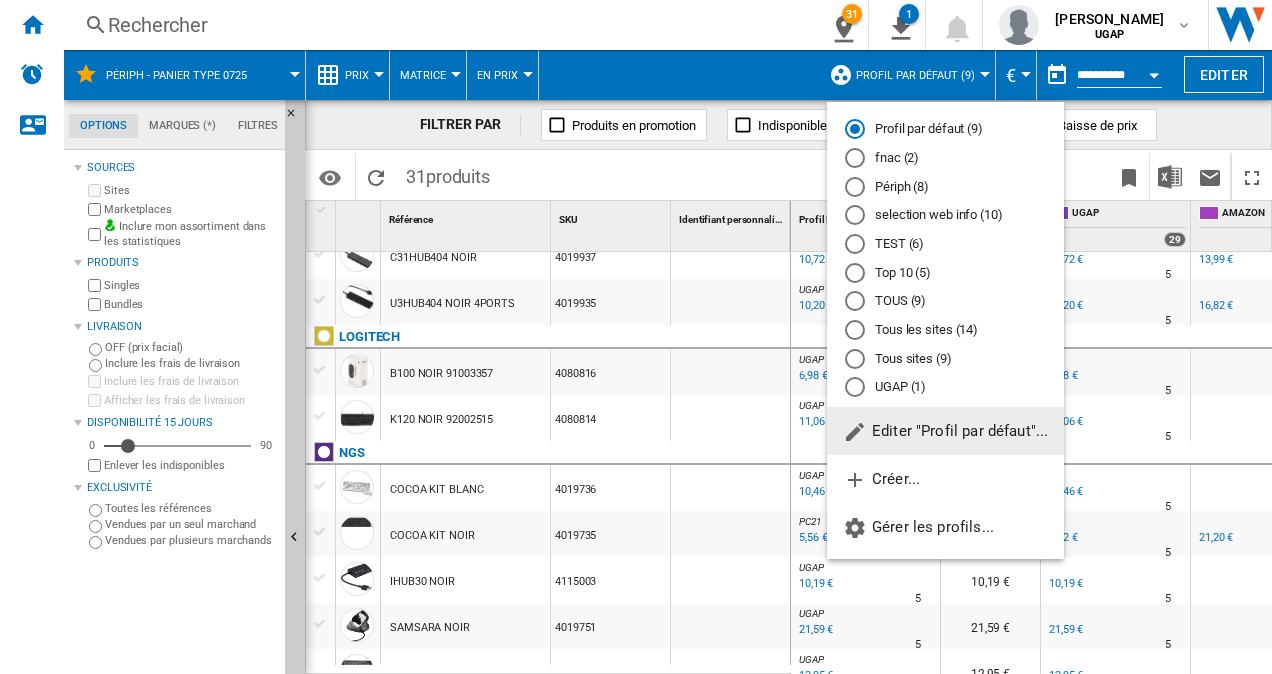 click on "Tous les sites (14)" at bounding box center (945, 330) 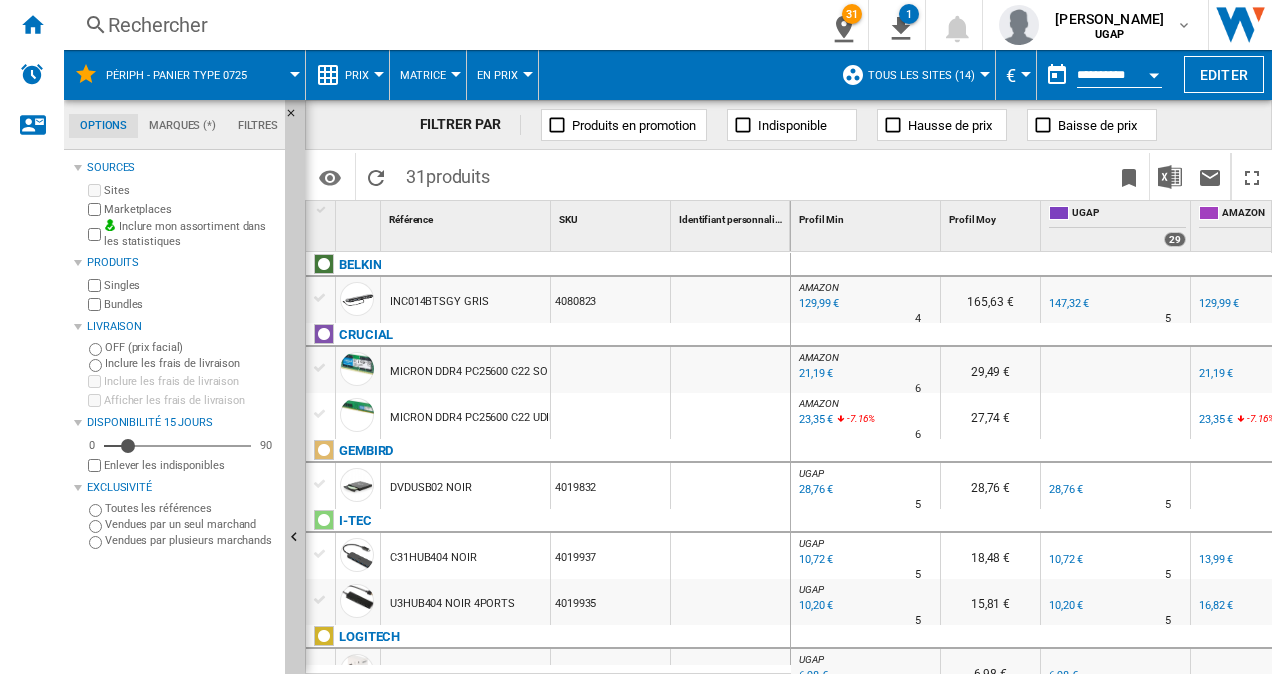 click on "Vendues par plusieurs marchands" at bounding box center [191, 540] 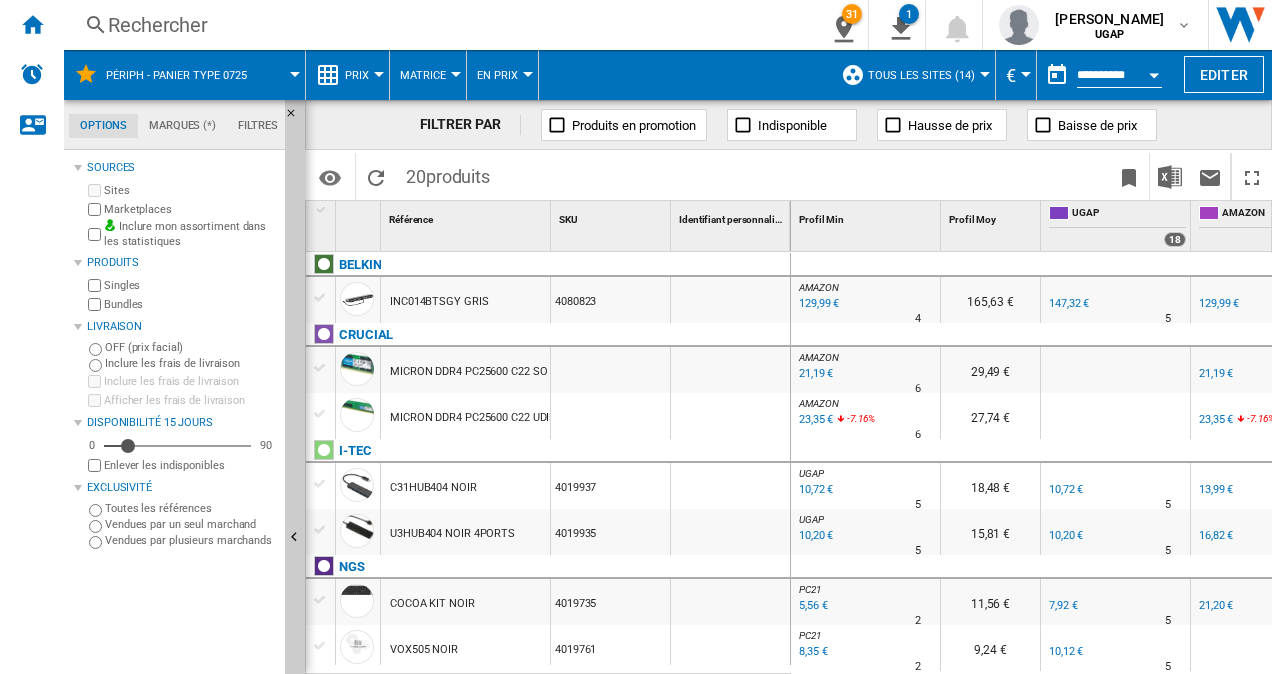 scroll, scrollTop: 400, scrollLeft: 0, axis: vertical 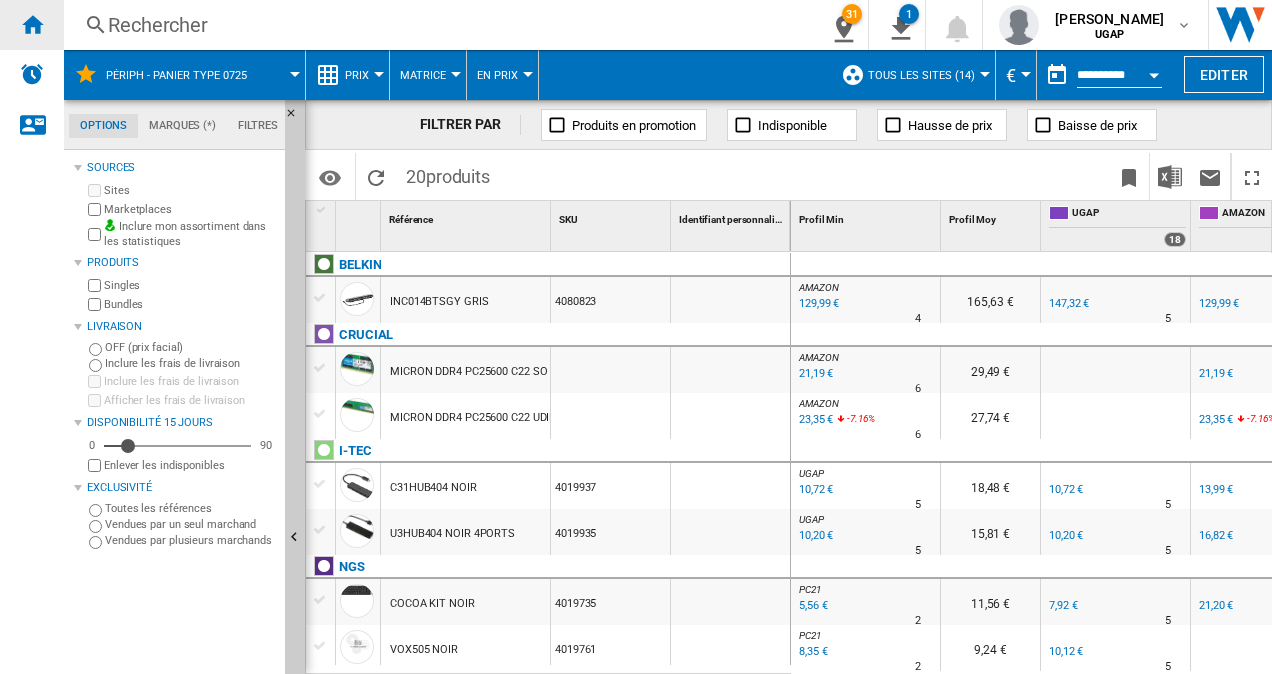 click at bounding box center [32, 25] 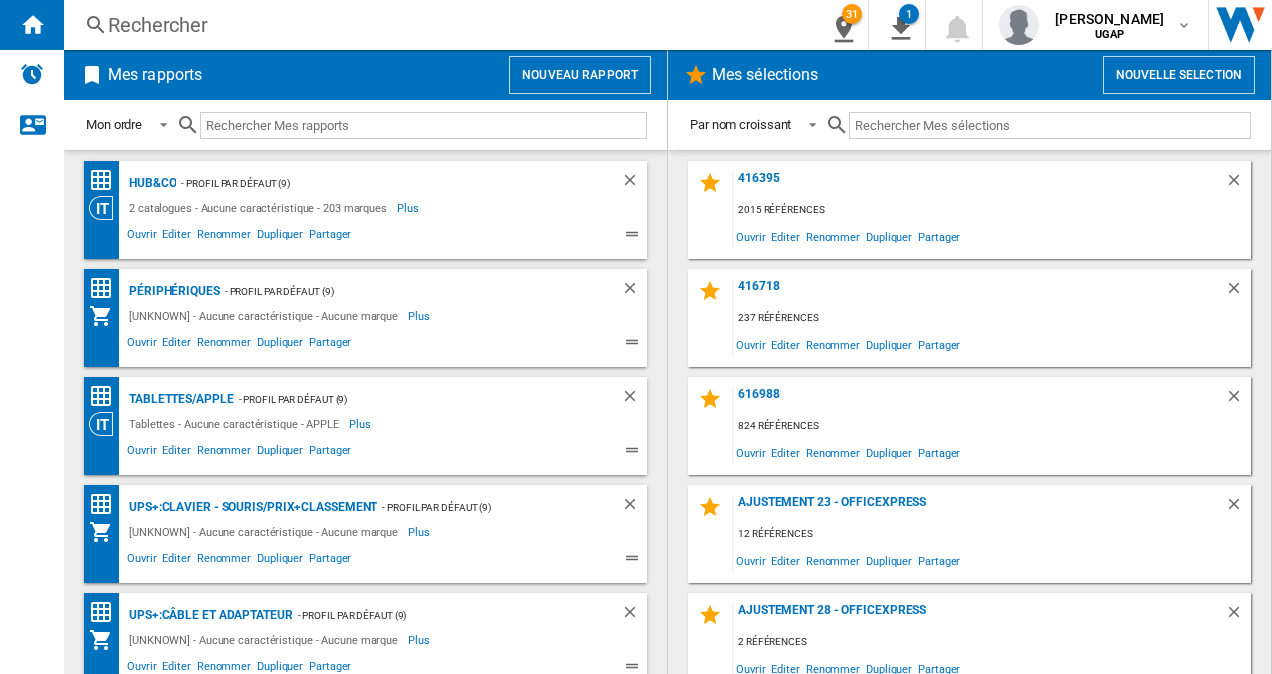 click on "Nouvelle selection" at bounding box center (1179, 75) 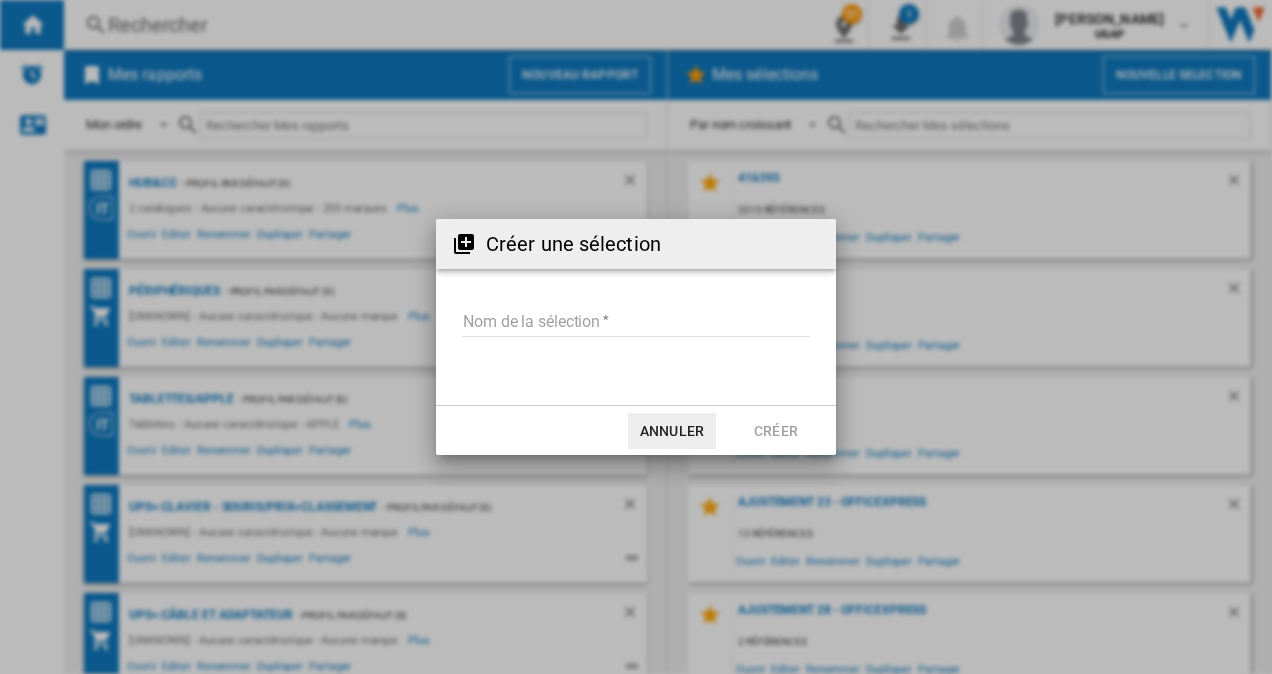 click on "Nom de la sélection" at bounding box center [636, 322] 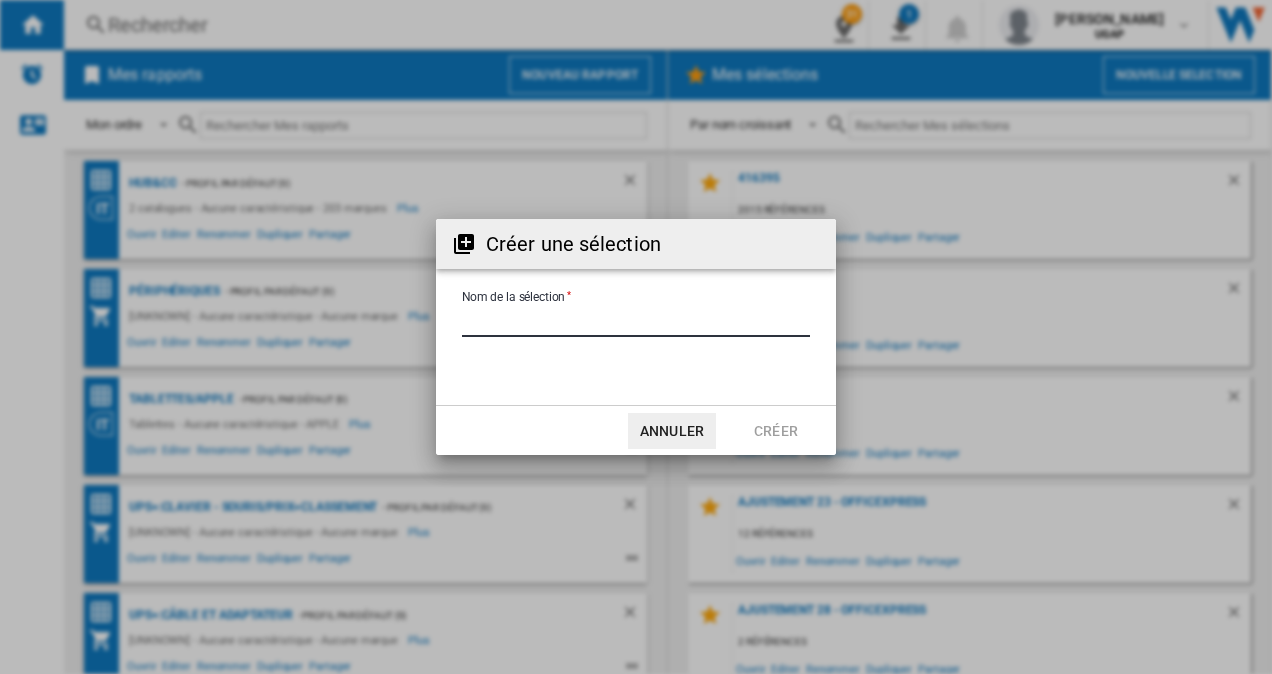 type on "*" 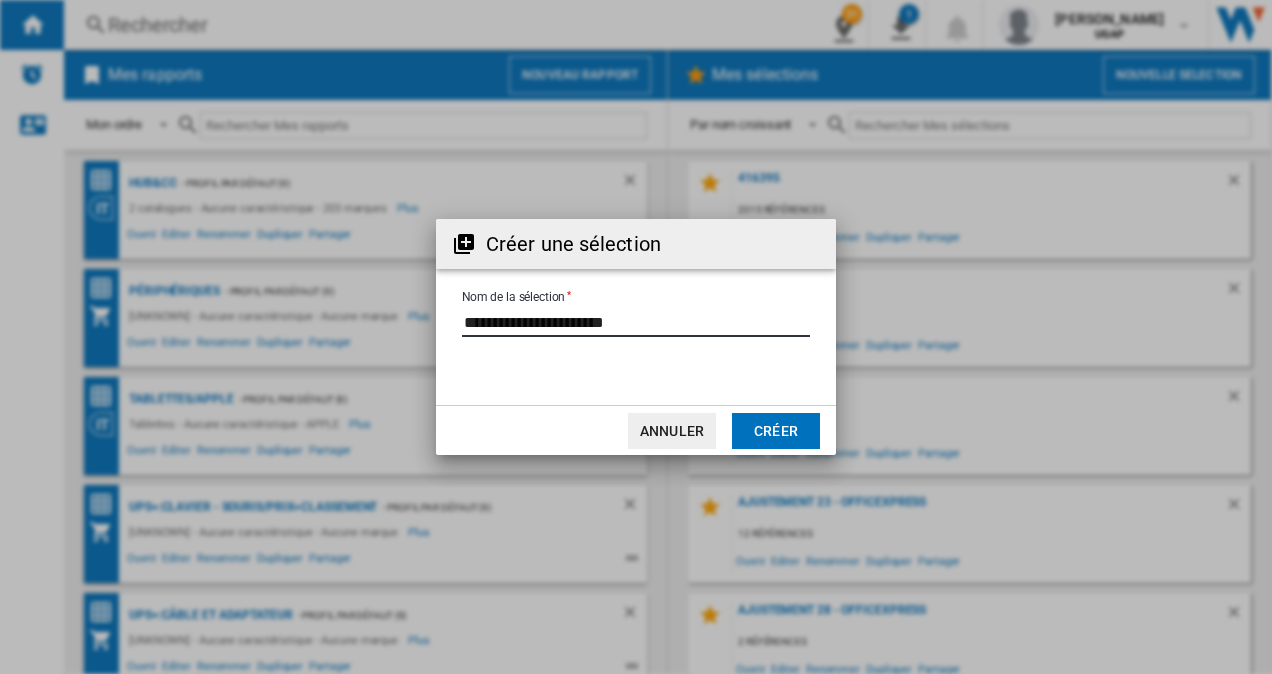 type on "**********" 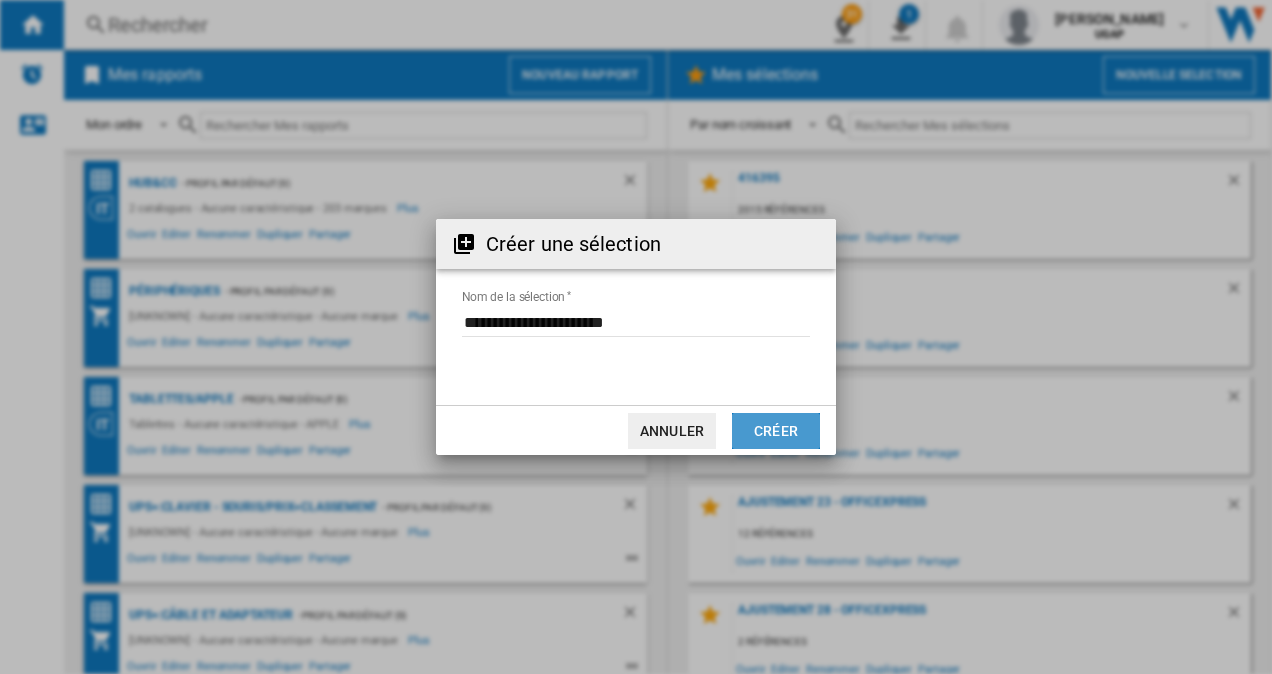 click on "Créer" 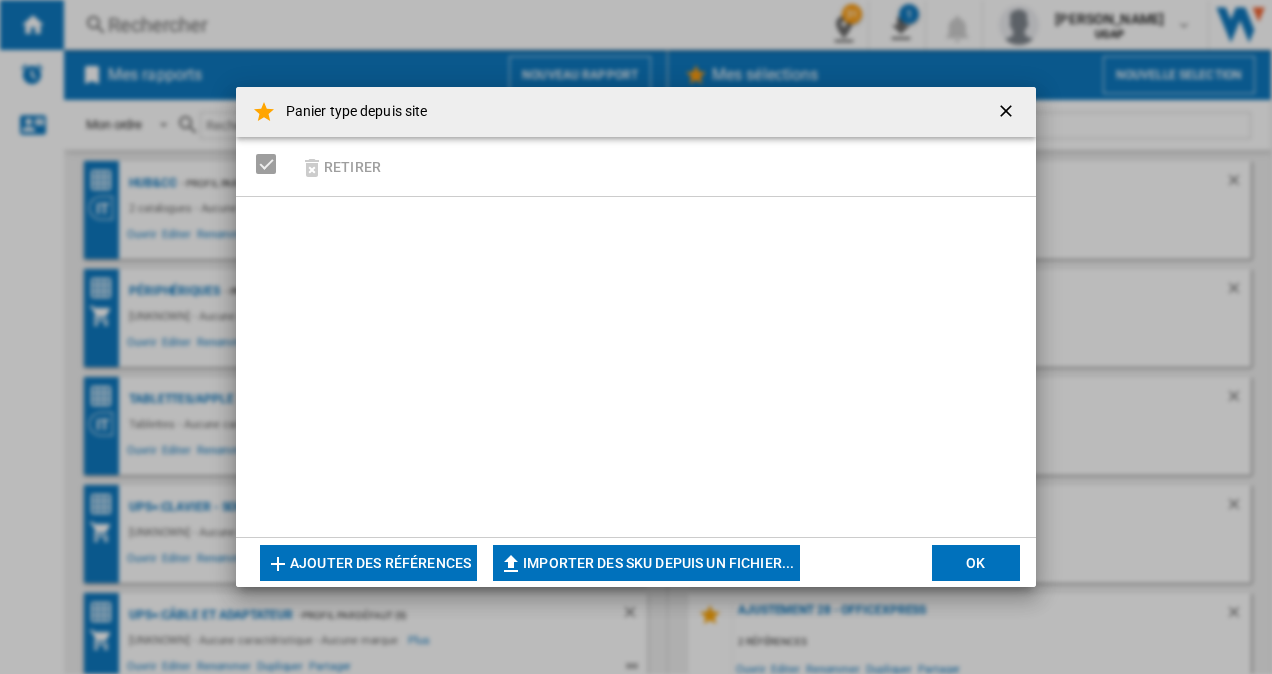 click on "Ajouter des références" 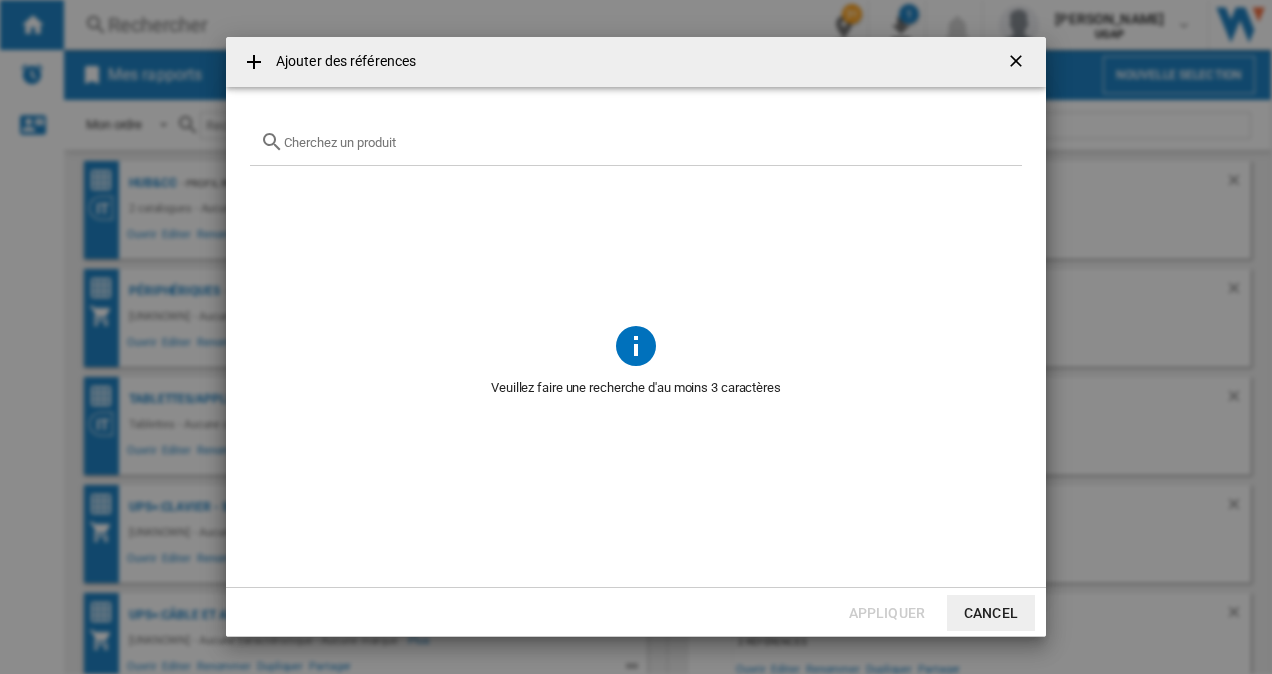 click 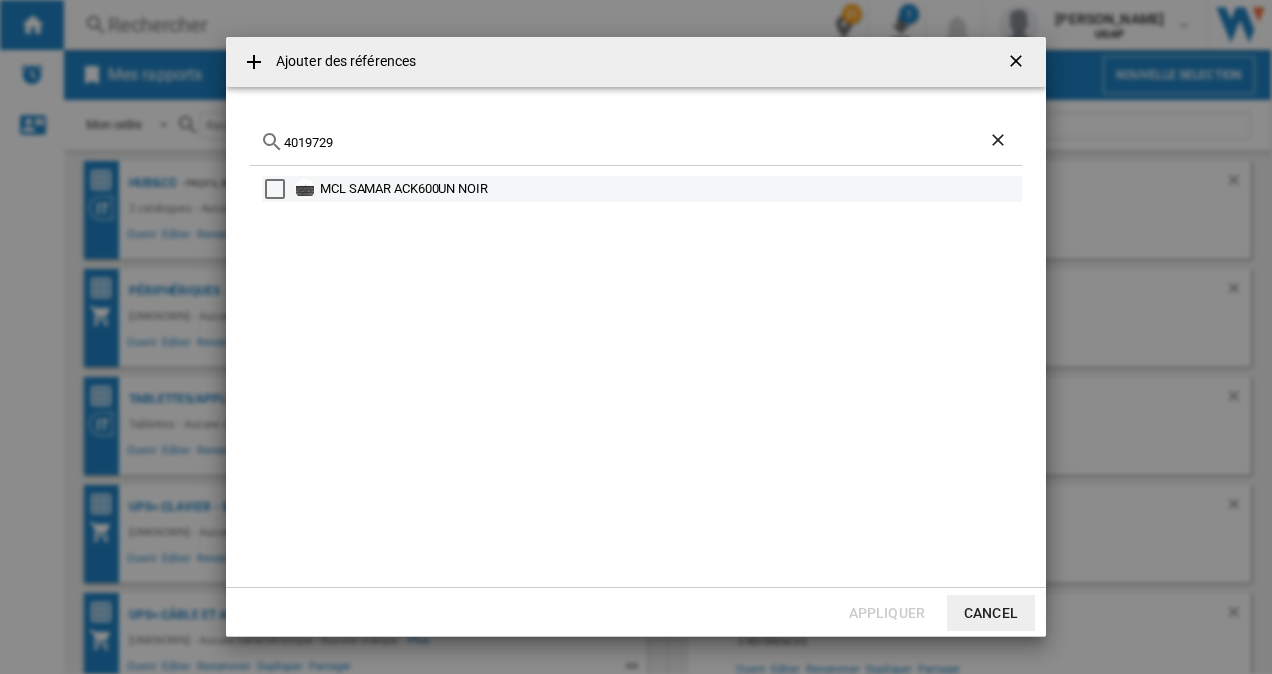 type on "4019729" 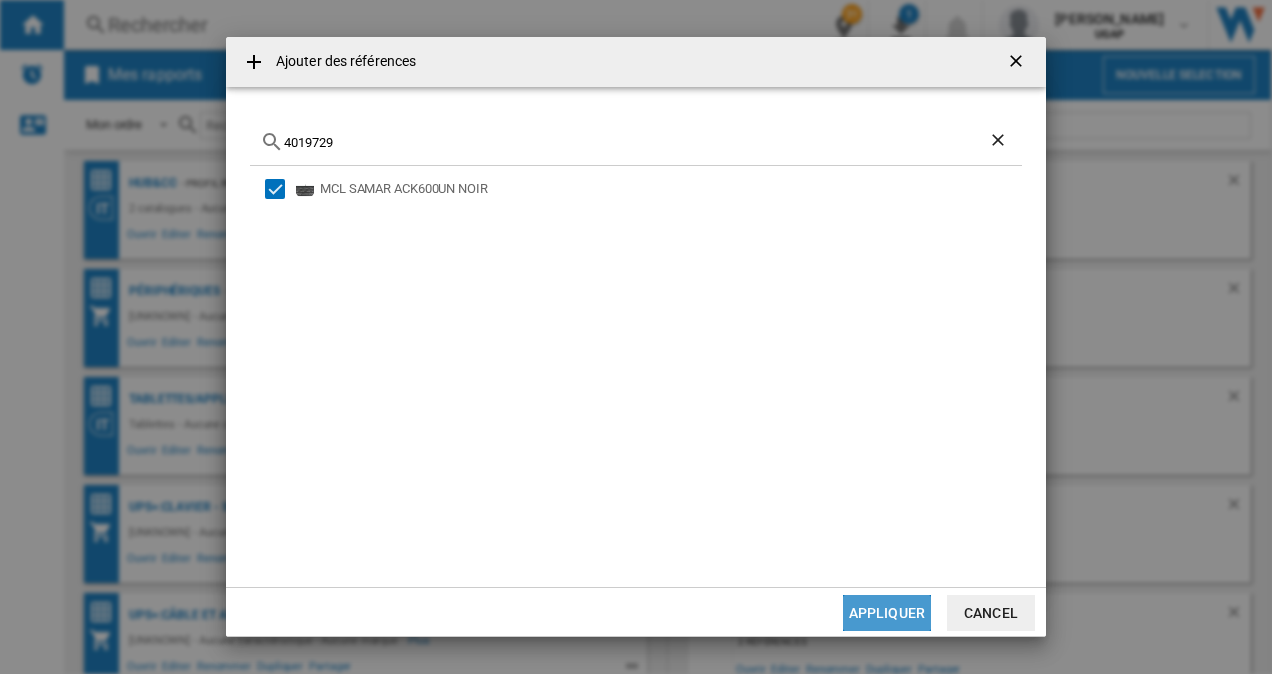 click on "Appliquer" 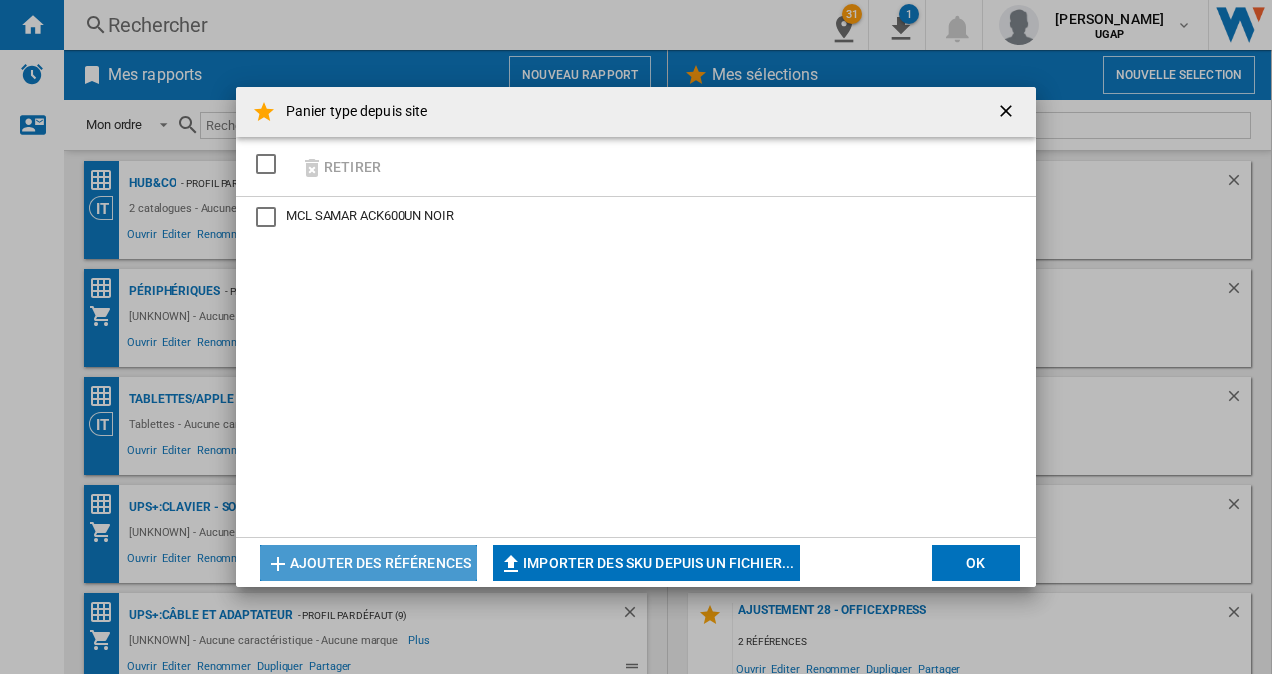 click on "Ajouter des références" 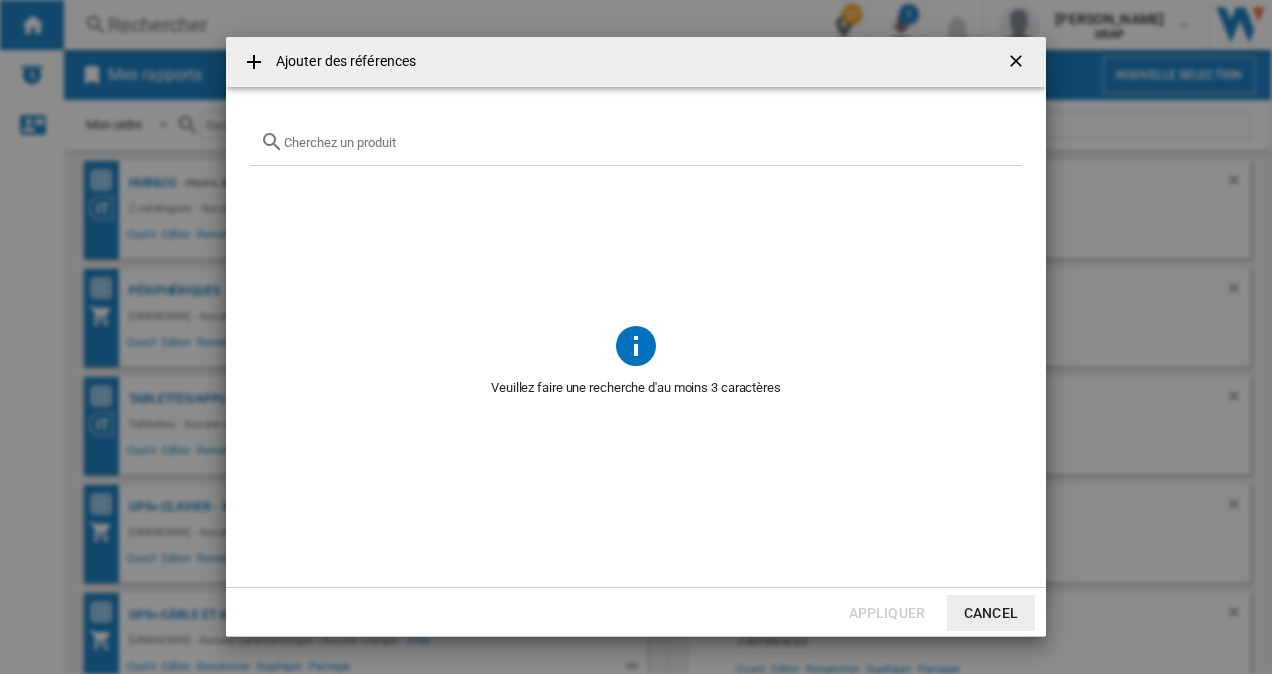 drag, startPoint x: 342, startPoint y: 96, endPoint x: 331, endPoint y: 146, distance: 51.1957 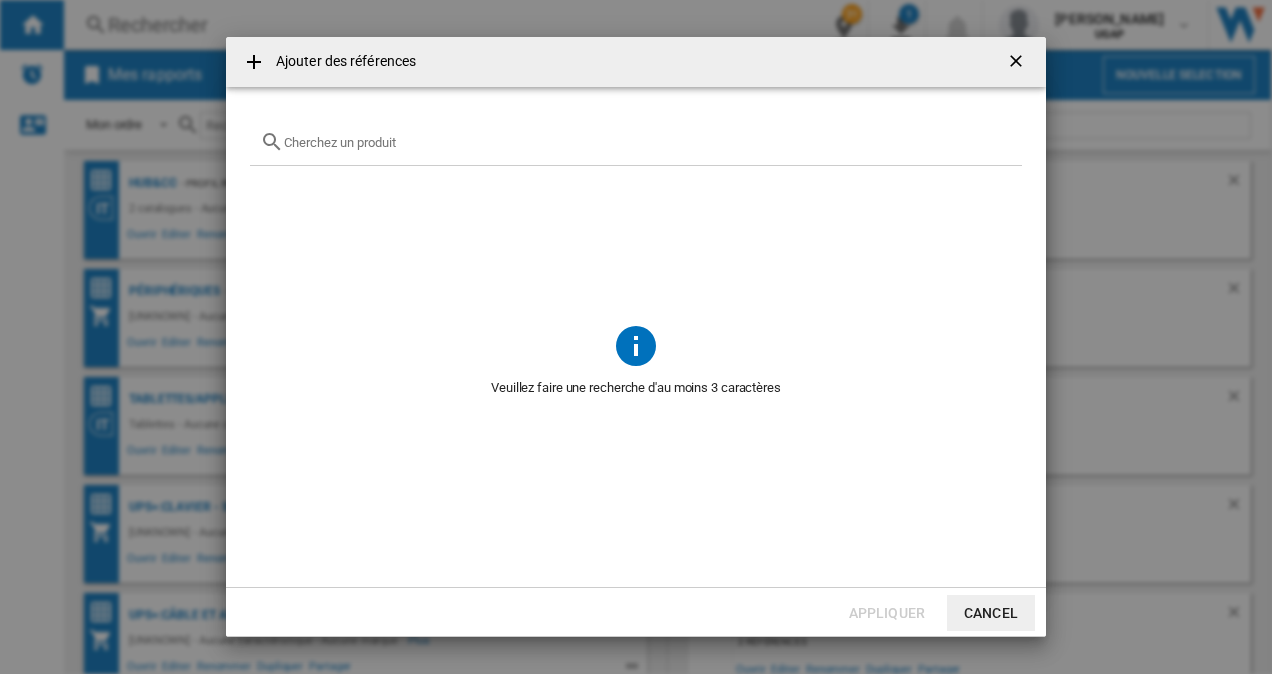 click 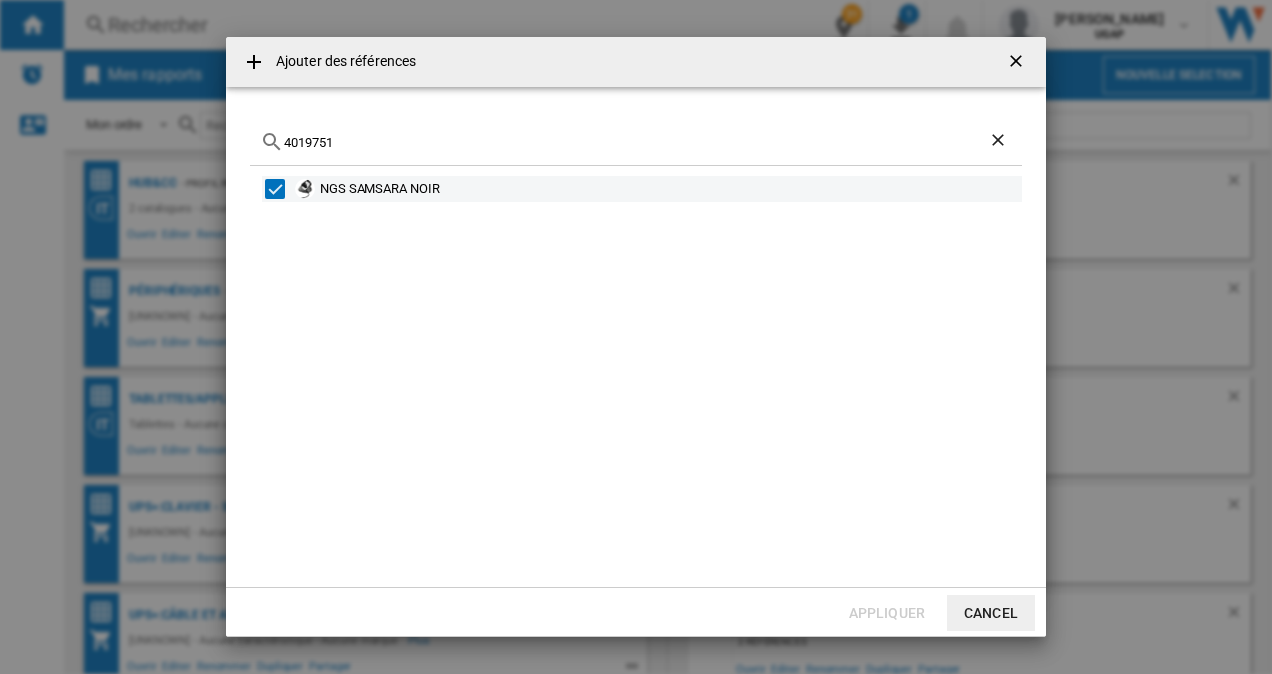 type on "4019751" 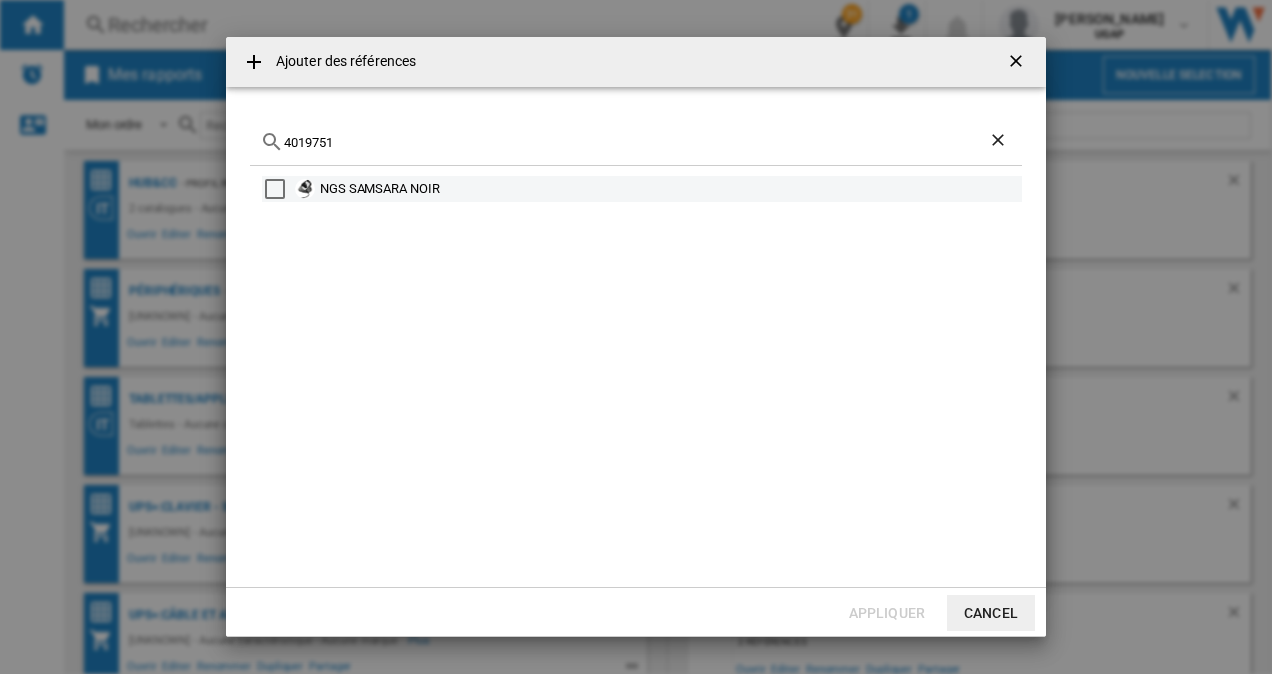 click on "NGS SAMSARA NOIR" 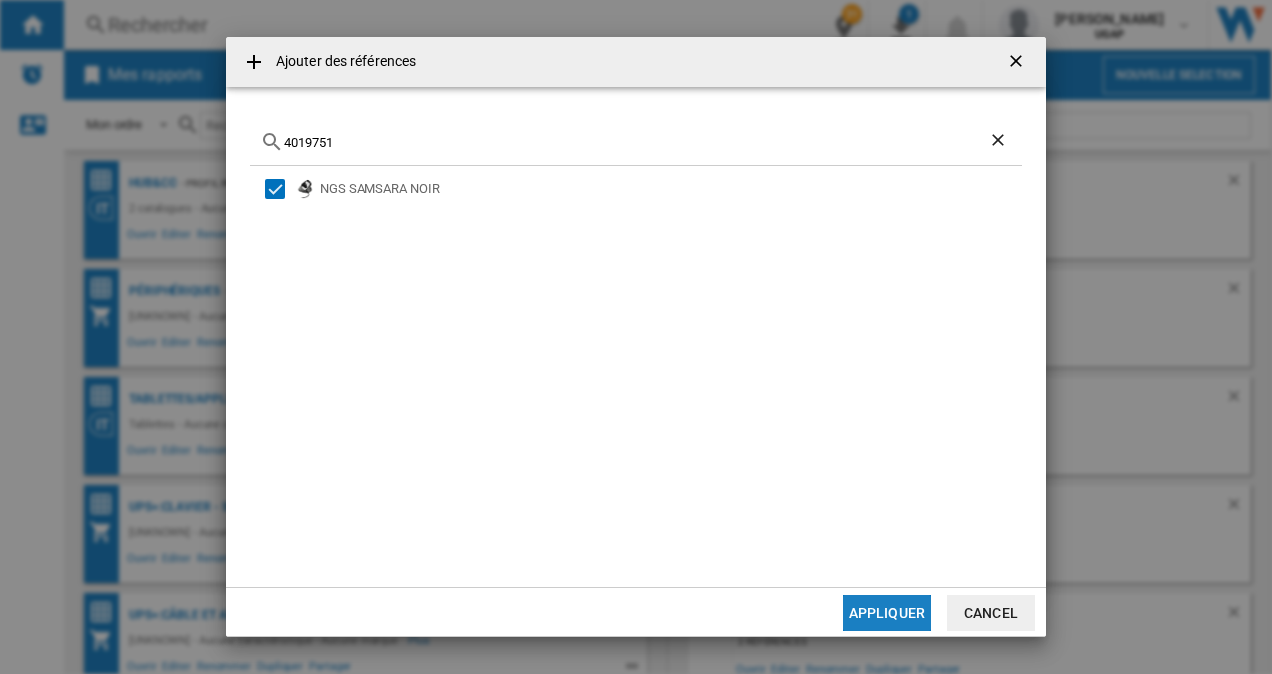 click on "Appliquer" 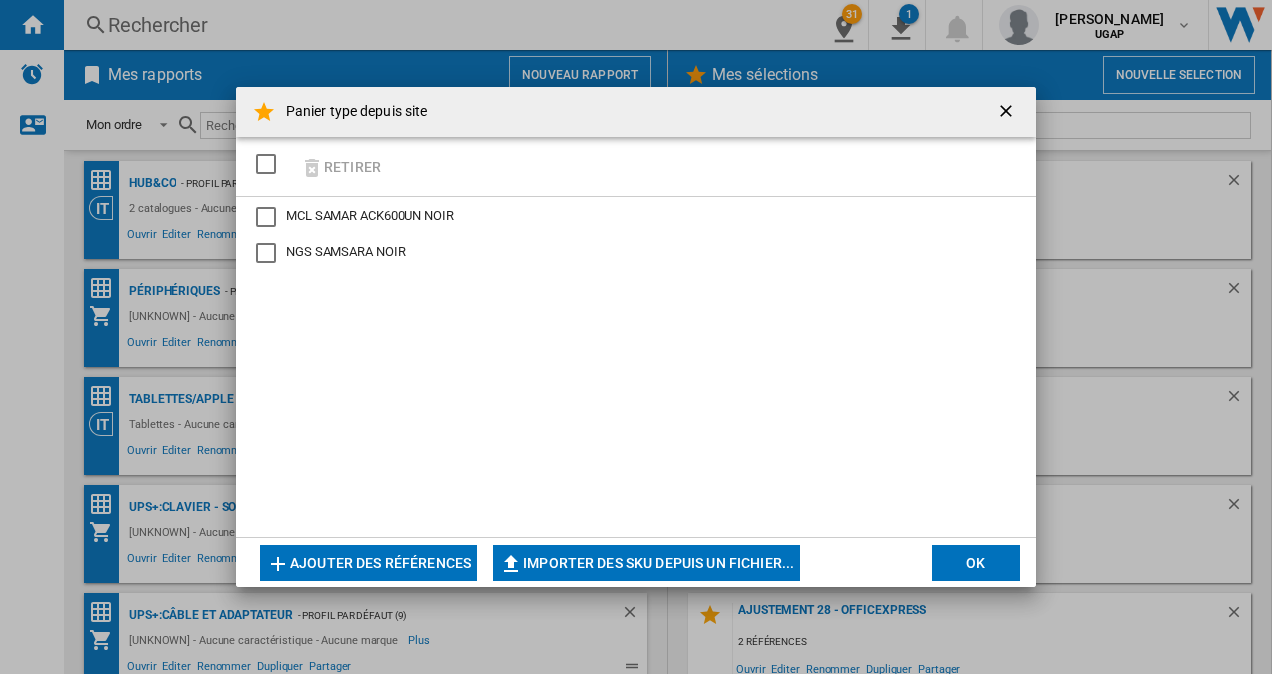 click on "Ajouter des références" 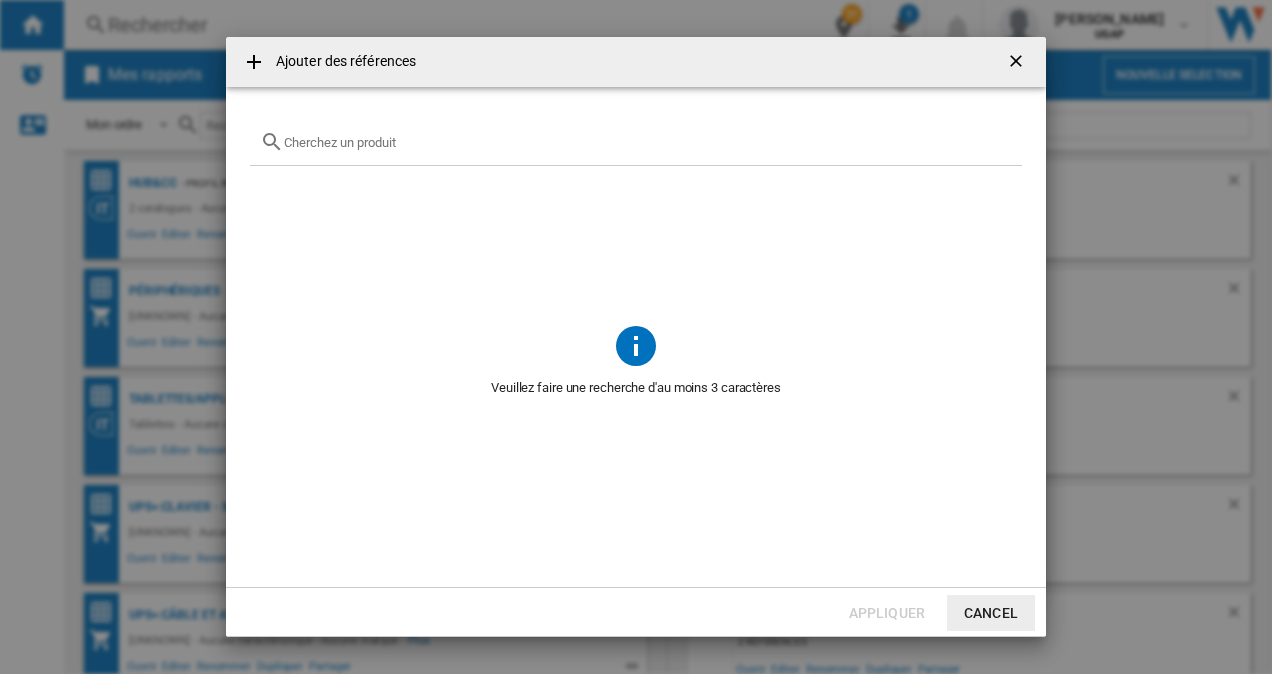 click 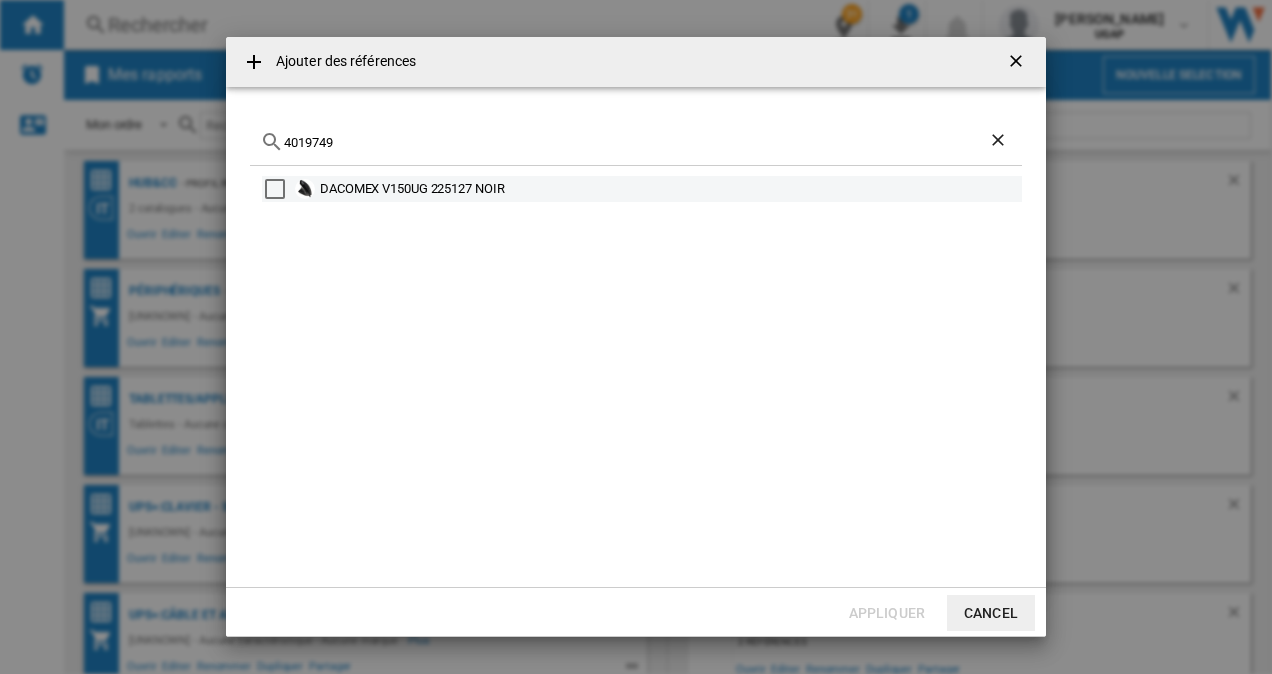 click 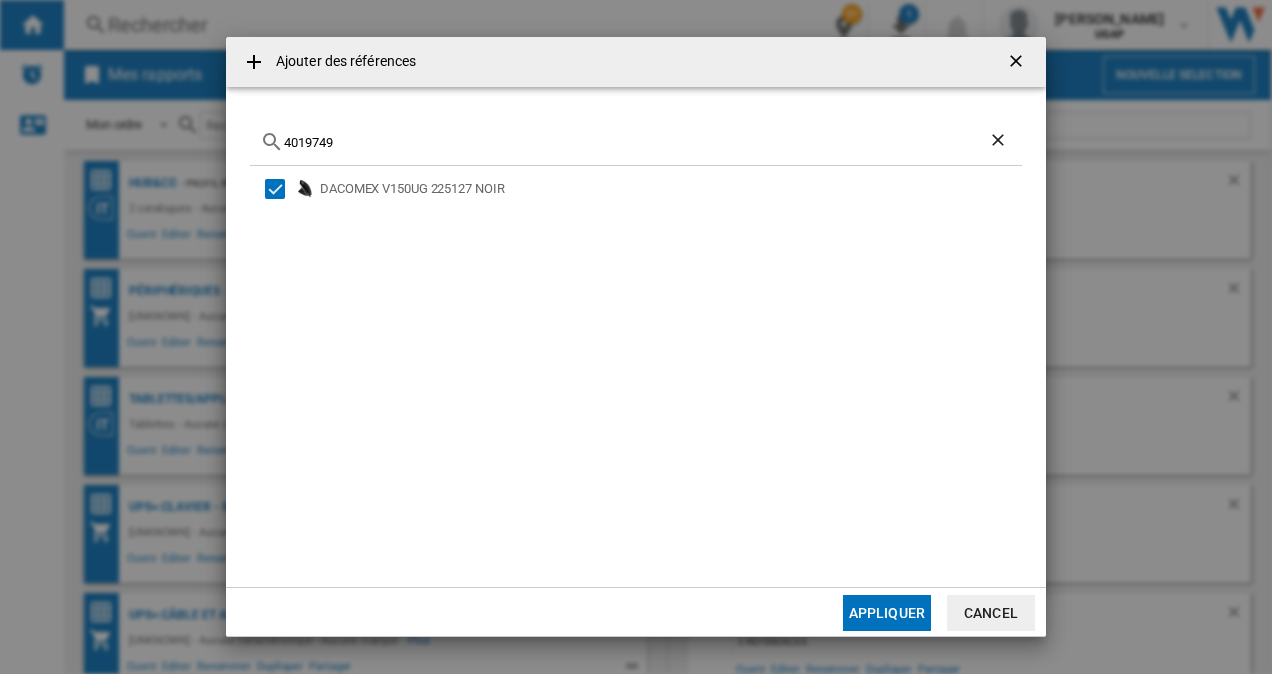 click at bounding box center [254, 62] 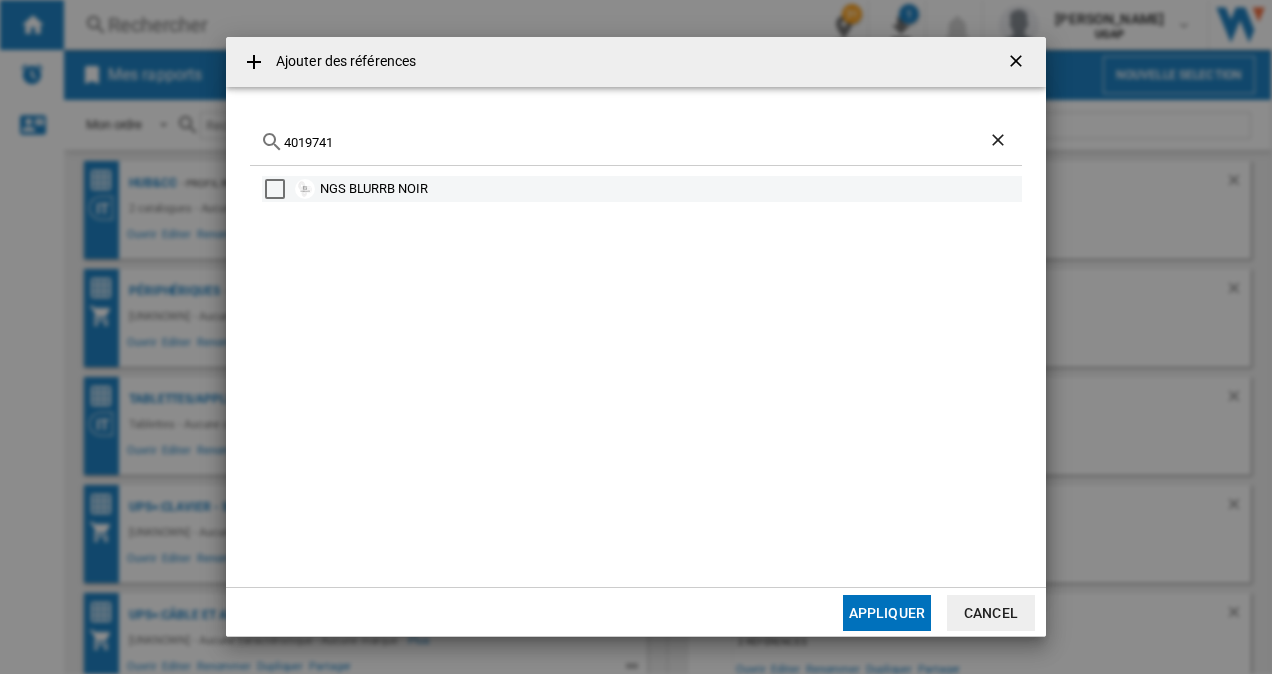 type on "4019741" 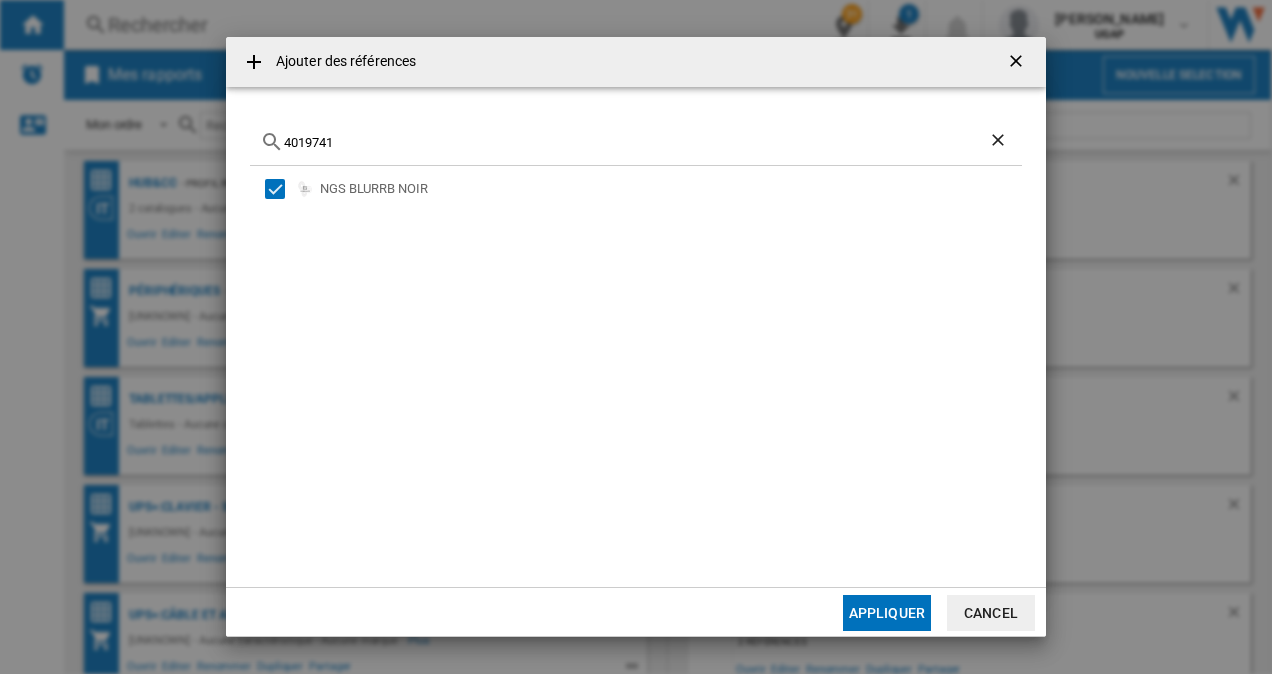 click on "Appliquer" 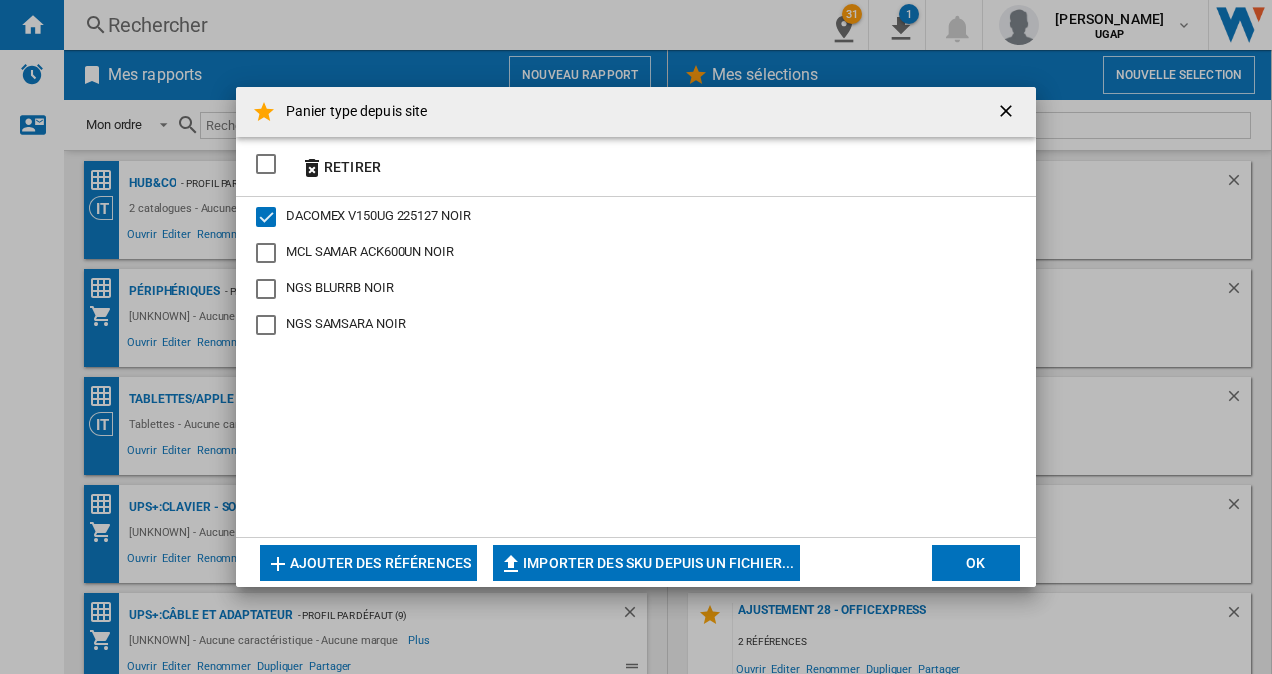 click on "Ajouter des références" 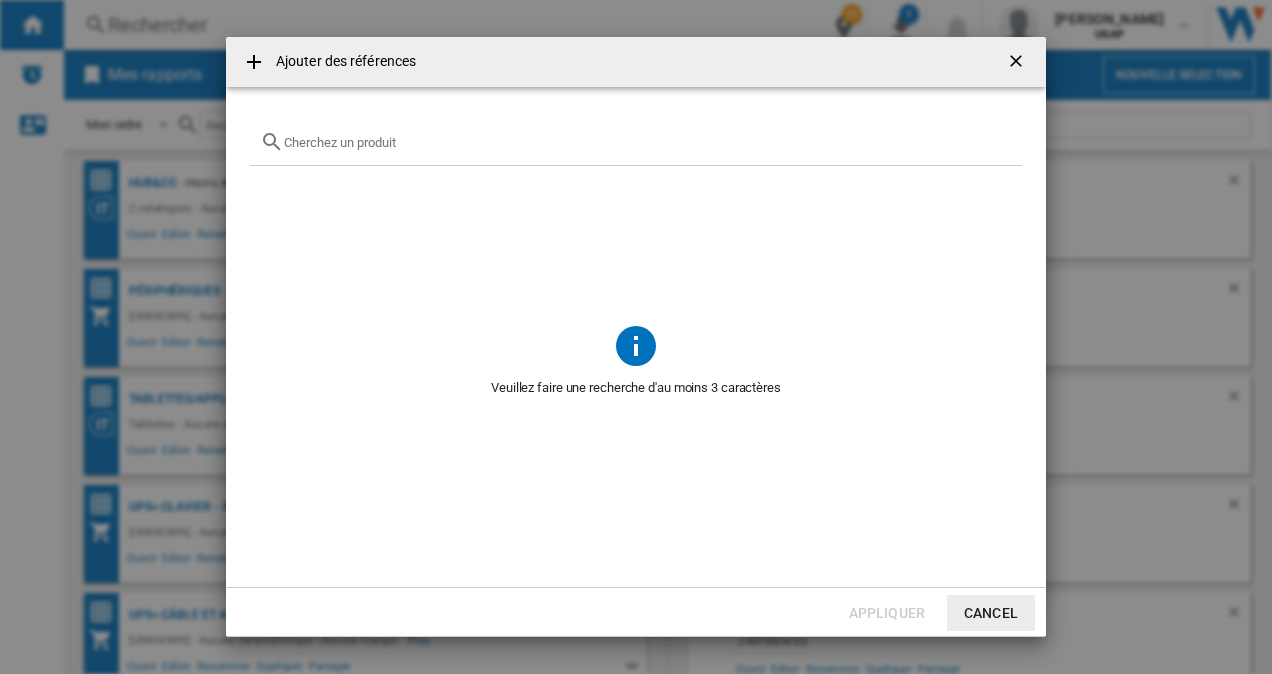 click 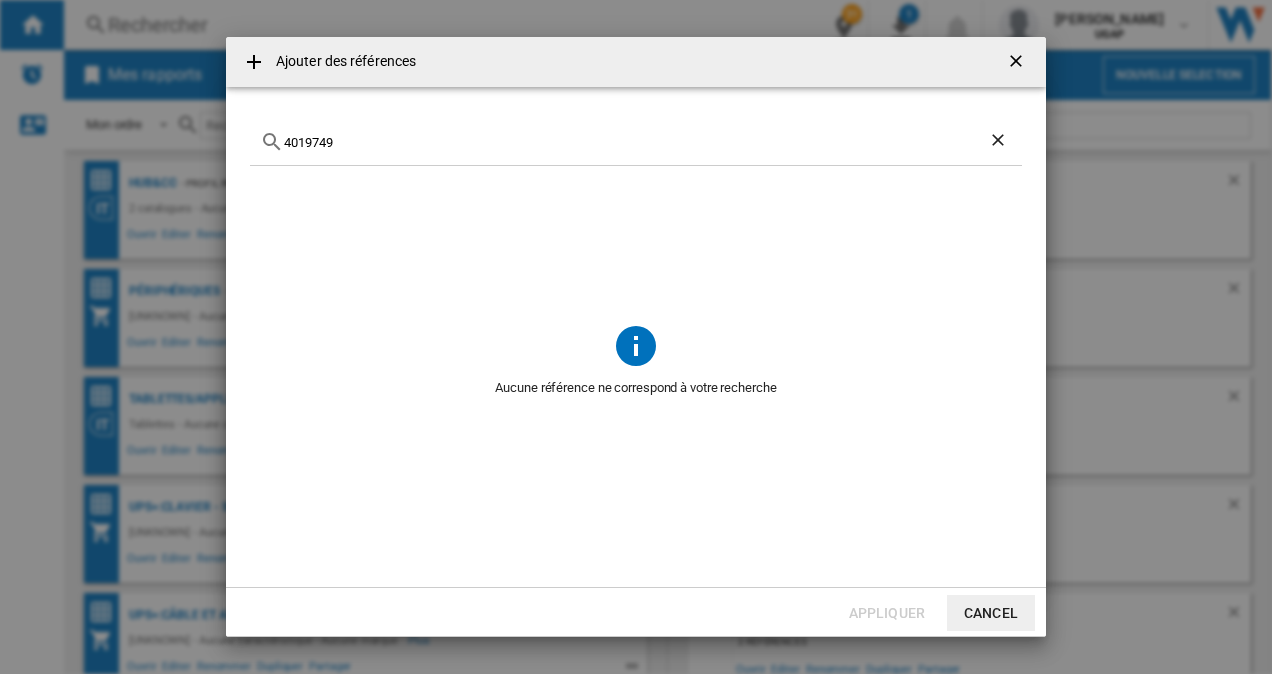 type on "4019749" 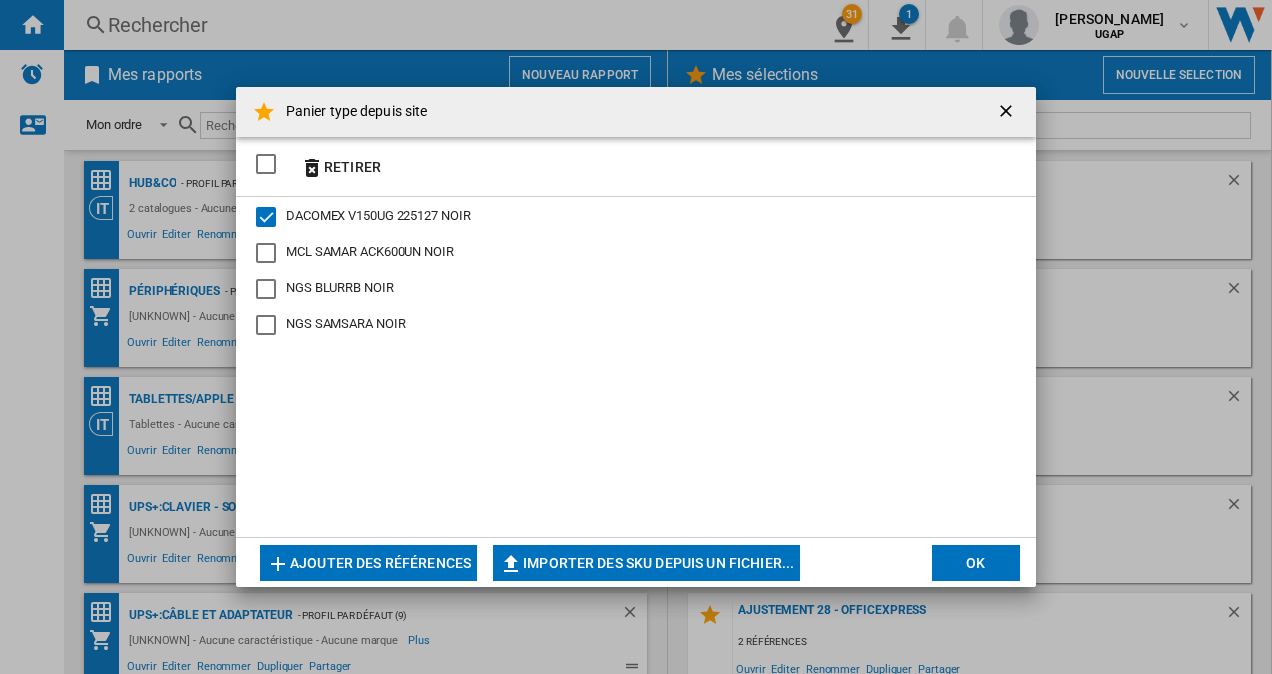 click on "Ajouter des références" 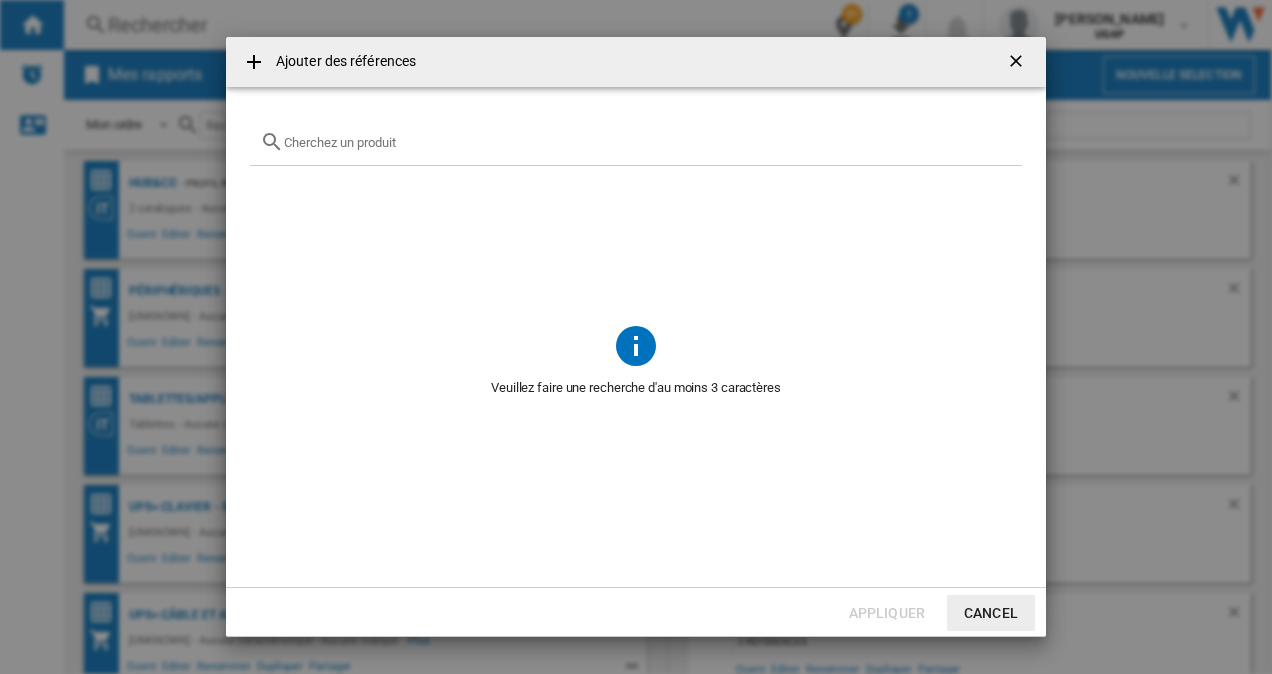 click 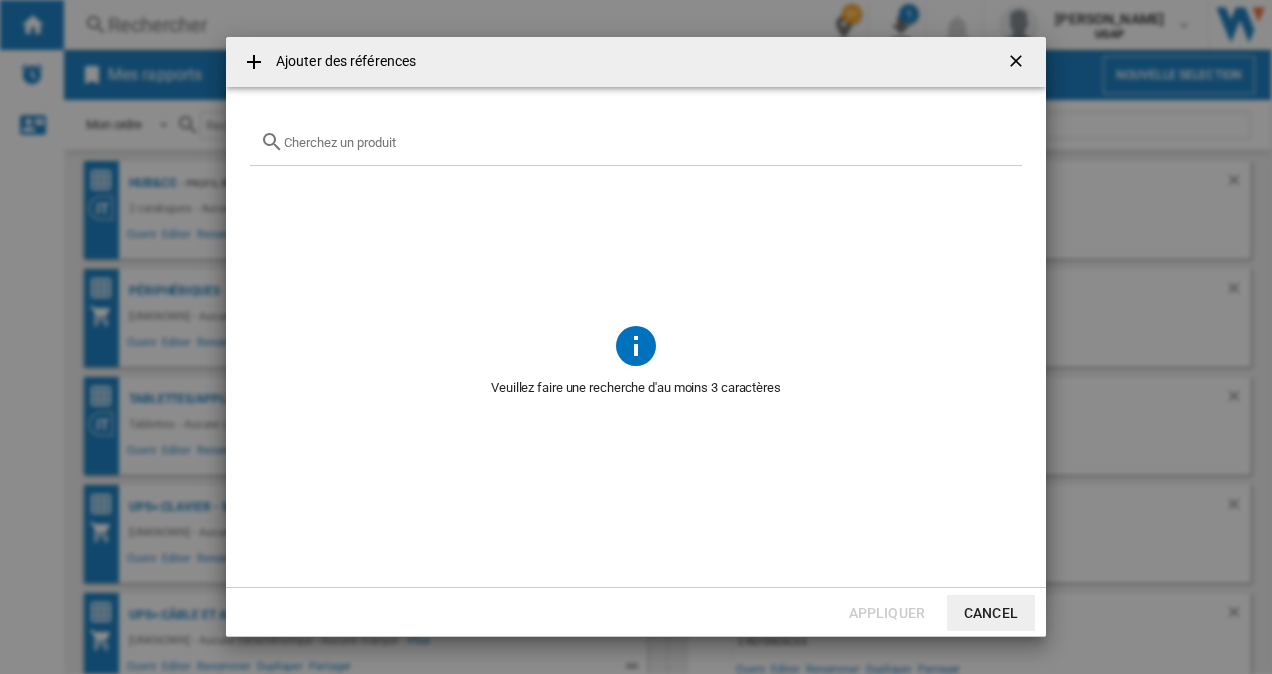 click 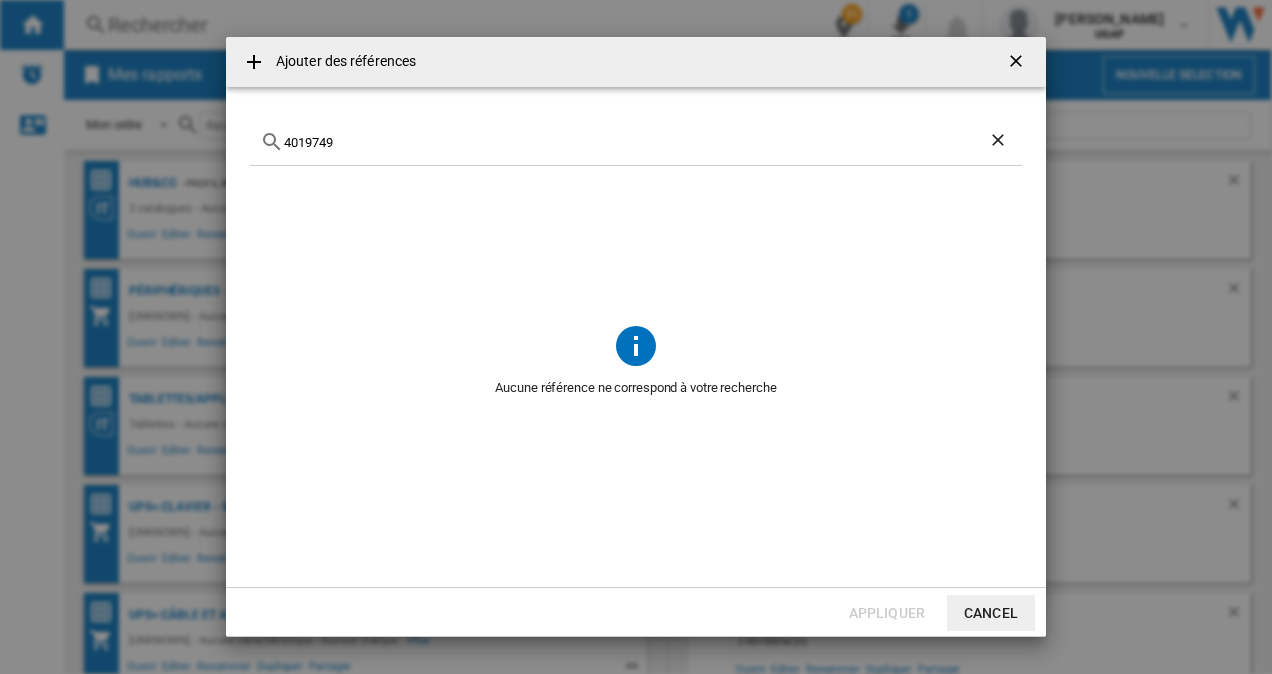 type on "4019749" 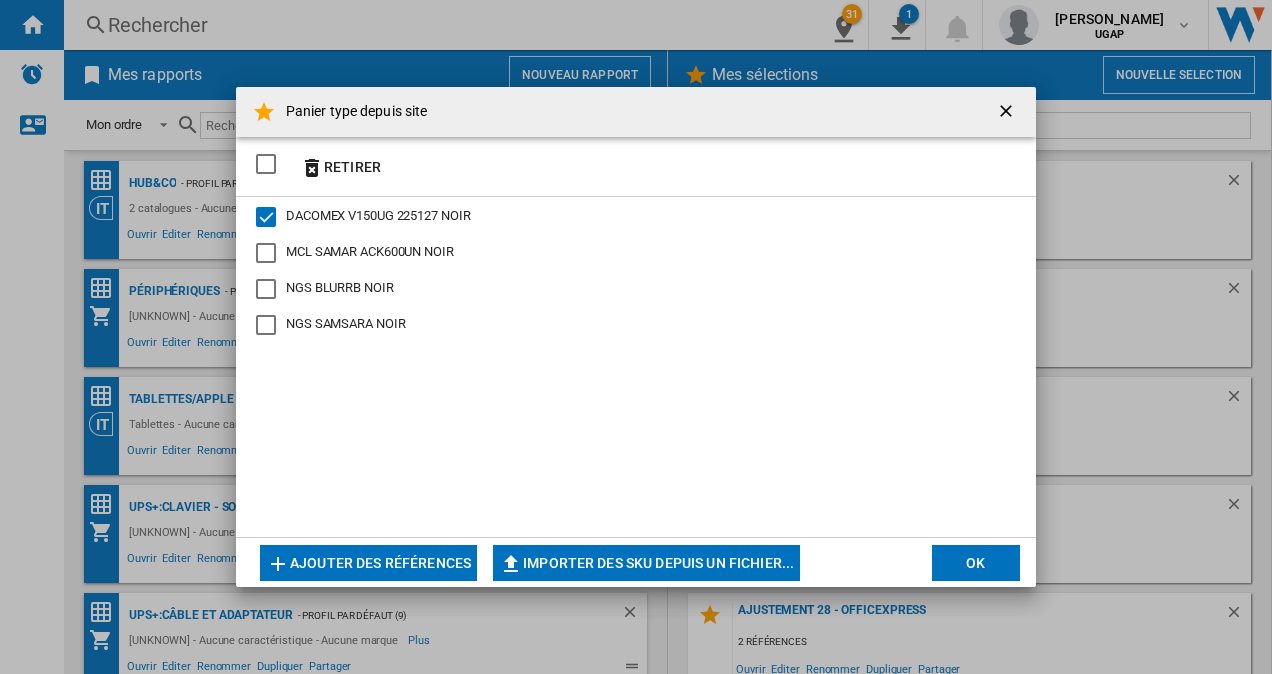 click at bounding box center [266, 253] 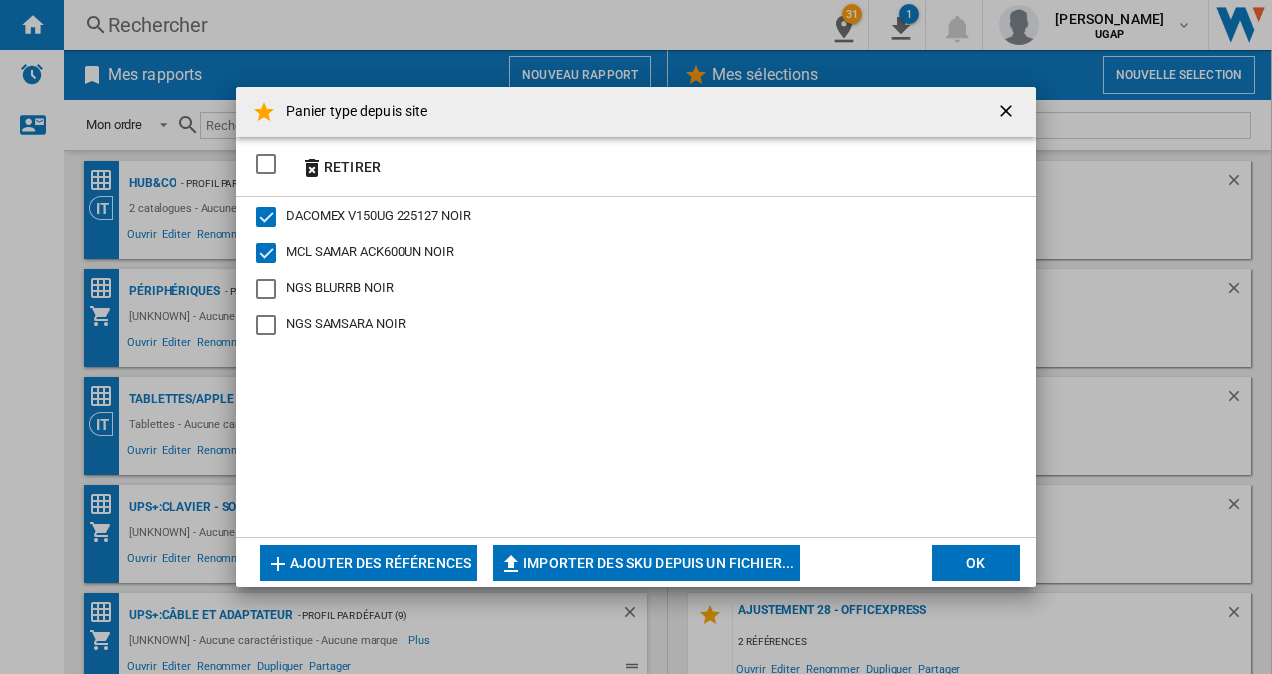 click at bounding box center (266, 289) 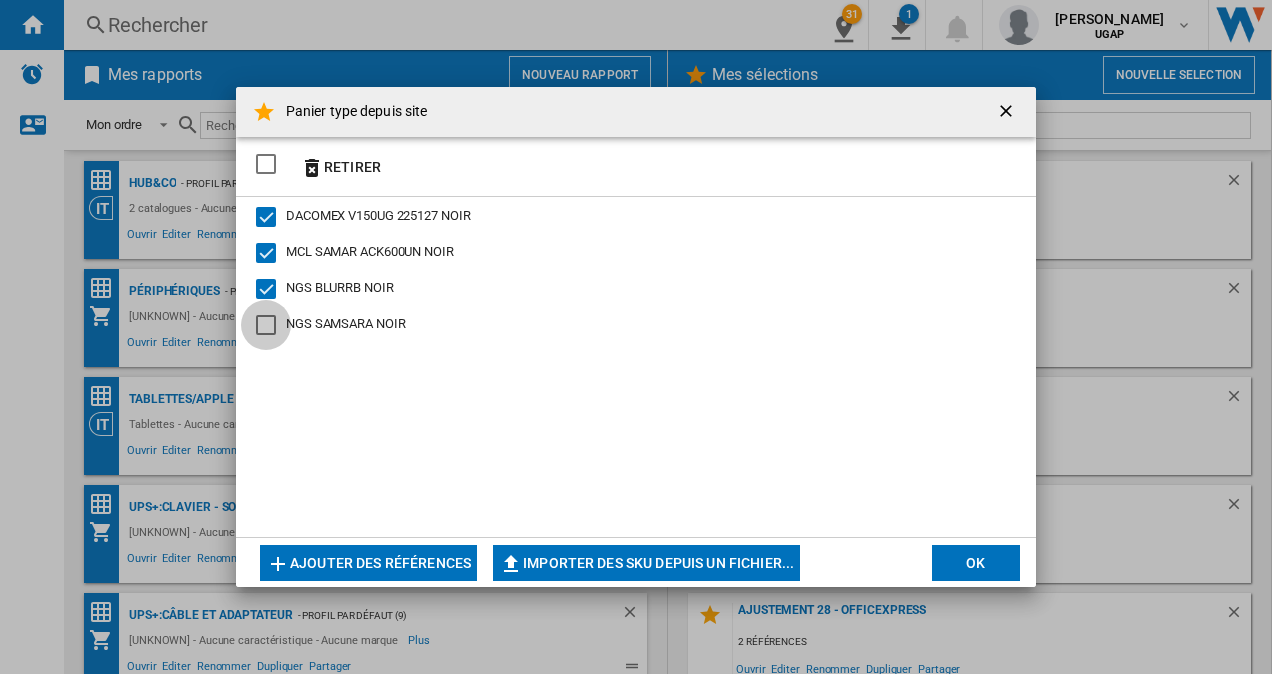 click at bounding box center (266, 325) 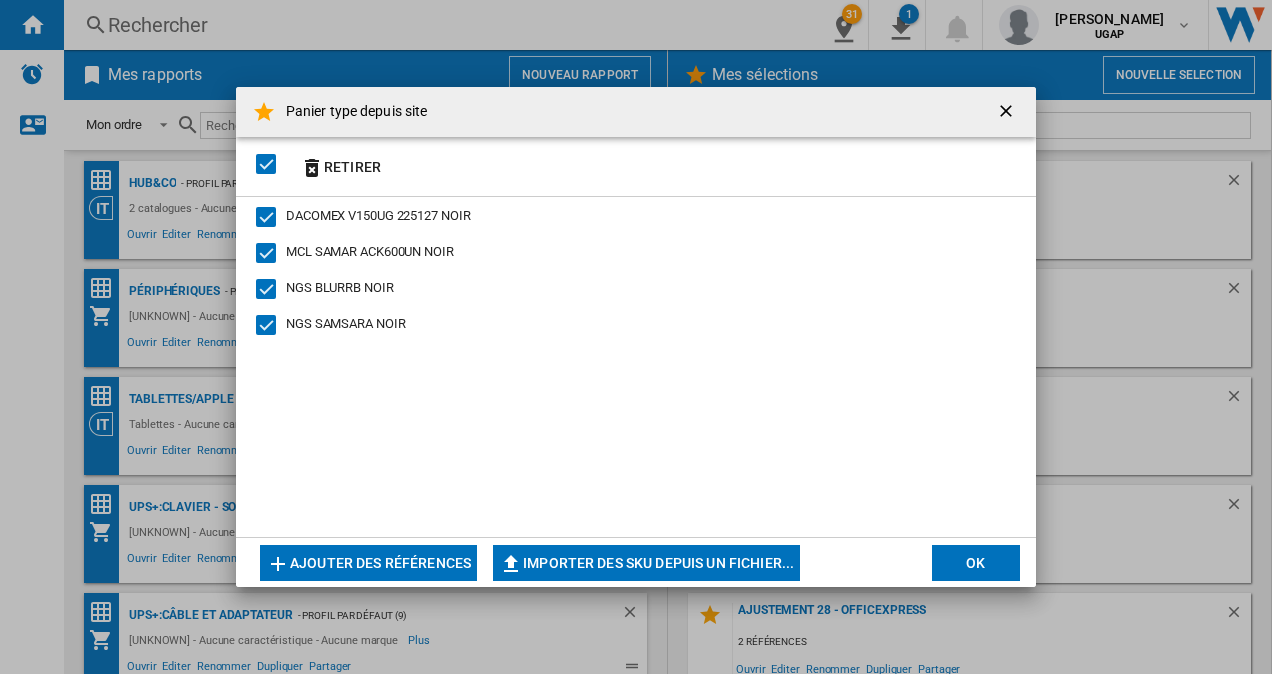 click on "OK" 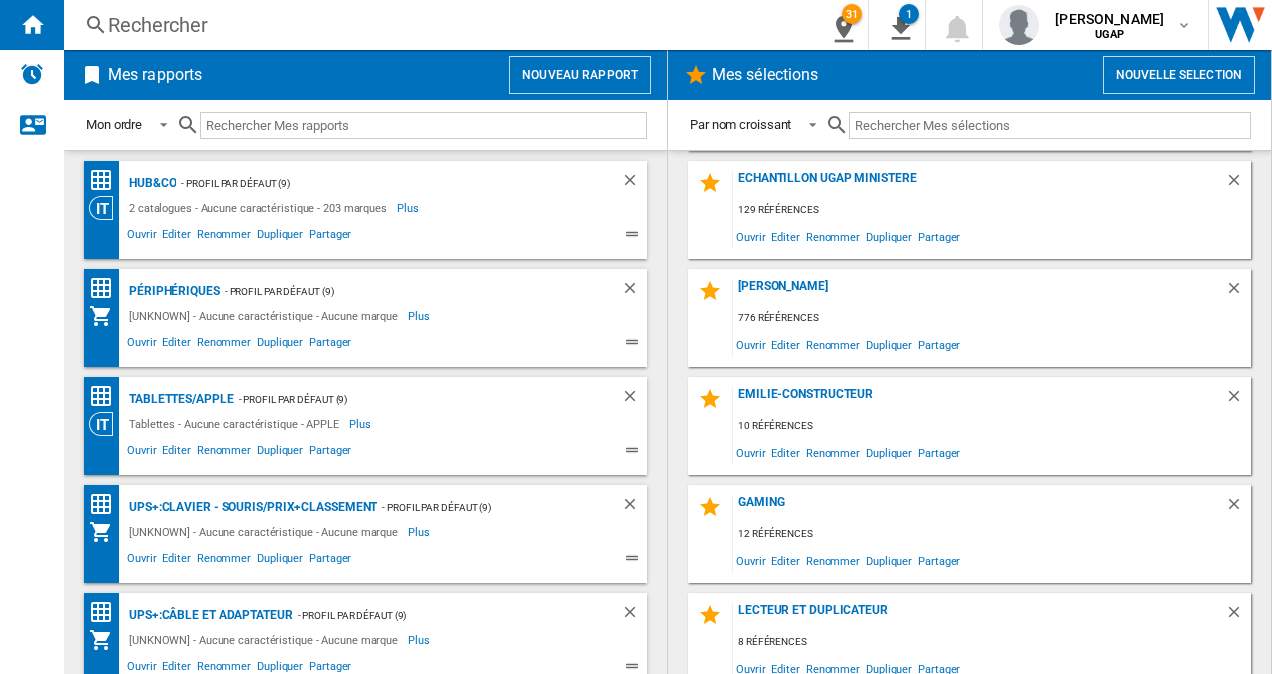 scroll, scrollTop: 900, scrollLeft: 0, axis: vertical 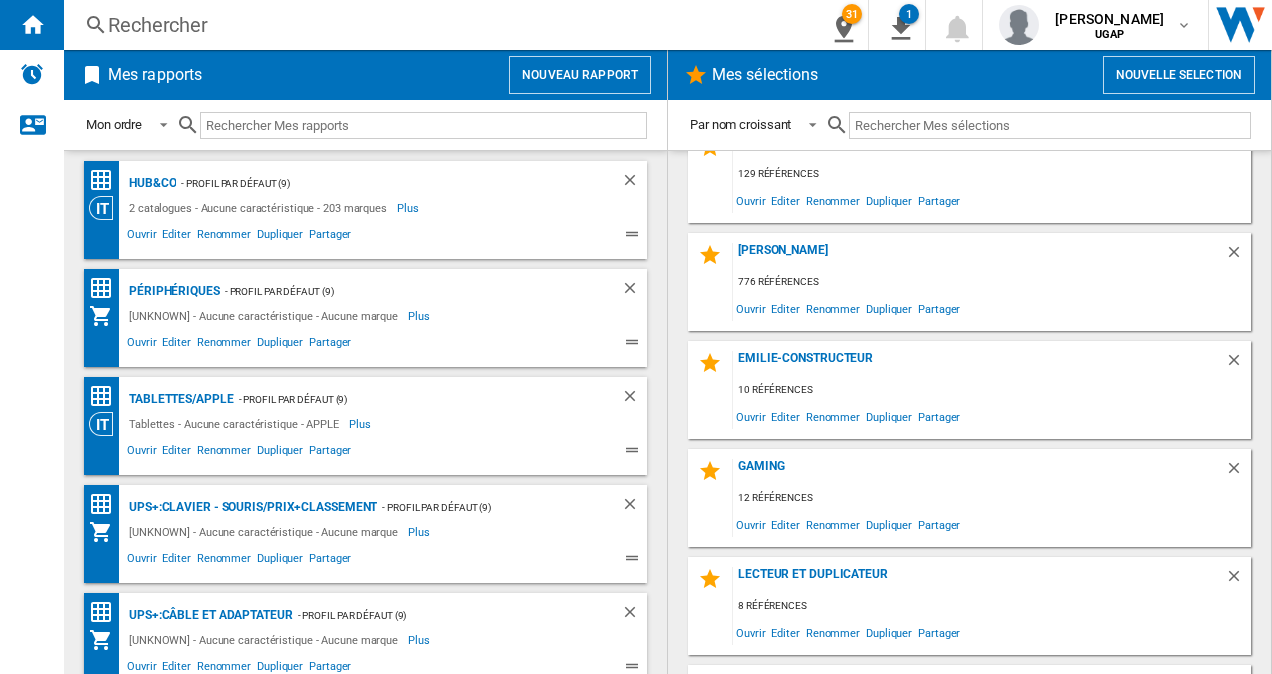 click on "Rechercher" at bounding box center (434, 25) 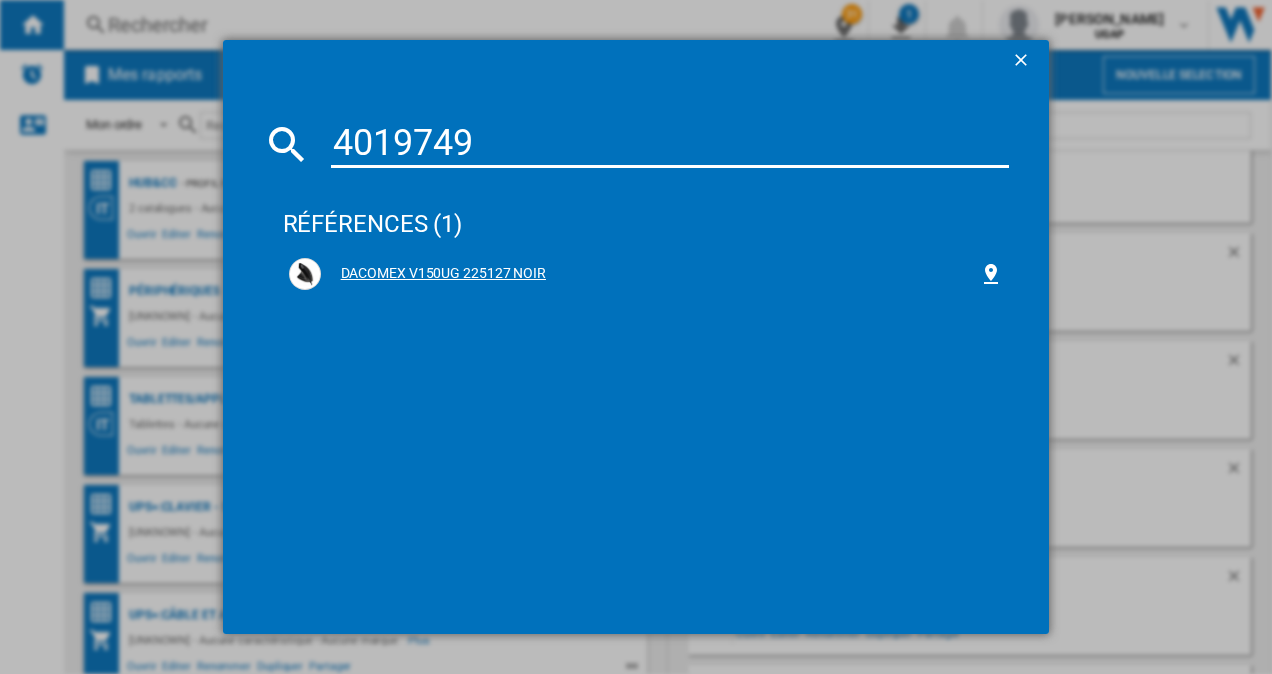 type on "4019749" 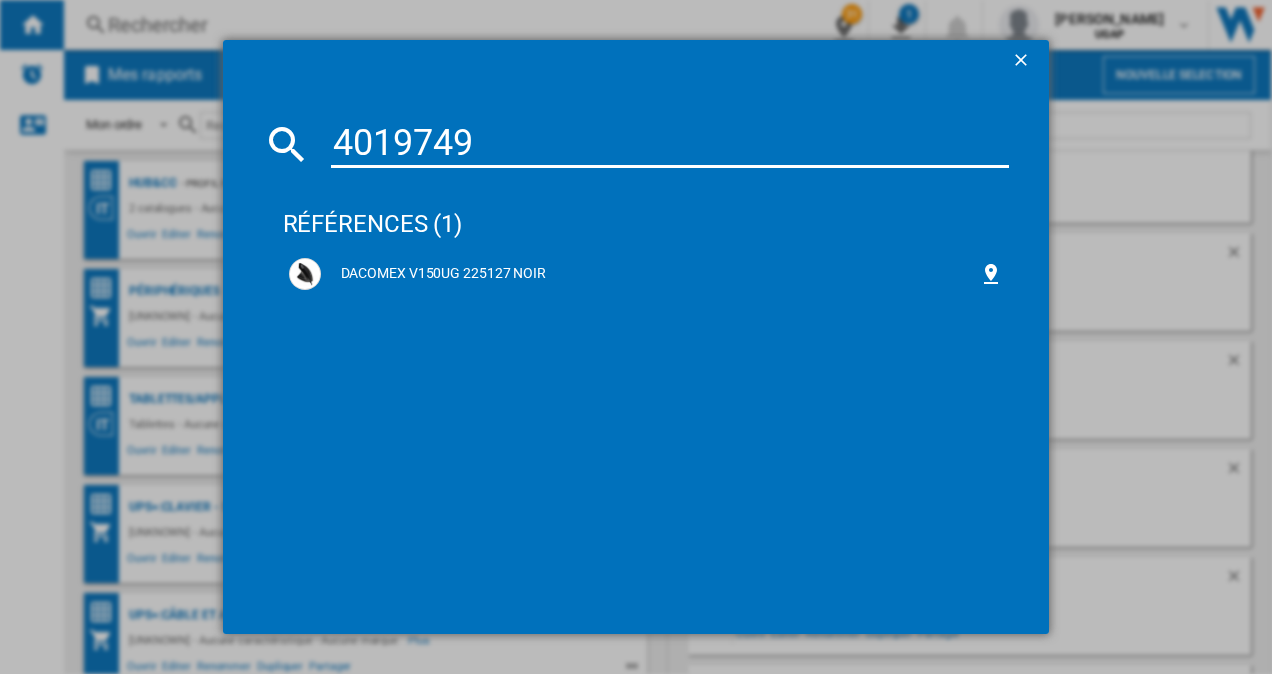 drag, startPoint x: 412, startPoint y: 273, endPoint x: 331, endPoint y: 332, distance: 100.20978 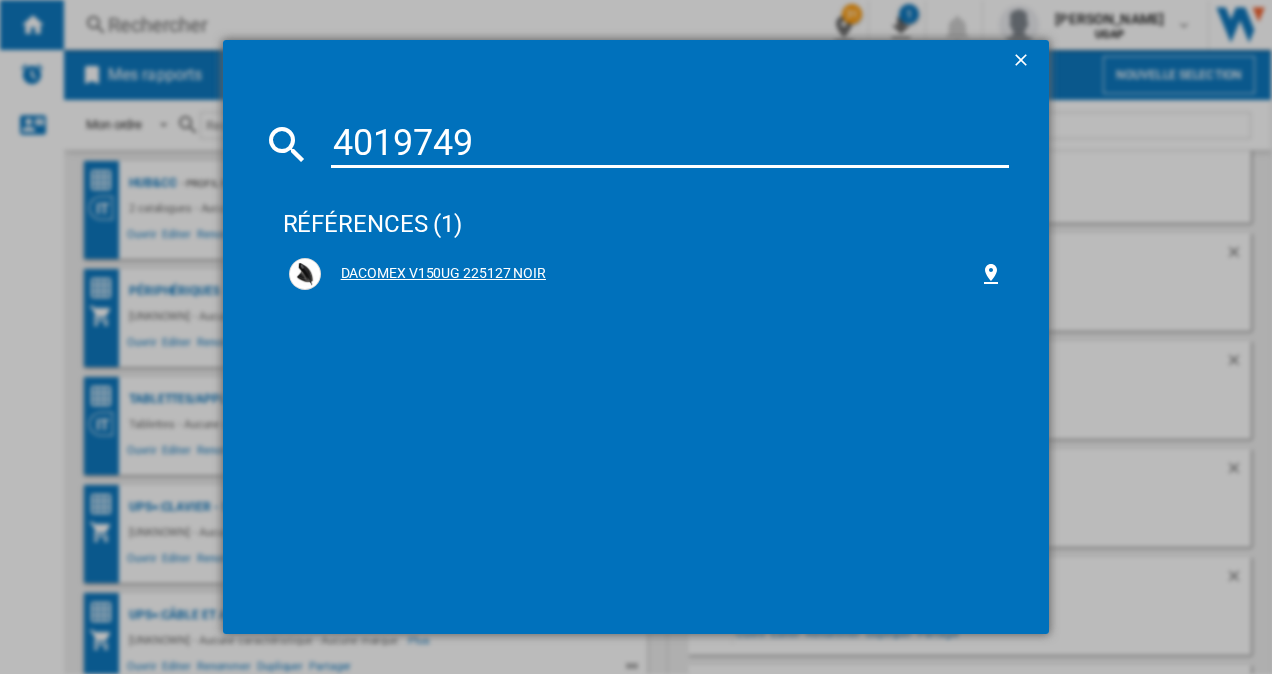 click on "DACOMEX V150UG 225127 NOIR" at bounding box center [650, 274] 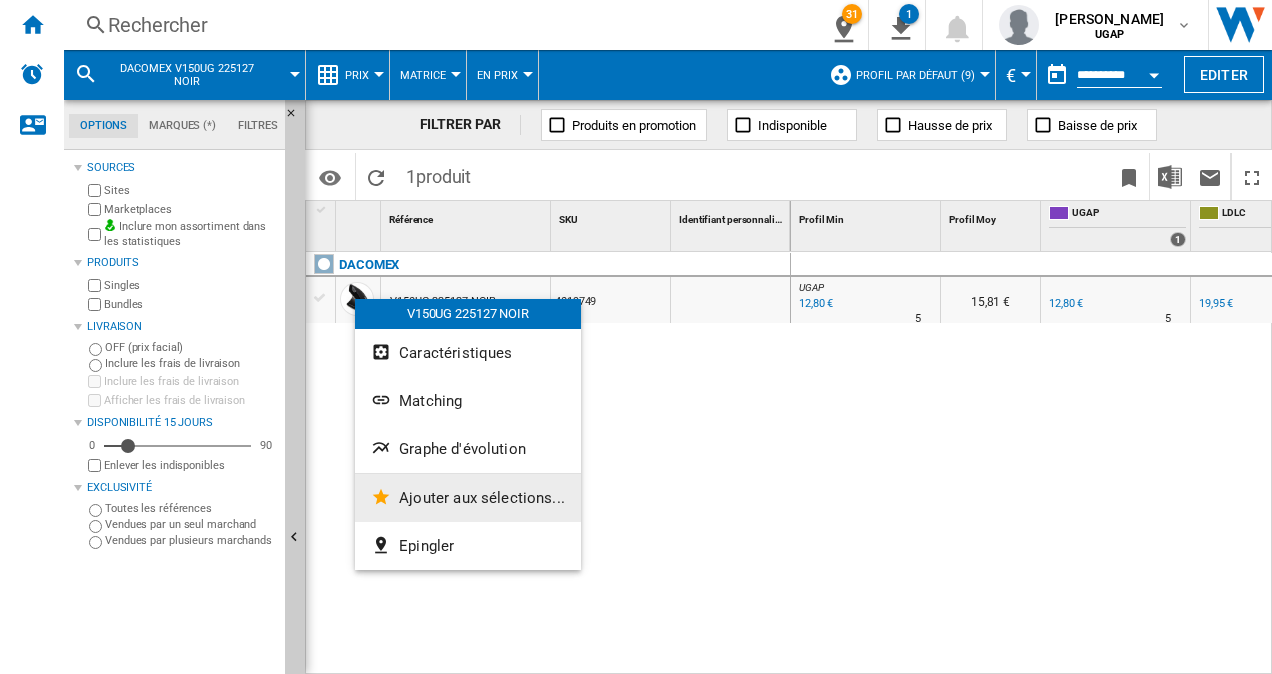 click on "Ajouter aux sélections..." 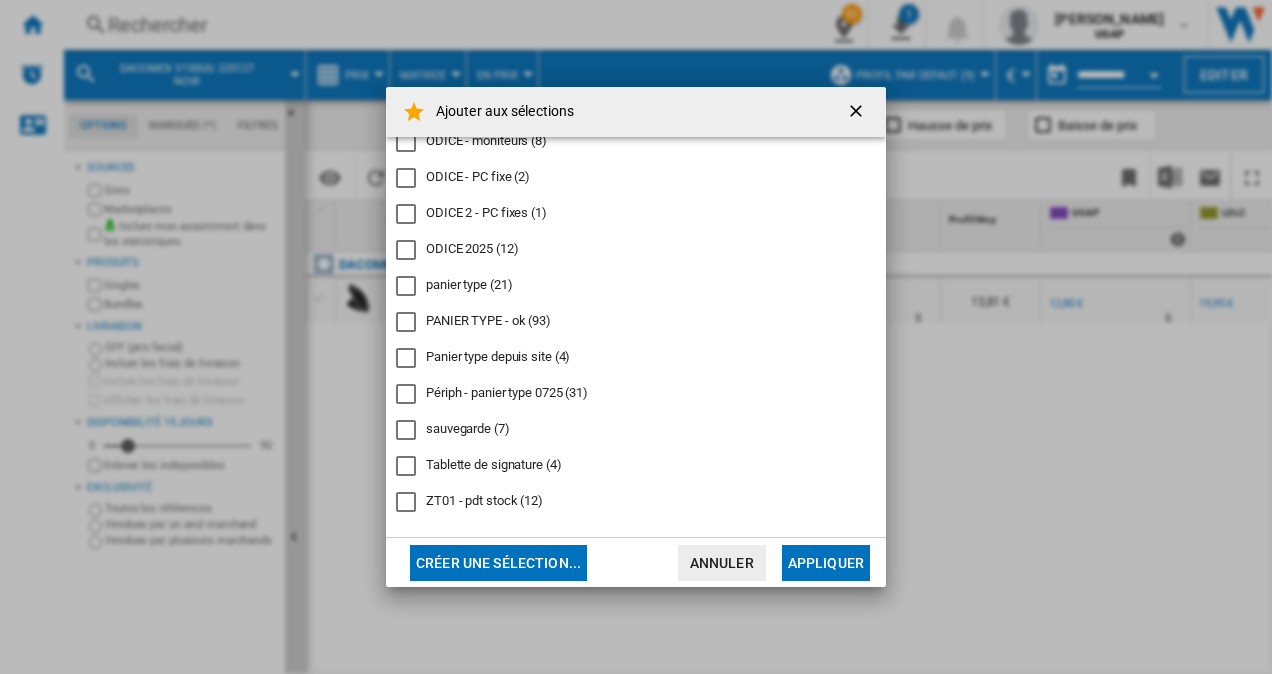 scroll, scrollTop: 736, scrollLeft: 0, axis: vertical 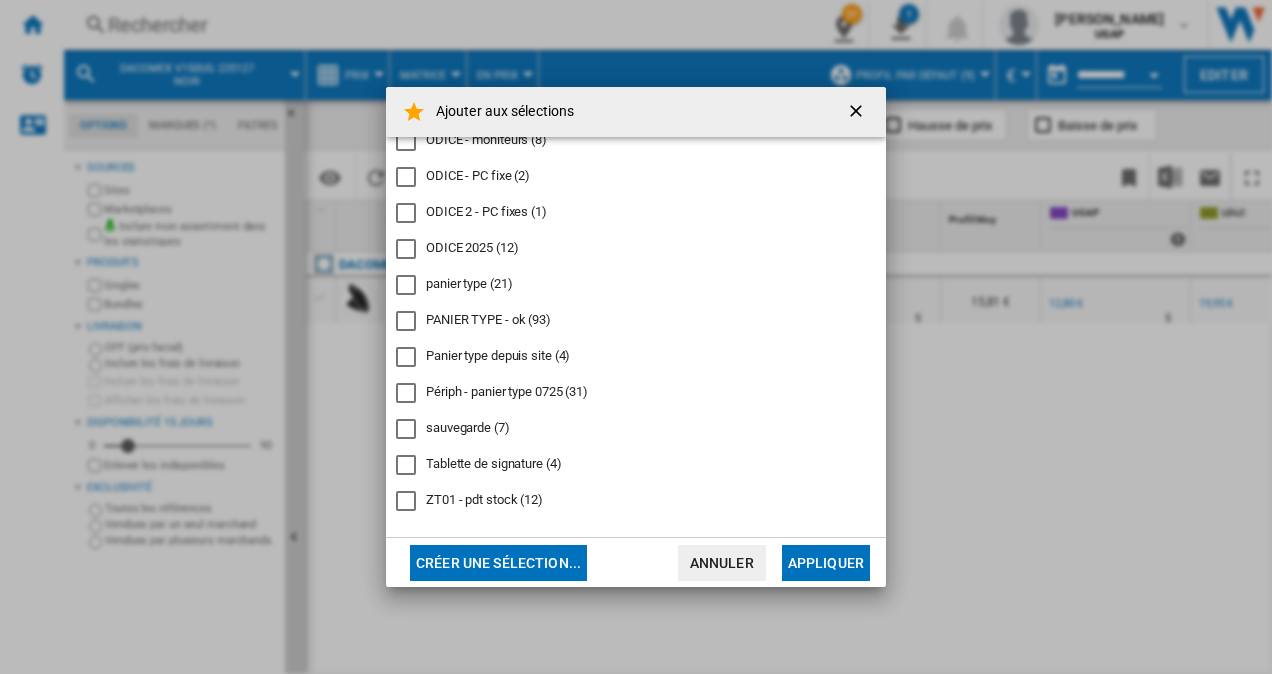 click on "Panier type depuis site (4)" at bounding box center (498, 356) 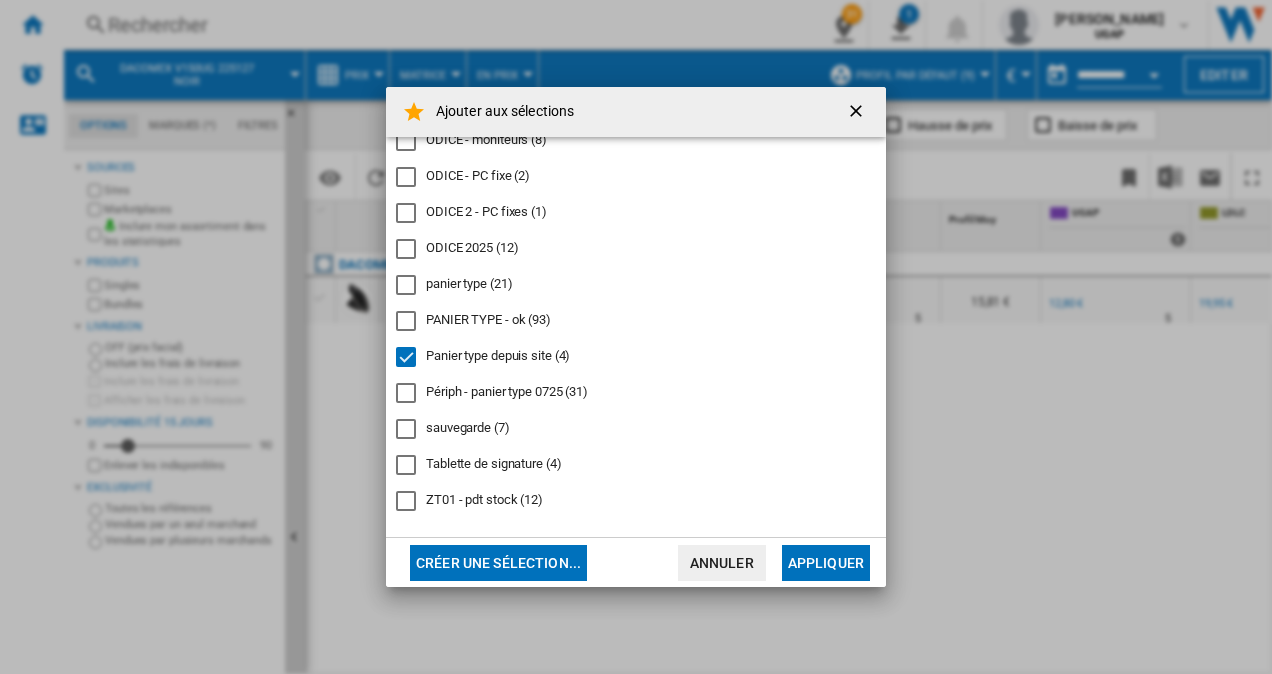 click on "Appliquer" 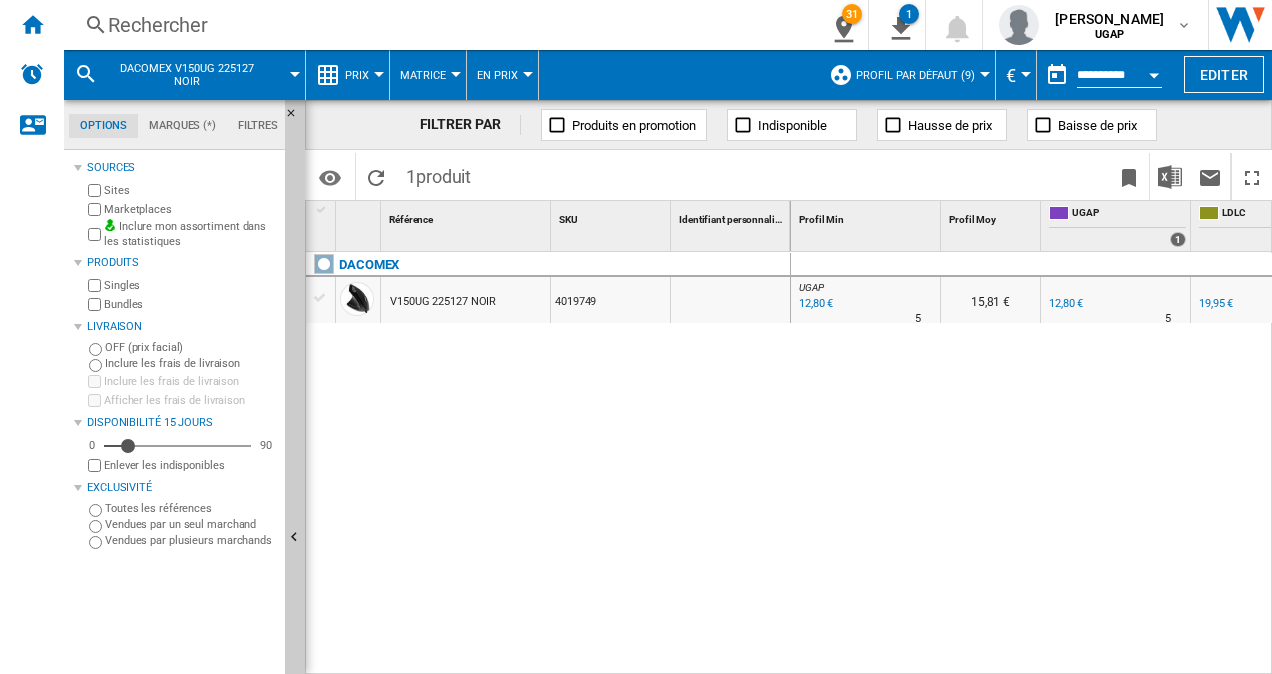 click on "Rechercher" at bounding box center [434, 25] 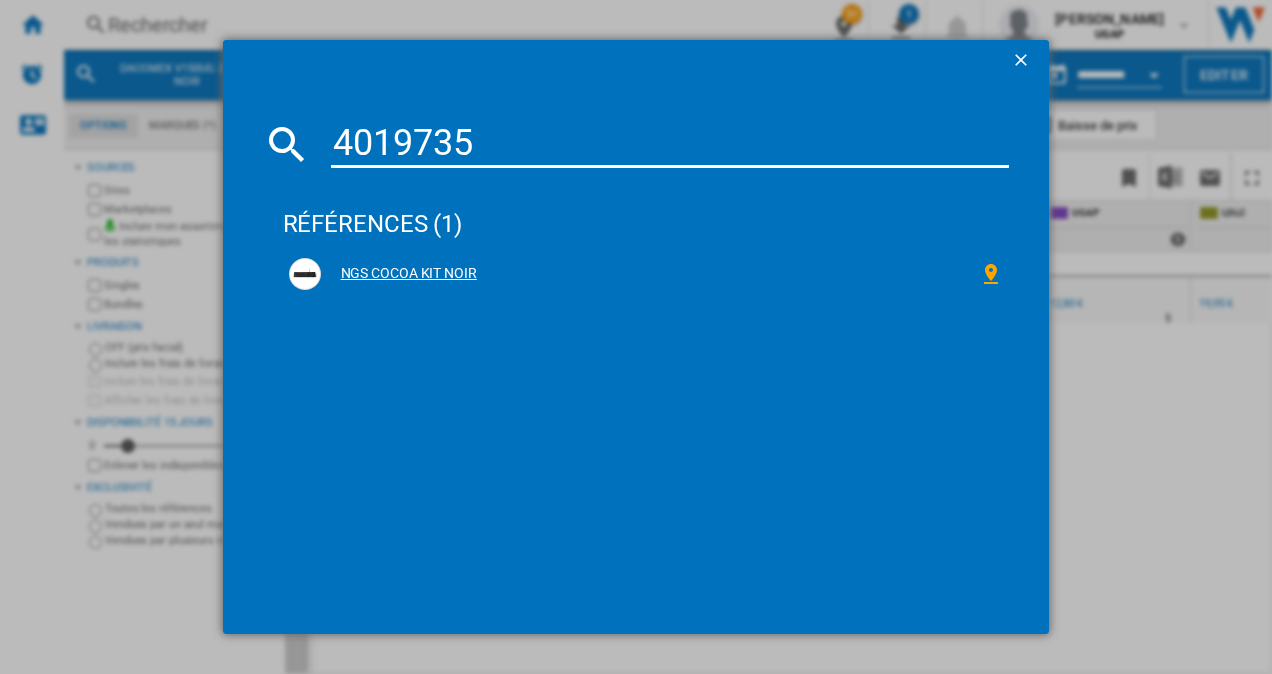 type on "4019735" 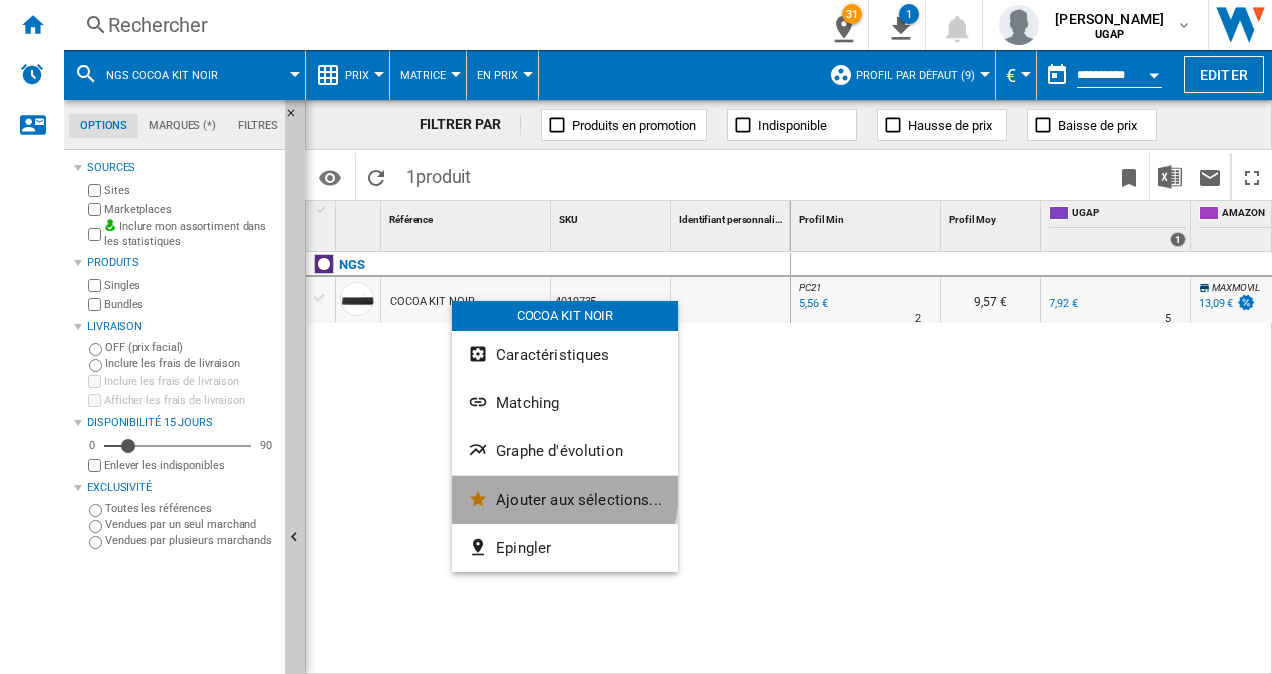 click on "Ajouter aux sélections..." 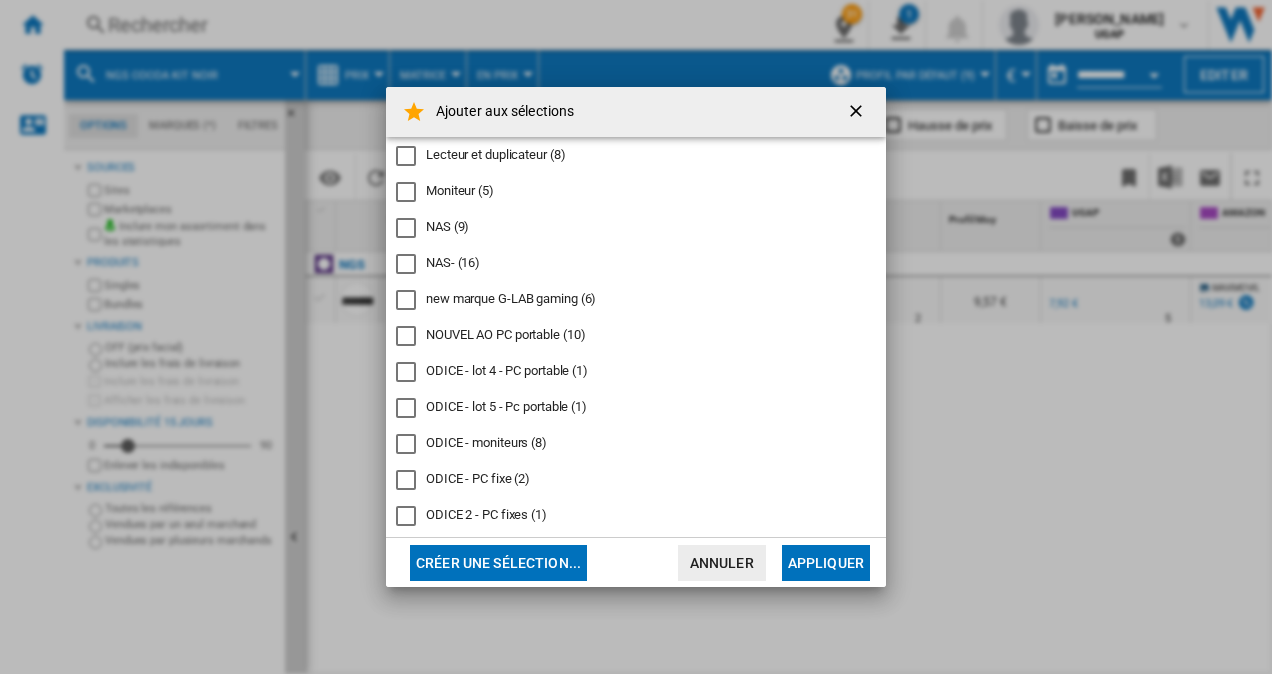 scroll, scrollTop: 600, scrollLeft: 0, axis: vertical 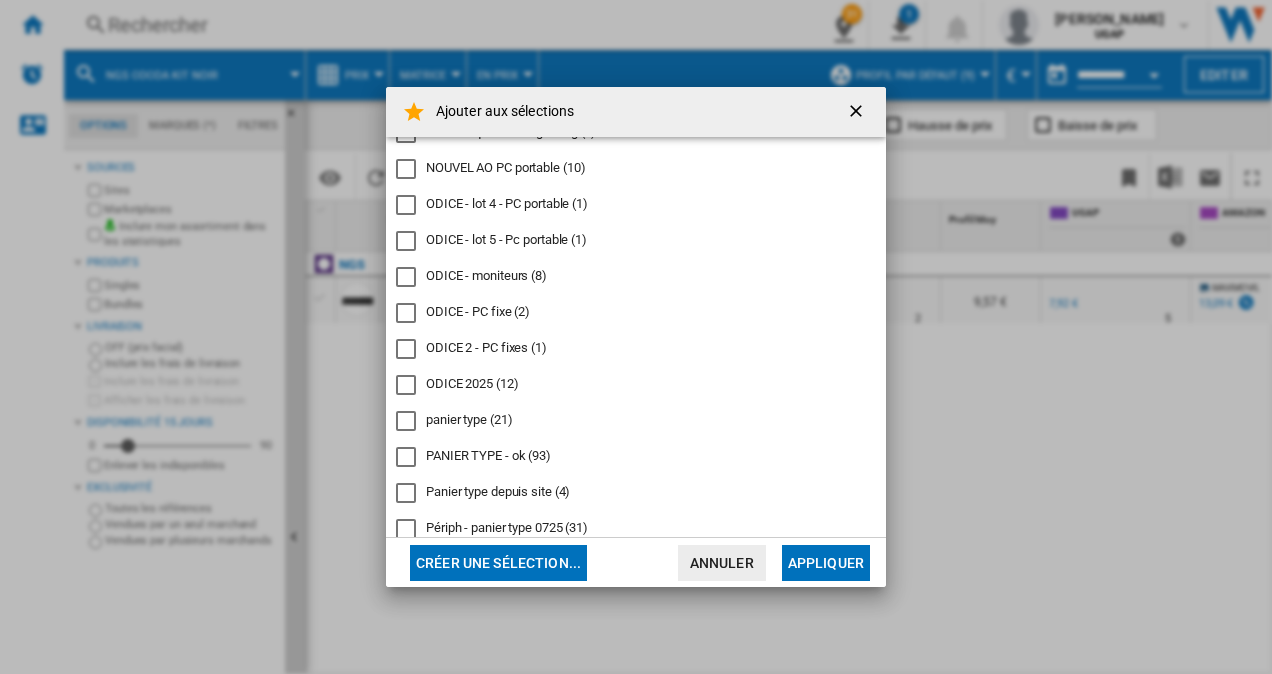 click on "Ajouter aux sélections" at bounding box center (636, 112) 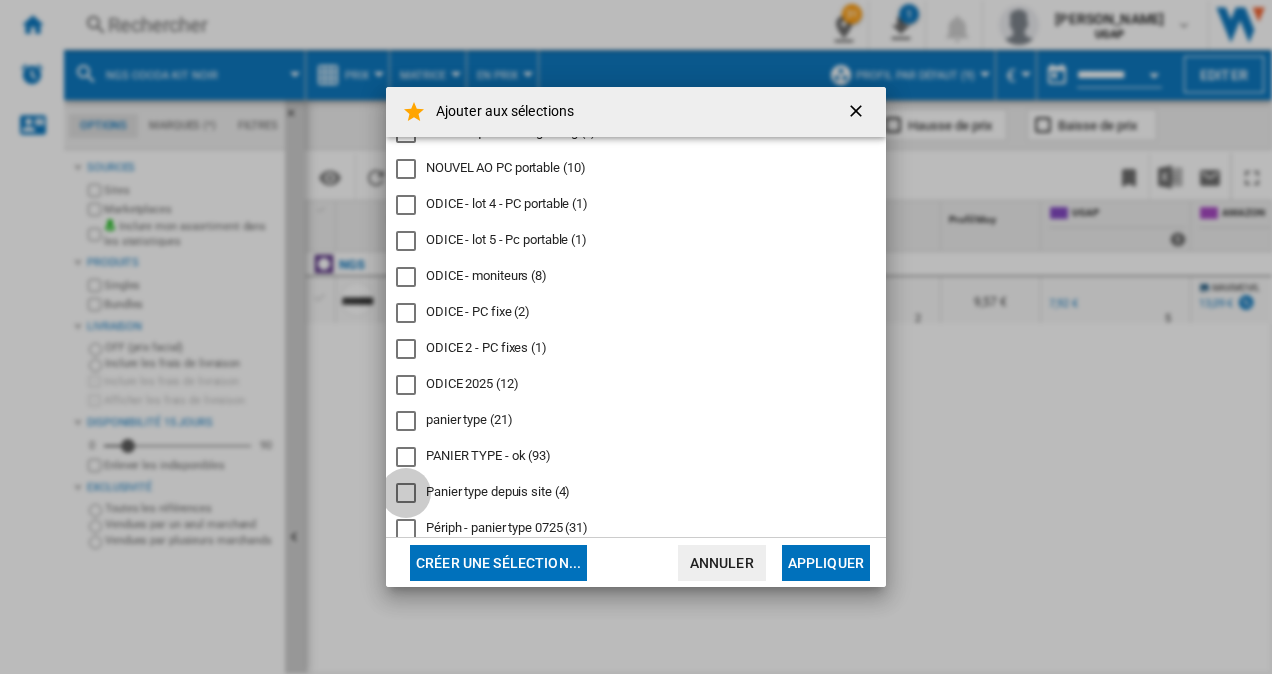 click at bounding box center (406, 493) 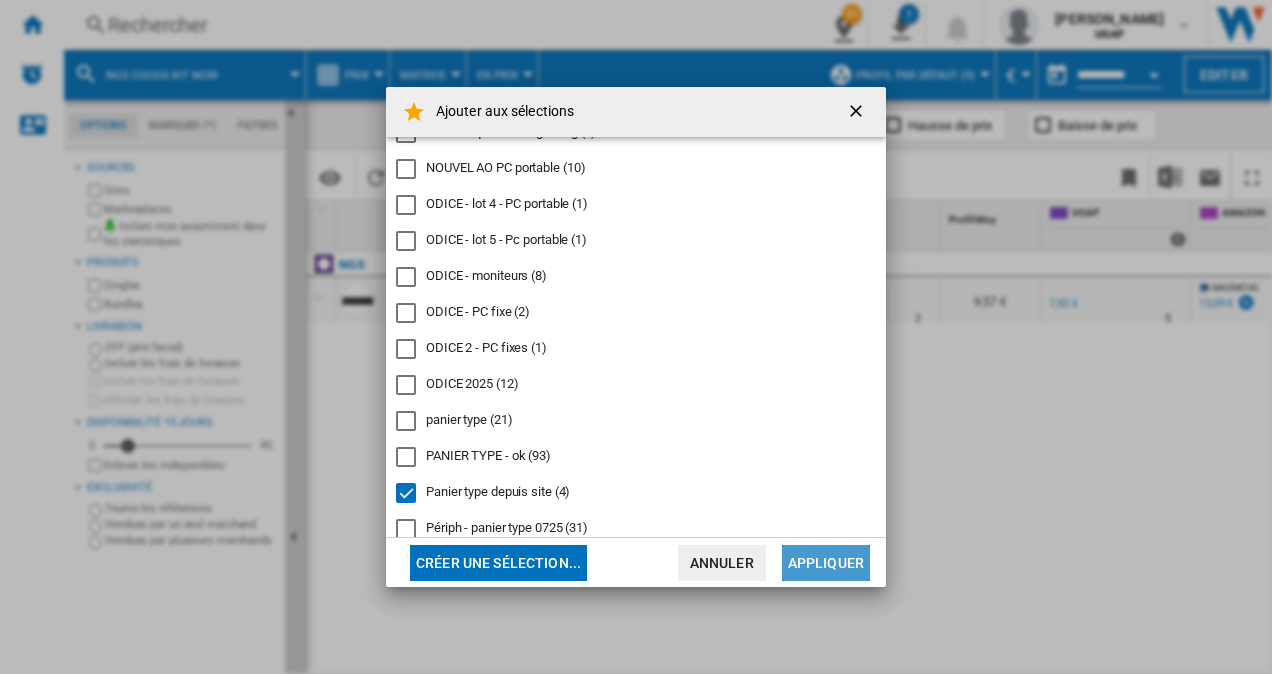 click on "Appliquer" 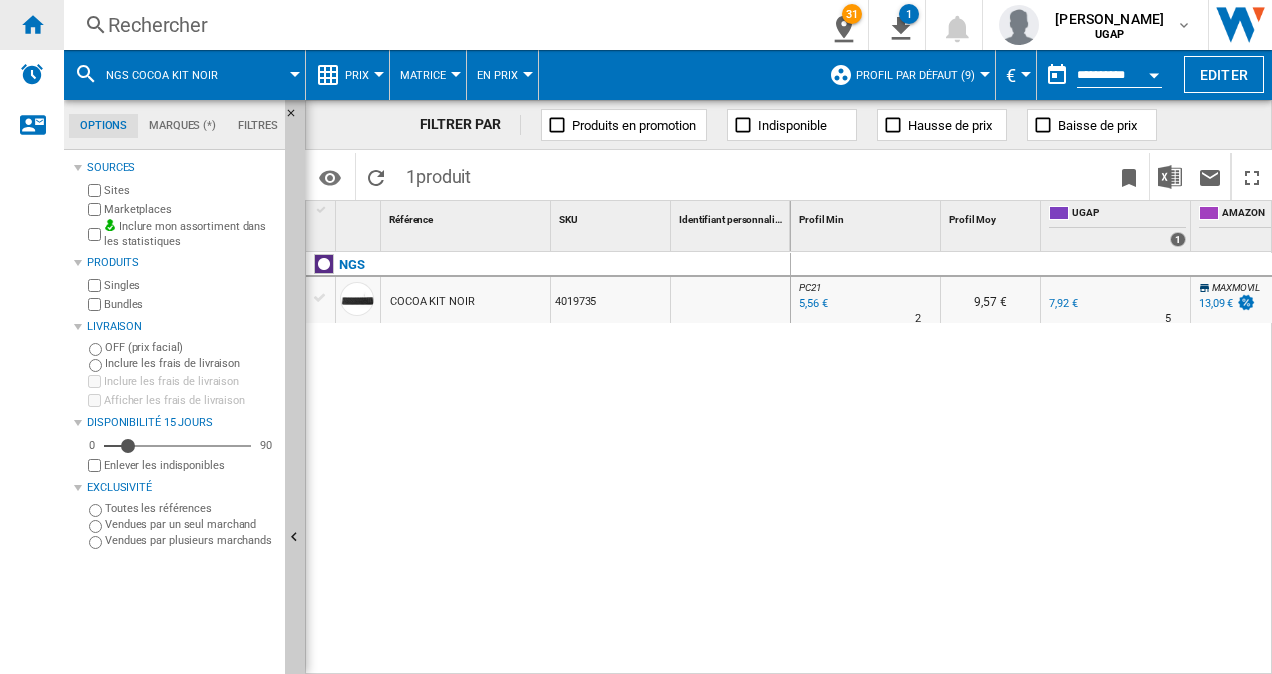 click at bounding box center (32, 24) 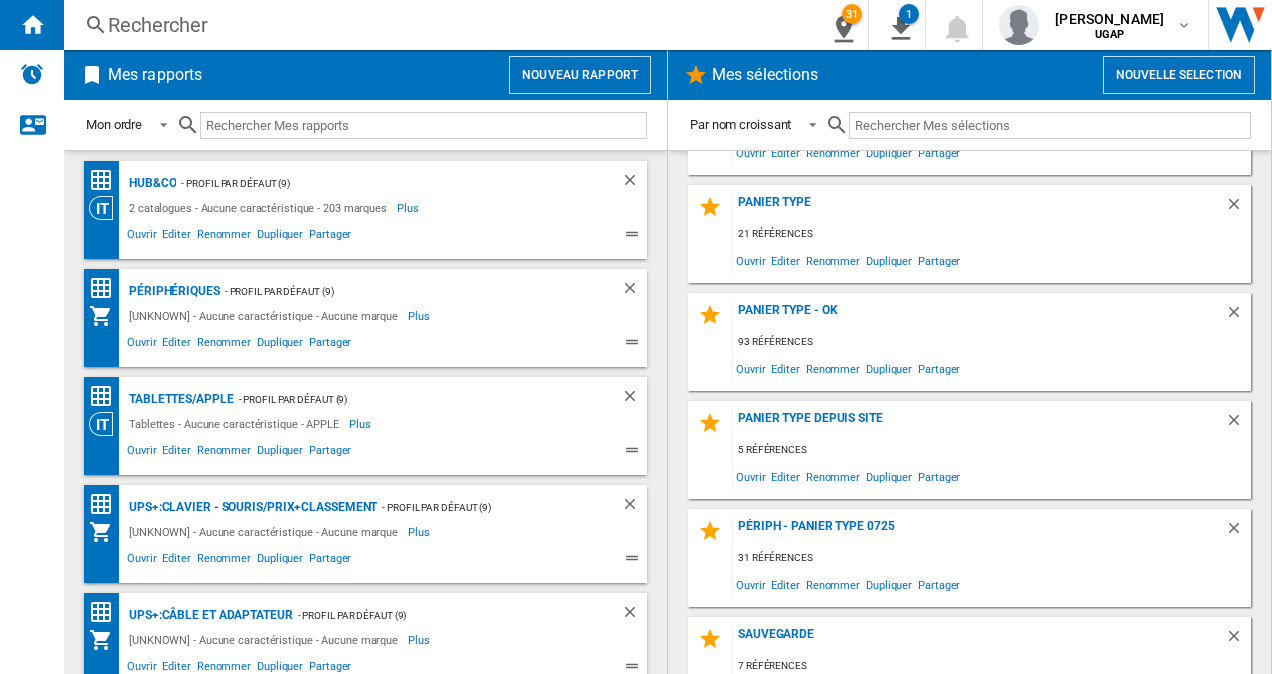 scroll, scrollTop: 2600, scrollLeft: 0, axis: vertical 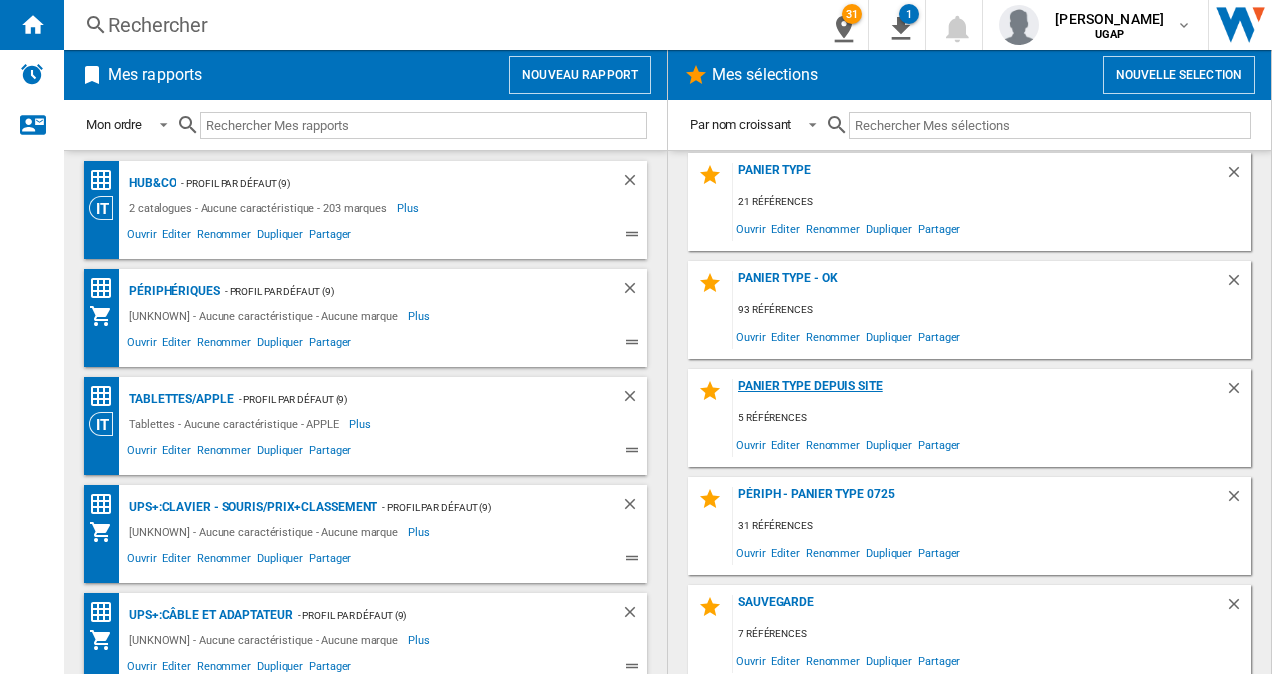 click on "Panier type depuis site" 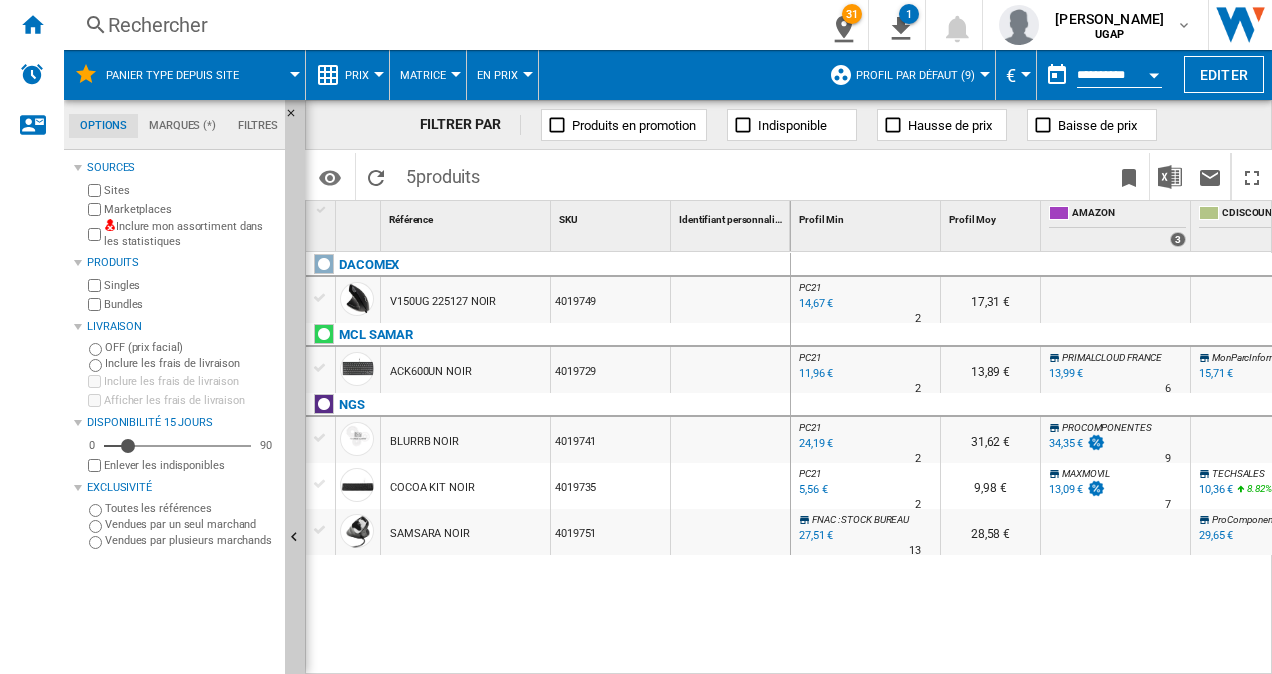 click on "DACOMEX
V150UG 225127 NOIR
4019749
MCL SAMAR
ACK600UN NOIR
4019729
NGS
BLURRB NOIR
4019741
COCOA KIT NOIR
4019735
SAMSARA NOIR
4019751" at bounding box center [548, 458] 